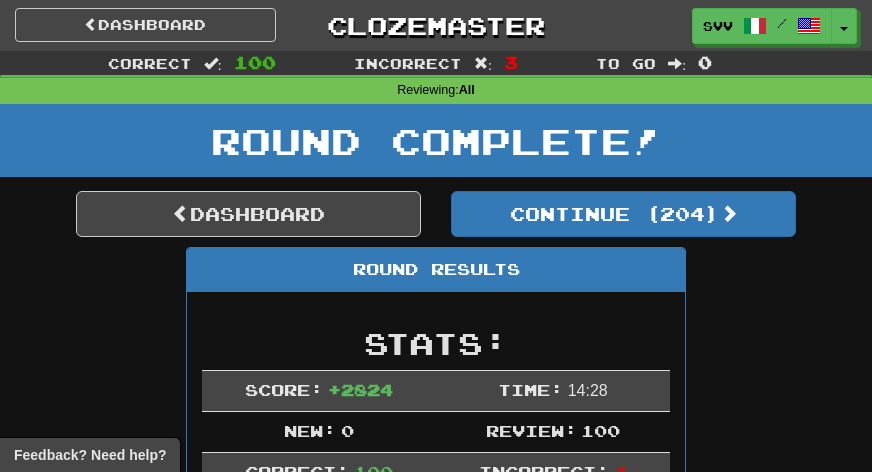 scroll, scrollTop: 0, scrollLeft: 0, axis: both 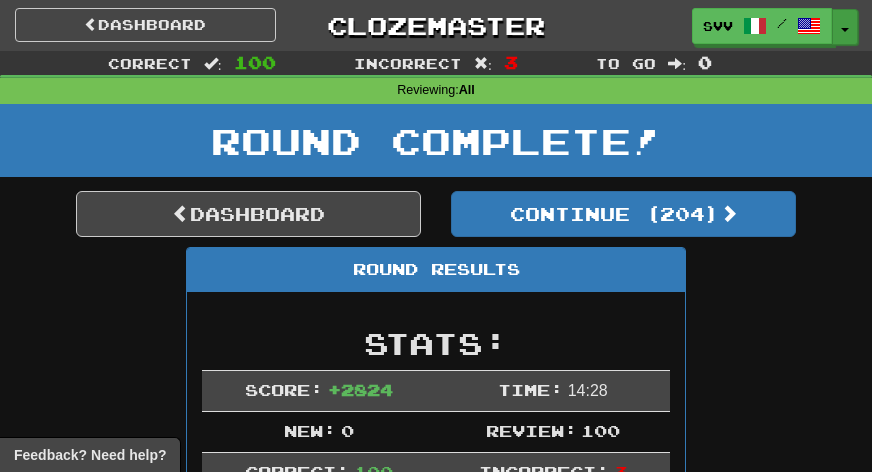 click on "Toggle Dropdown" at bounding box center [845, 27] 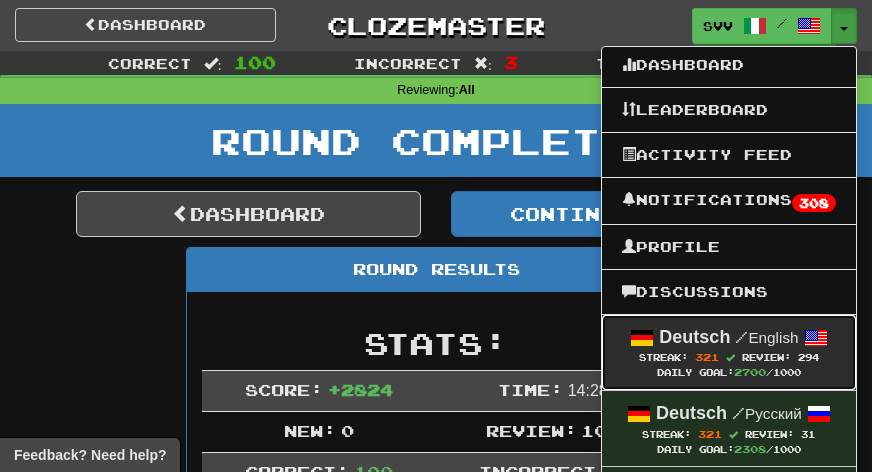 click on "Deutsch" at bounding box center [694, 337] 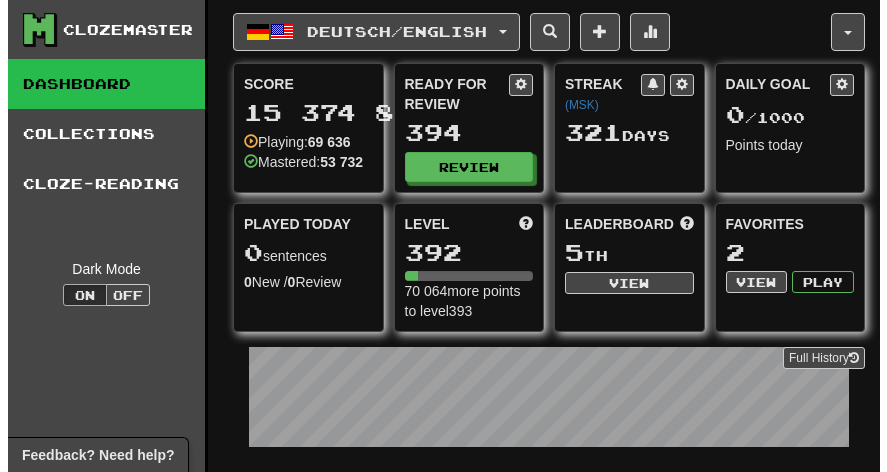 scroll, scrollTop: 0, scrollLeft: 0, axis: both 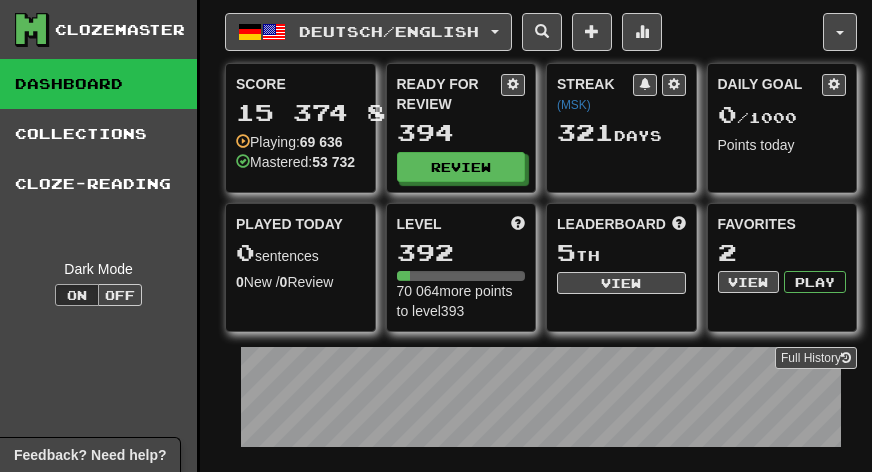 click on "Ready for Review 394   Review" at bounding box center (461, 128) 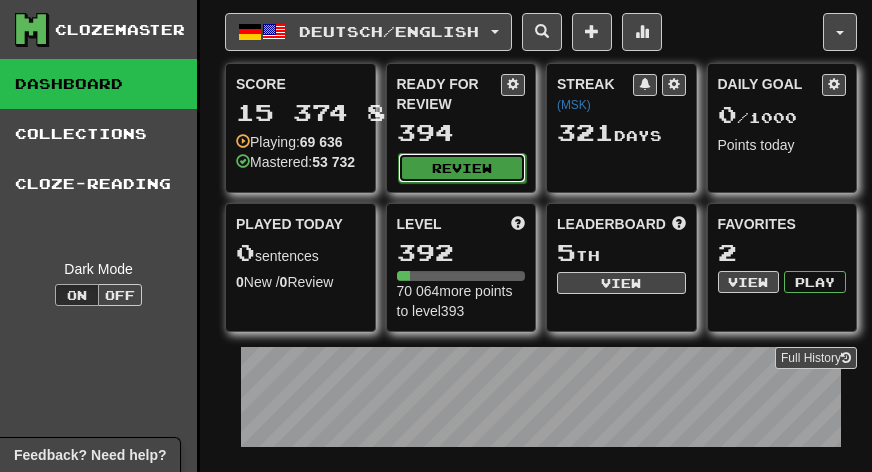 click on "Review" at bounding box center (462, 168) 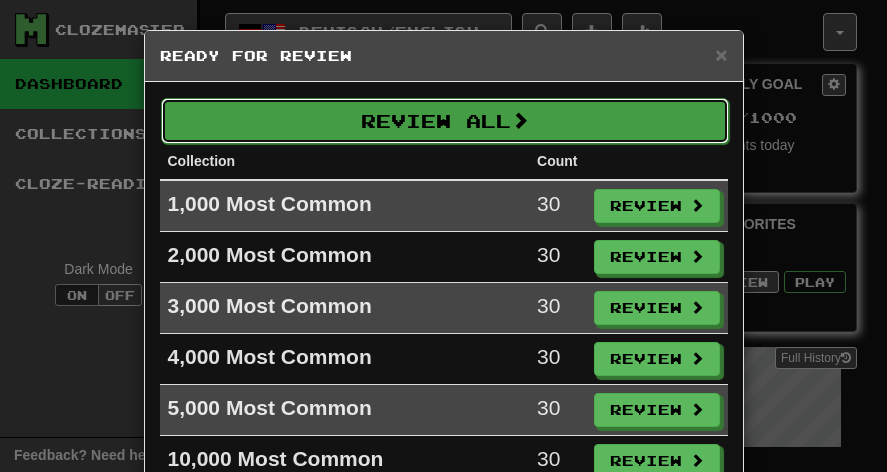 click on "Review All" at bounding box center (445, 121) 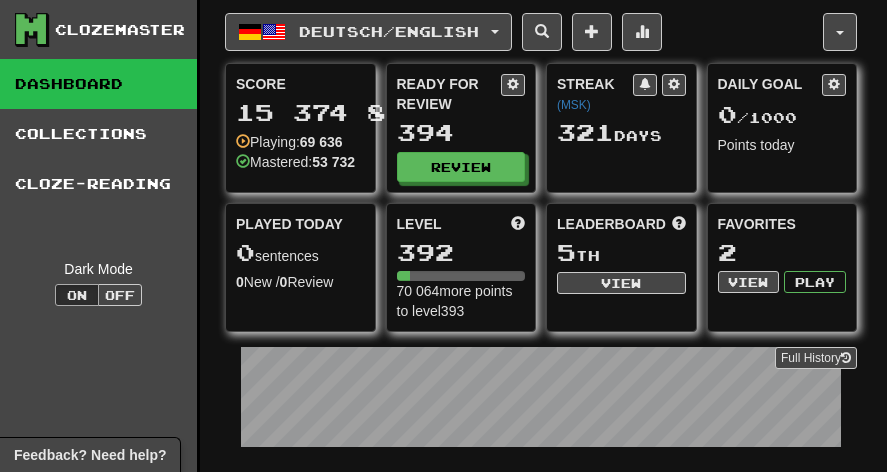 select on "***" 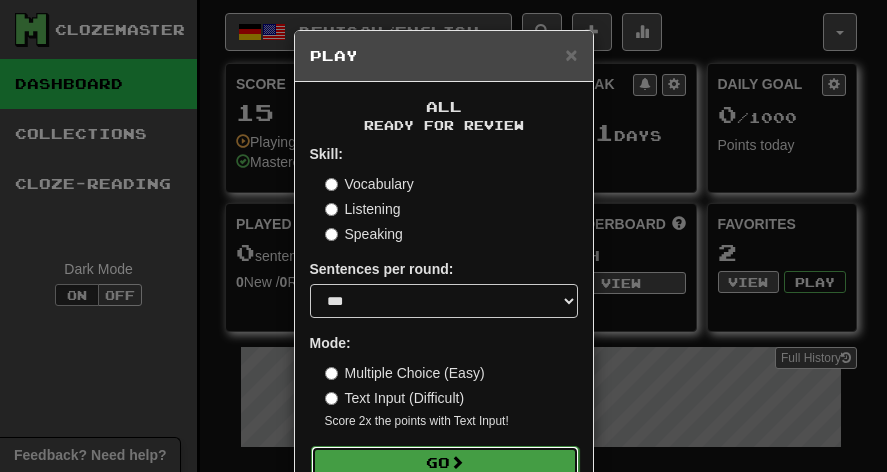 click on "Go" at bounding box center [445, 463] 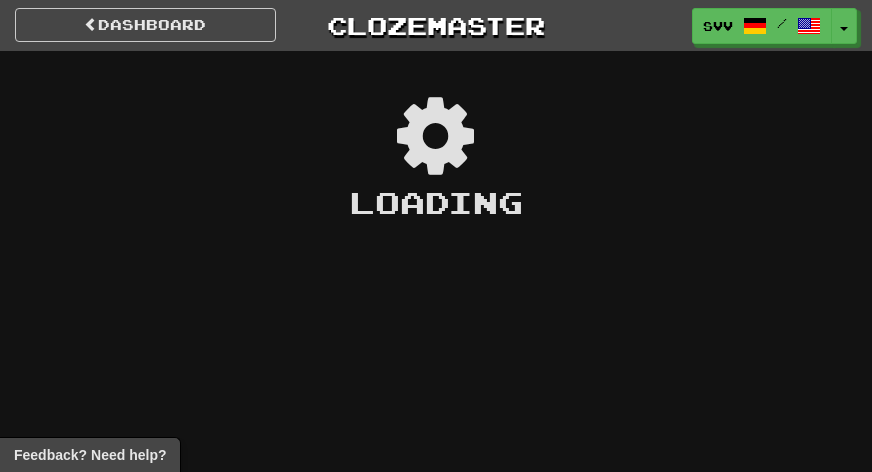 scroll, scrollTop: 0, scrollLeft: 0, axis: both 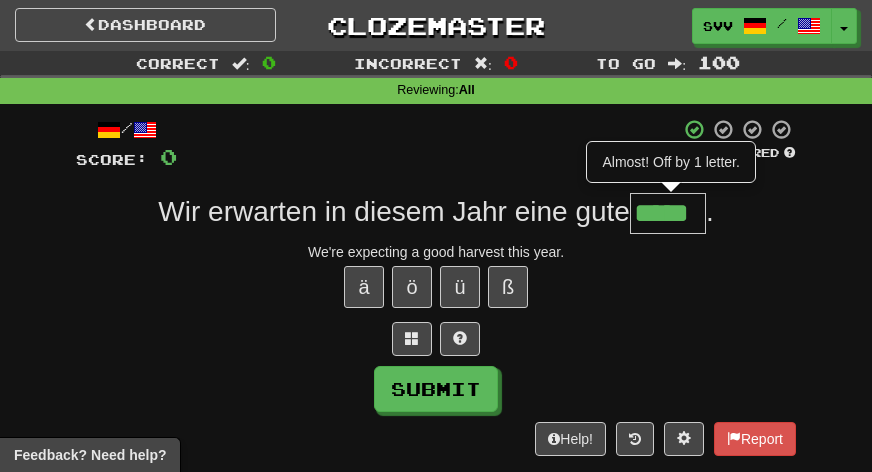 type on "*****" 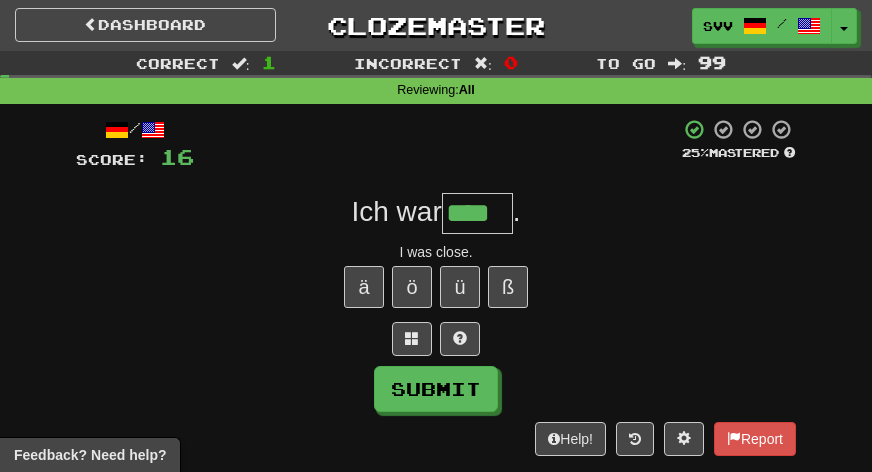 type on "****" 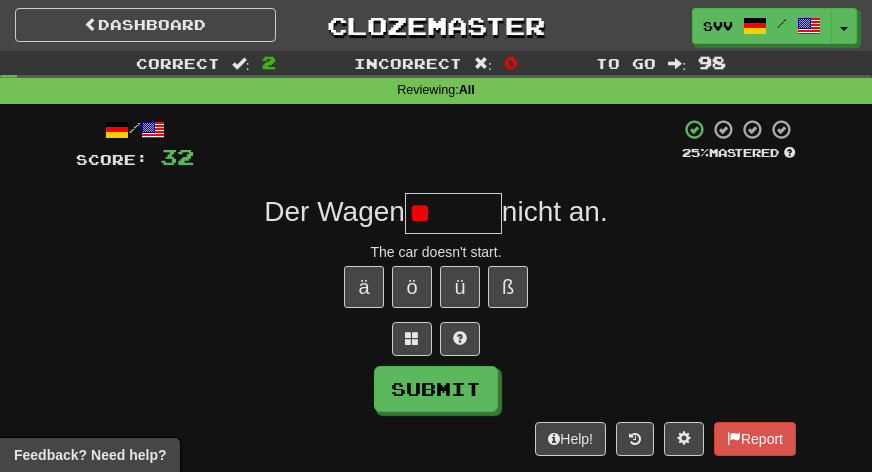 type on "*" 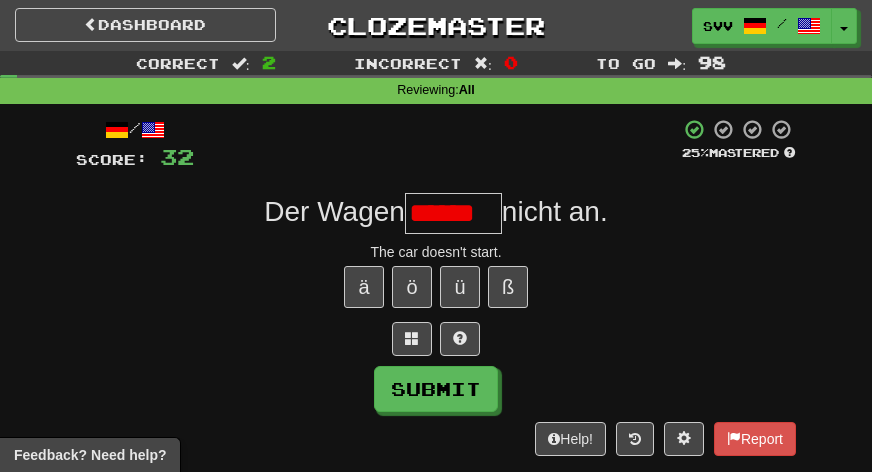 scroll, scrollTop: 0, scrollLeft: 0, axis: both 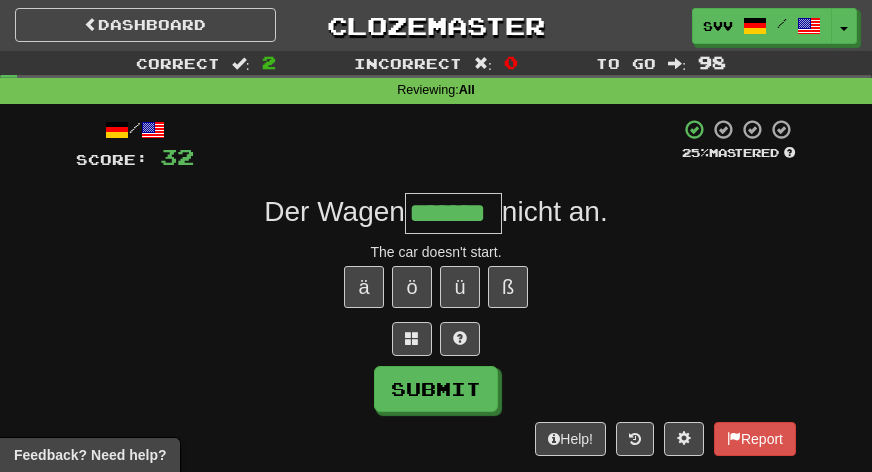 type on "*******" 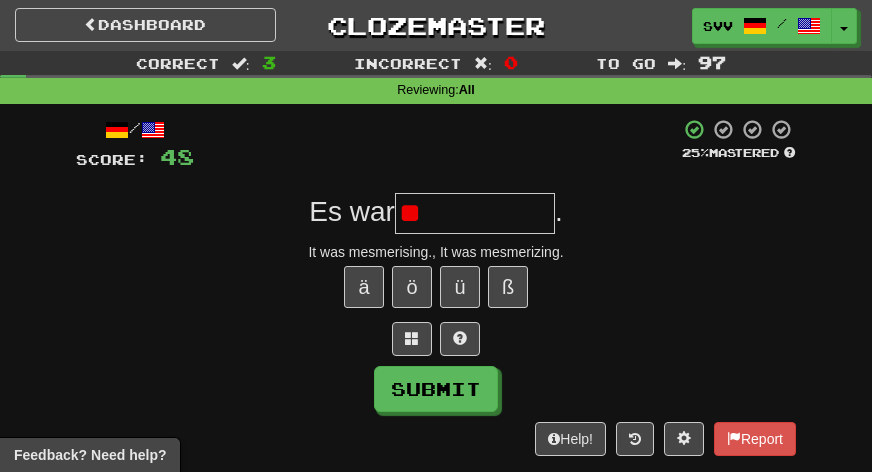 type on "*" 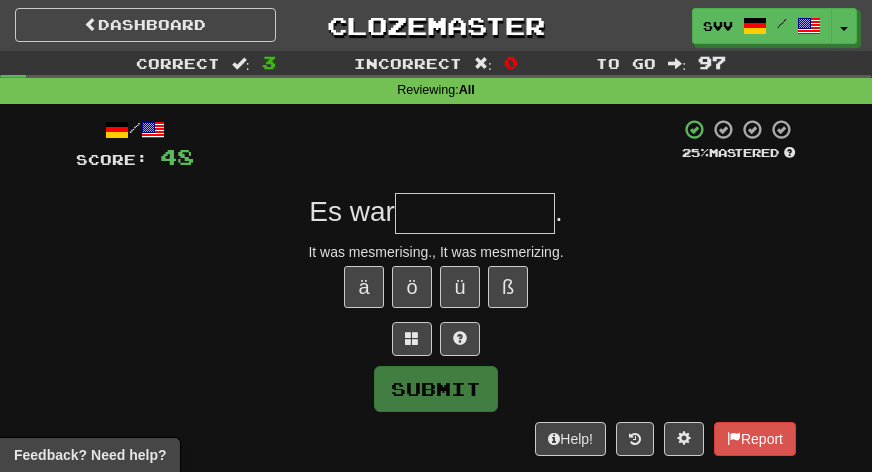 type on "*" 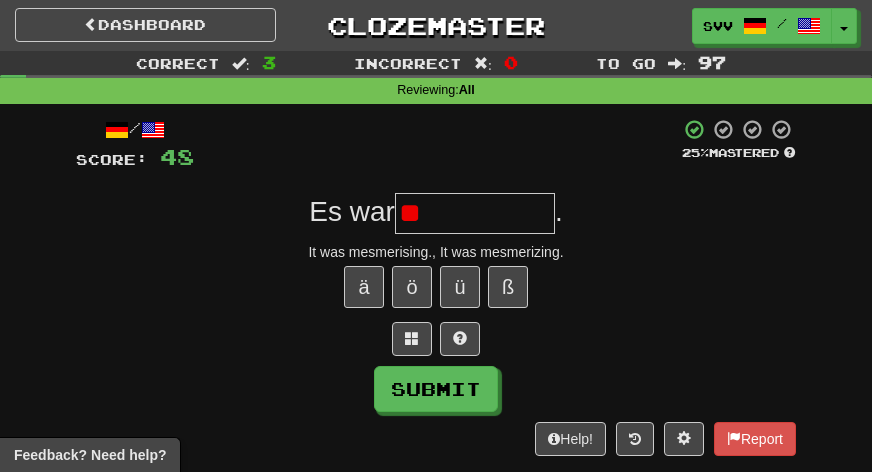 type on "*" 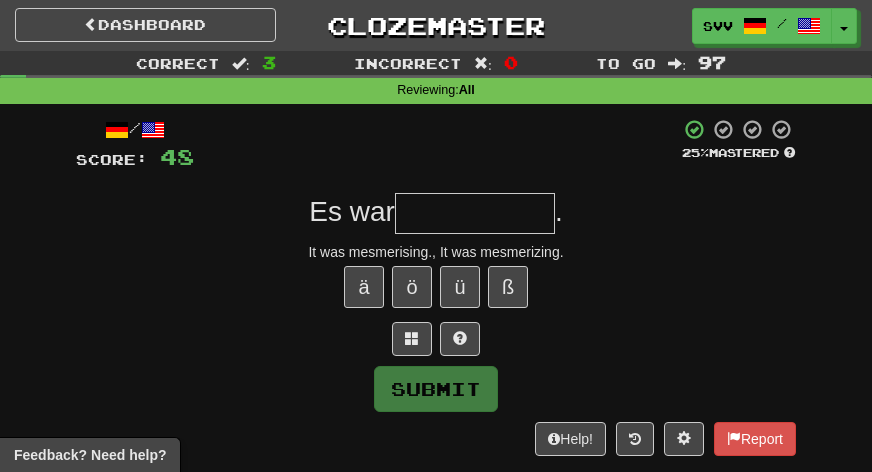 type on "*" 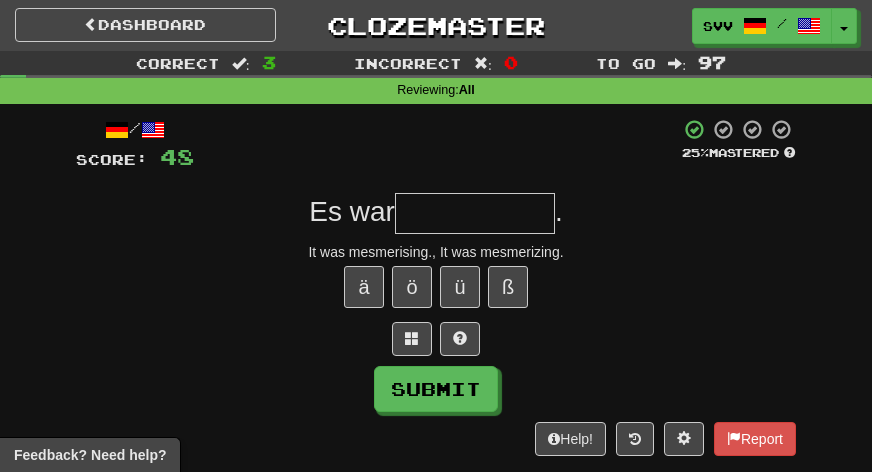 type on "*" 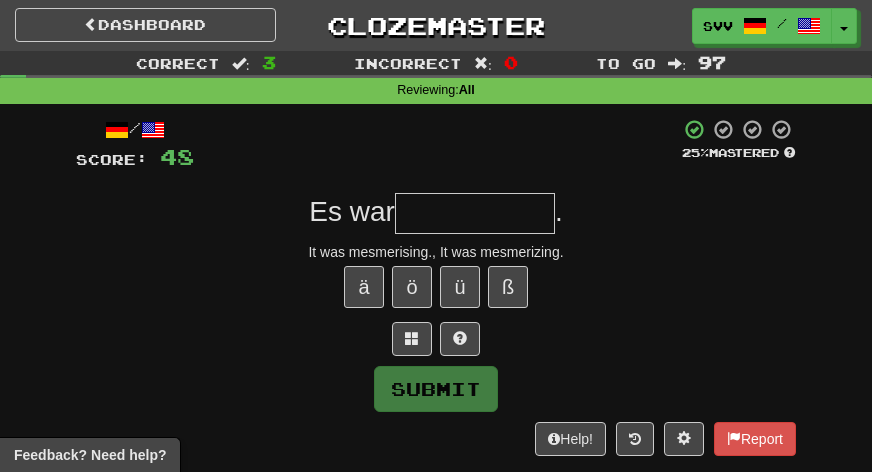 type on "*" 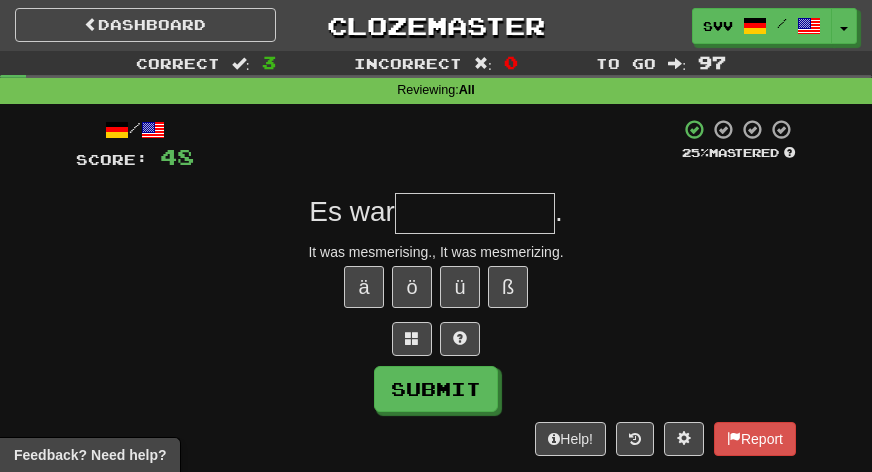 type on "*" 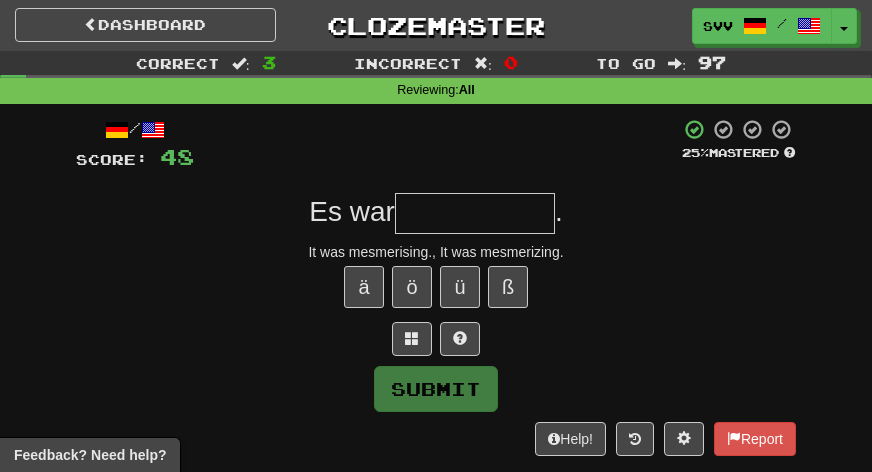 type on "*" 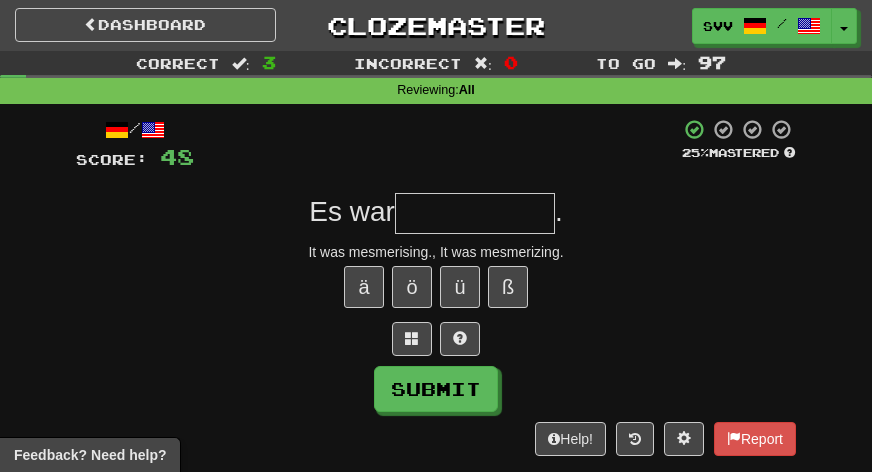 type on "*" 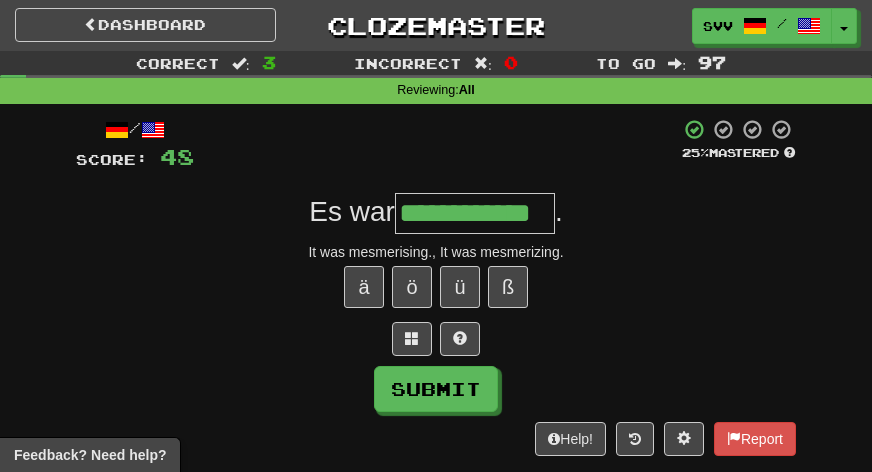 type on "**********" 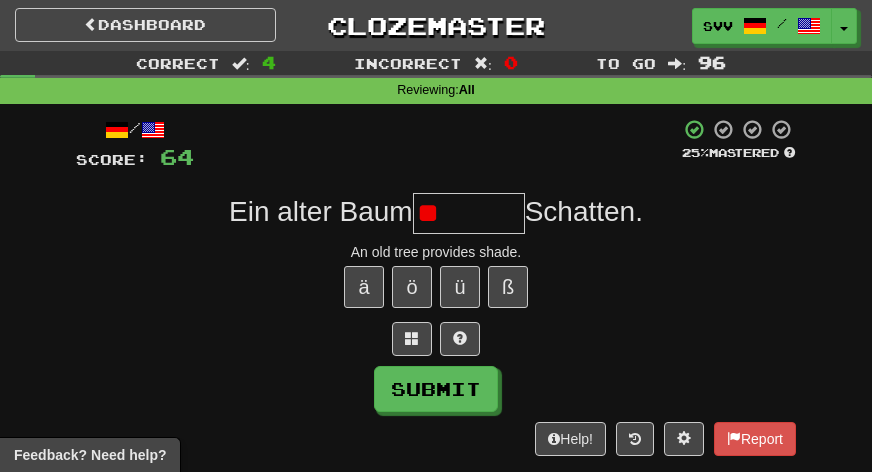 type on "*" 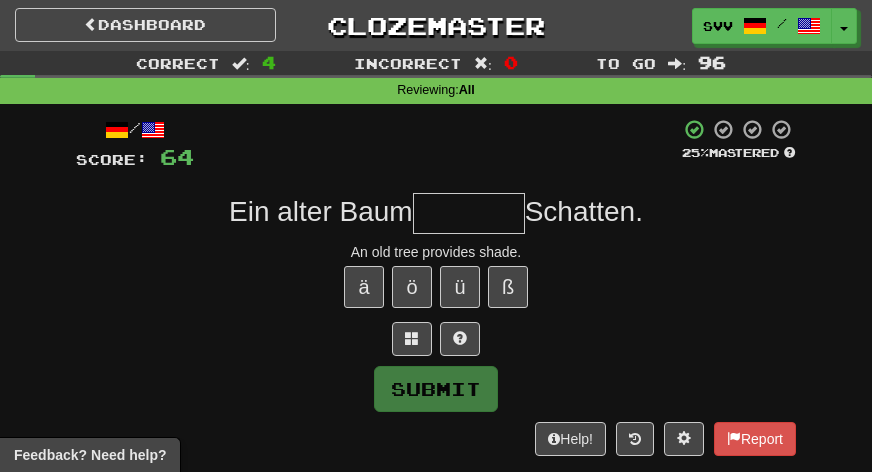type on "*" 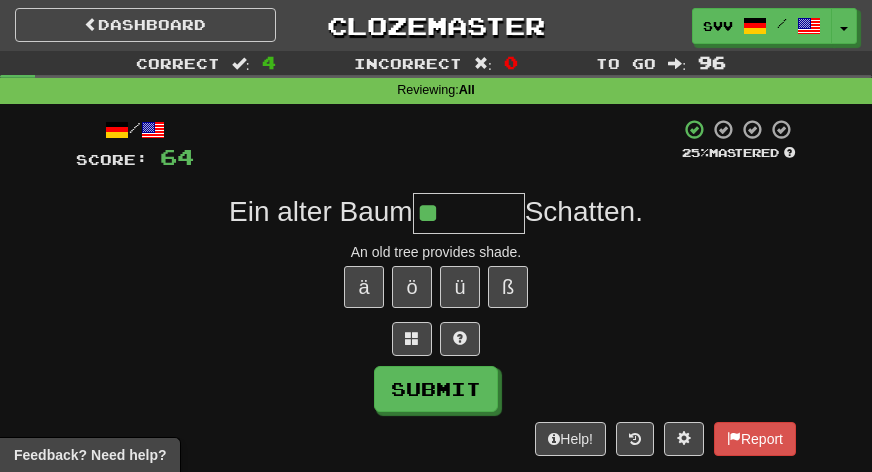 type on "*" 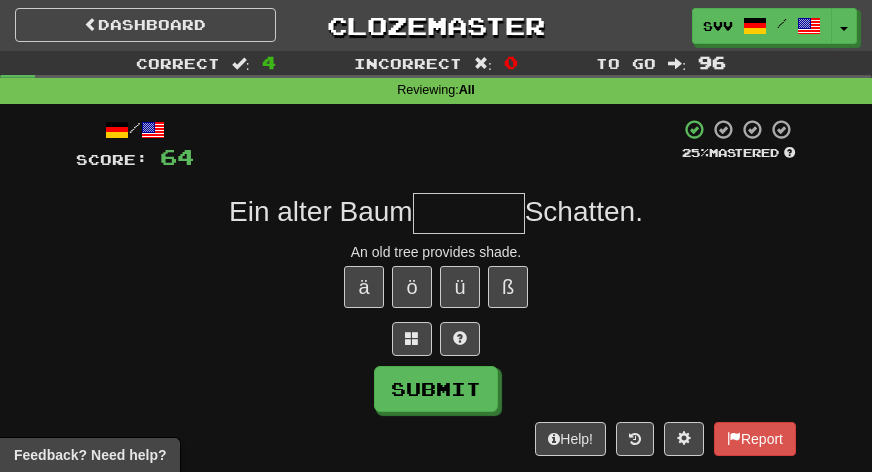type on "*" 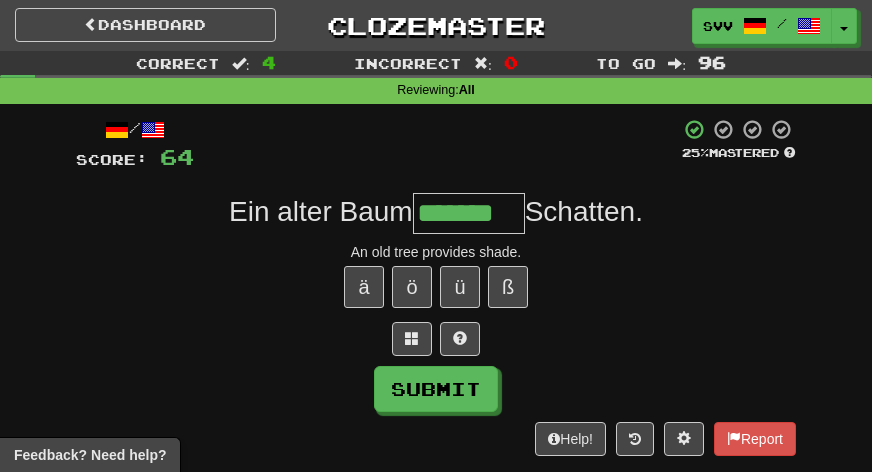 type on "*******" 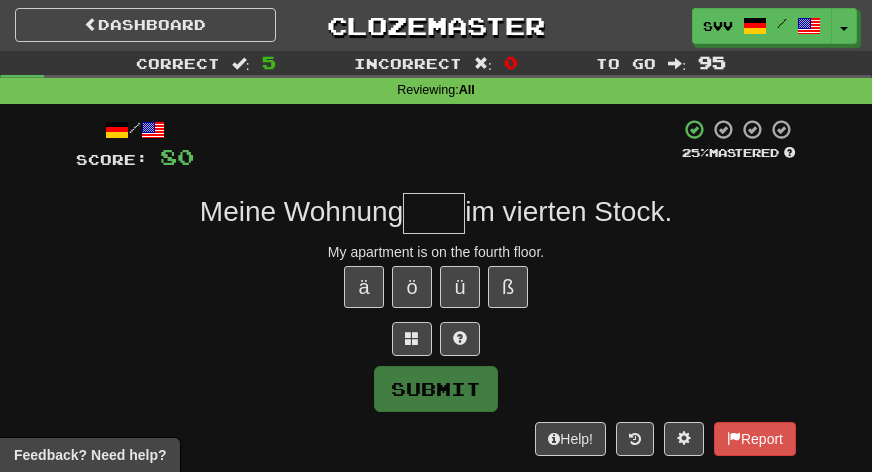 type on "*" 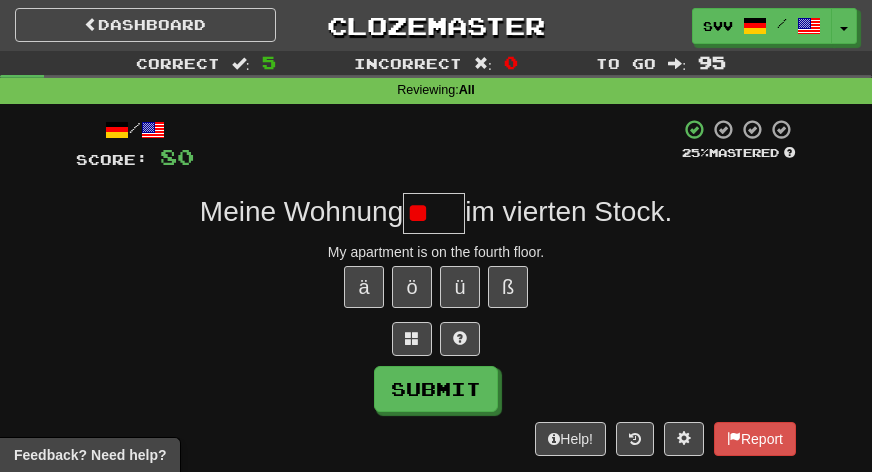 type on "*" 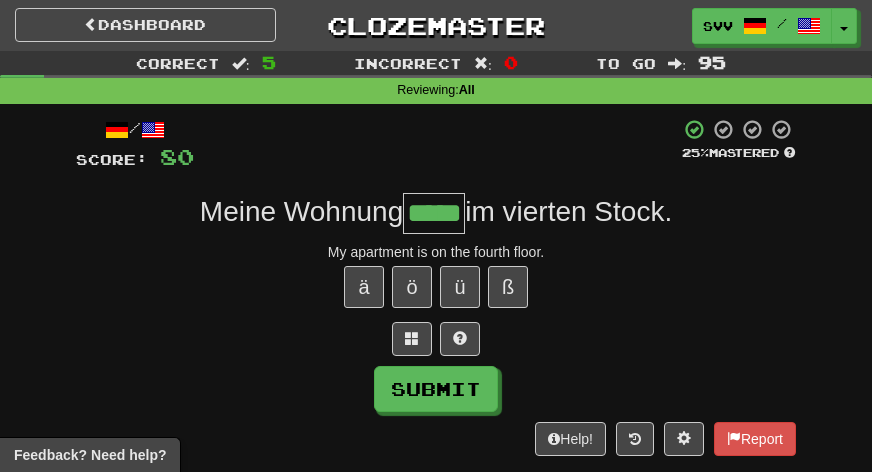 type on "*****" 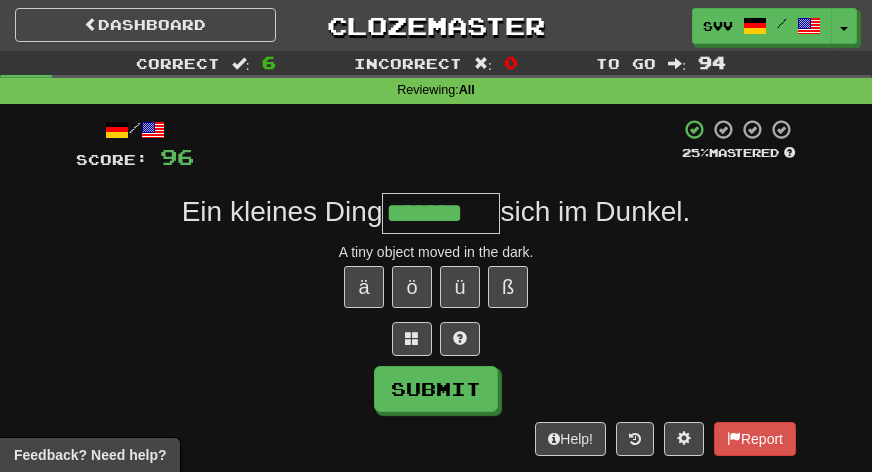 type on "*******" 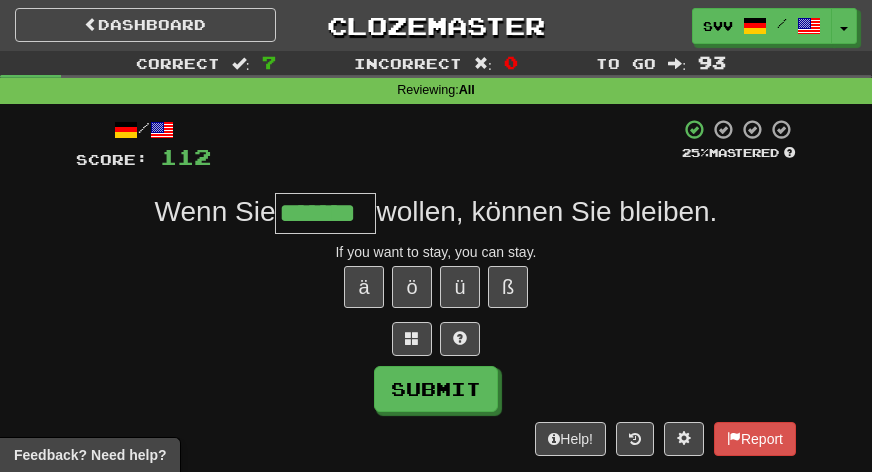 type on "*******" 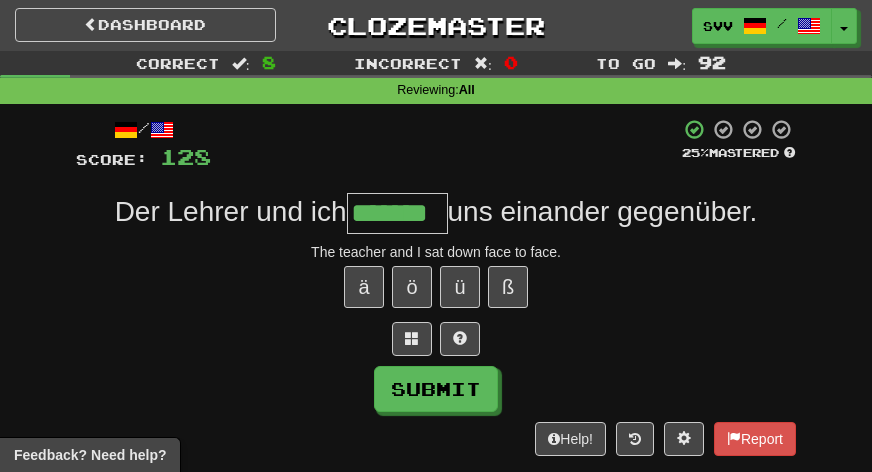 type on "*******" 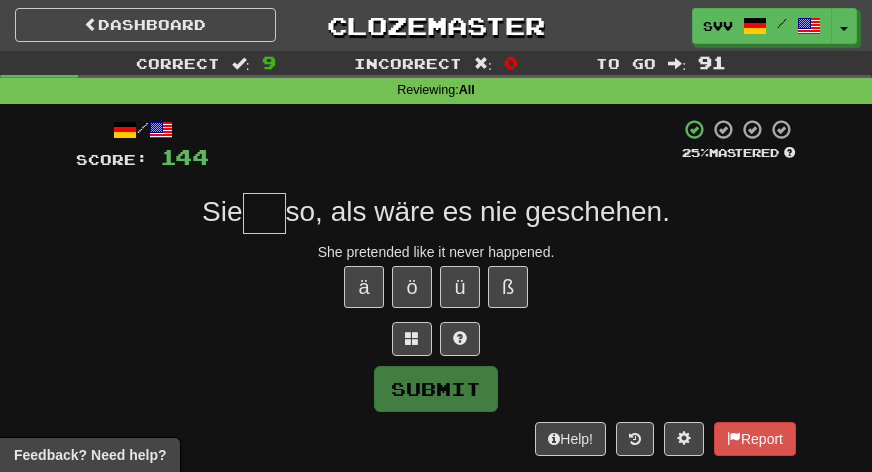 type on "*" 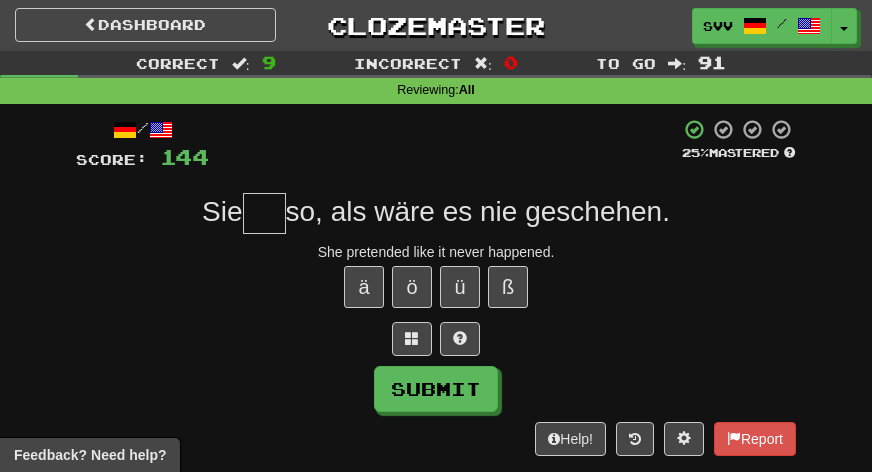 type on "*" 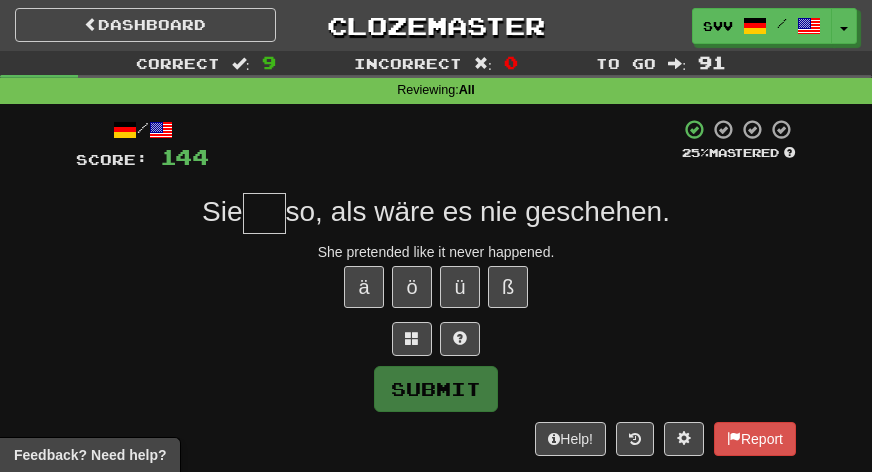 type on "*" 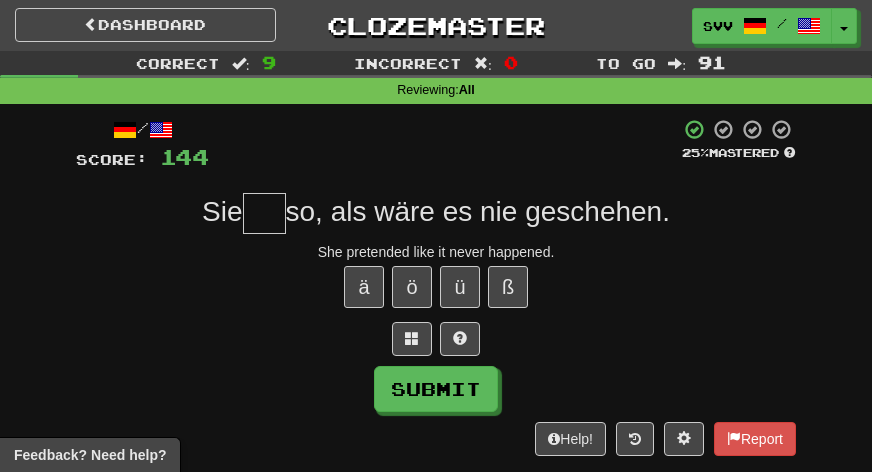 type on "*" 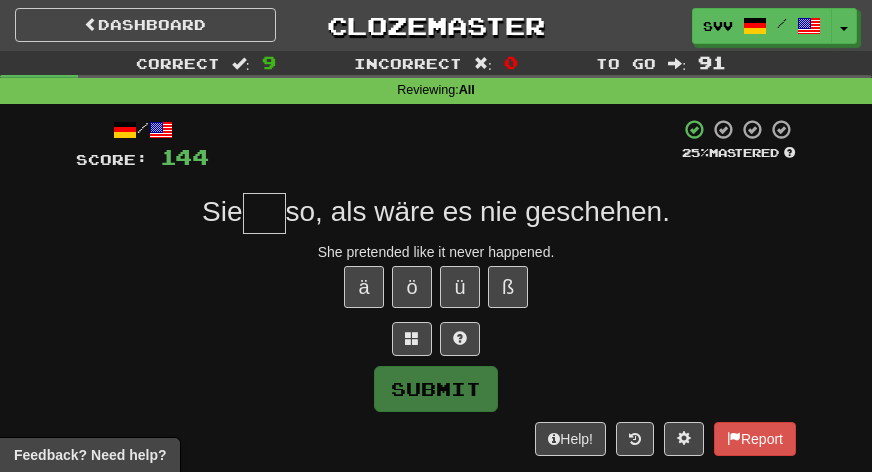 type on "*" 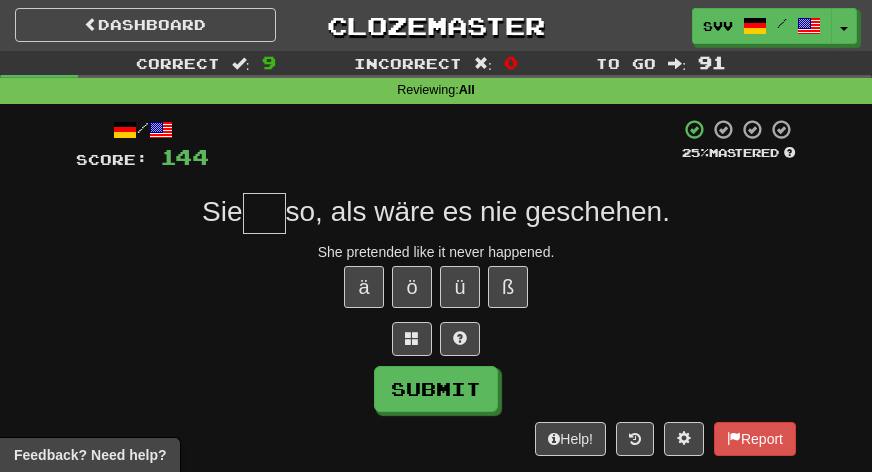 type on "*" 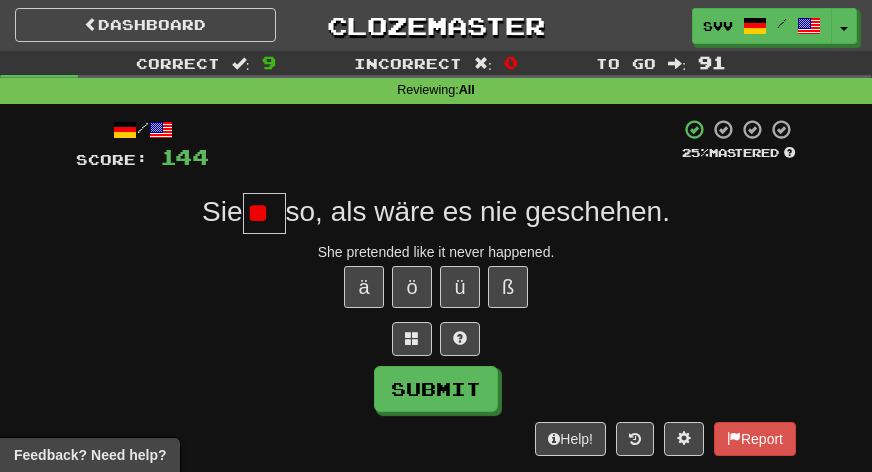 type on "*" 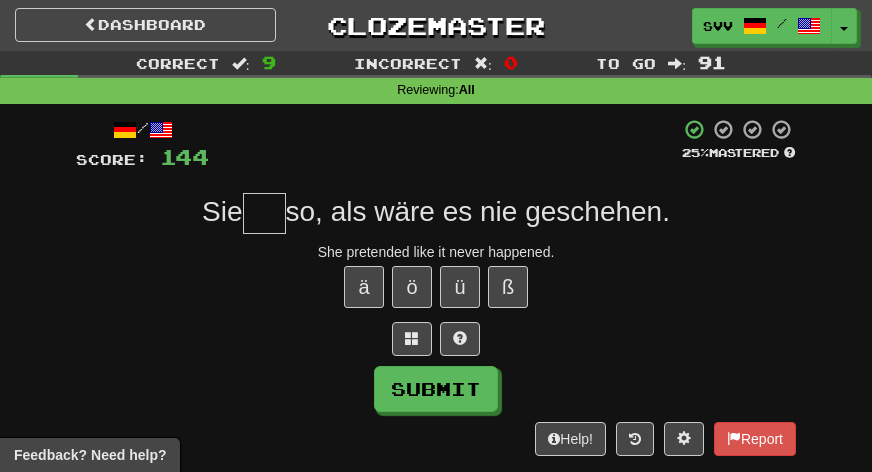 type on "*" 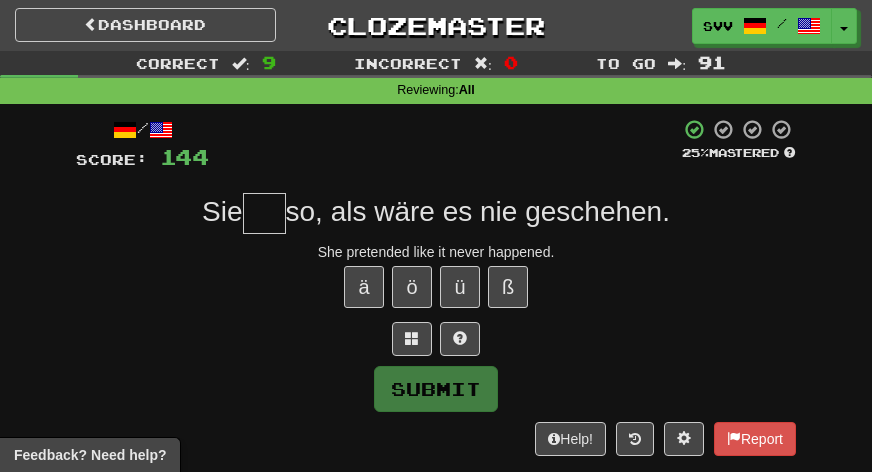type on "*" 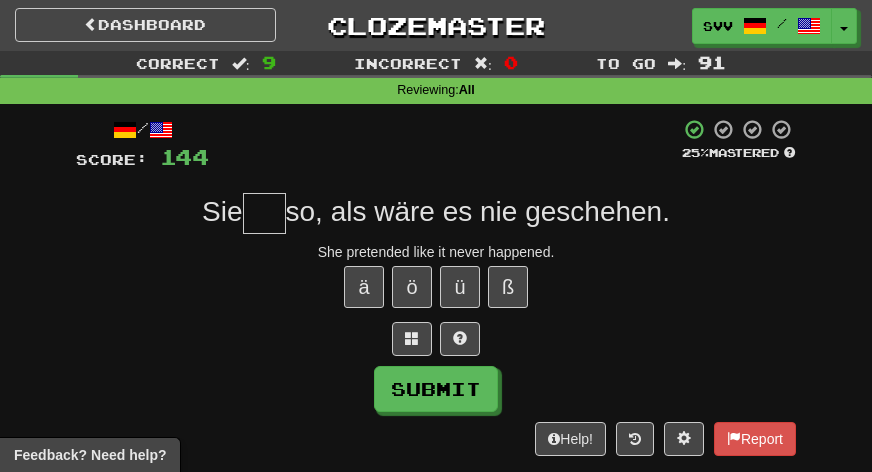 type on "*" 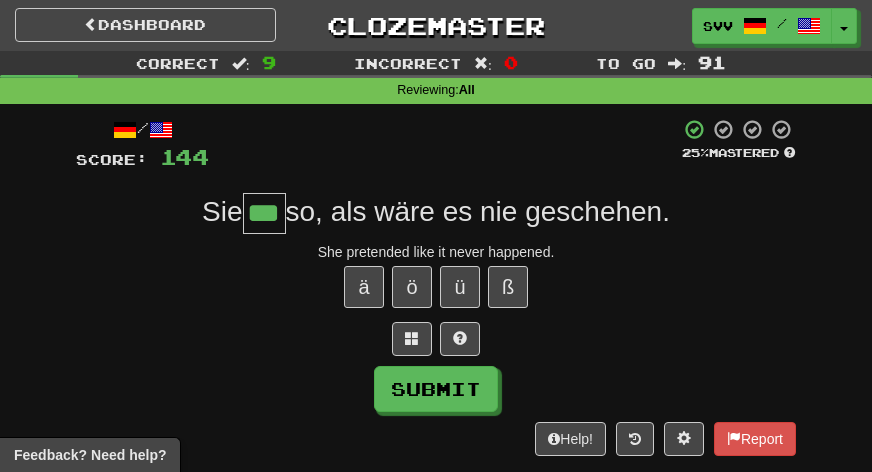 type on "***" 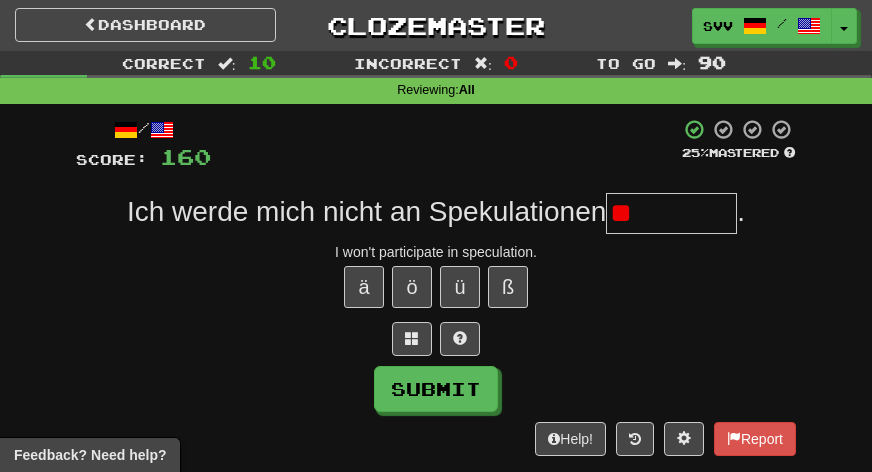 type on "*" 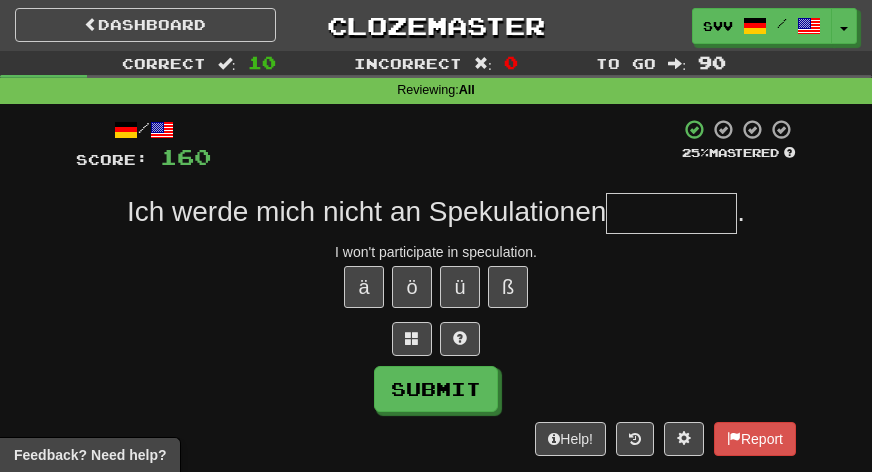 type on "*" 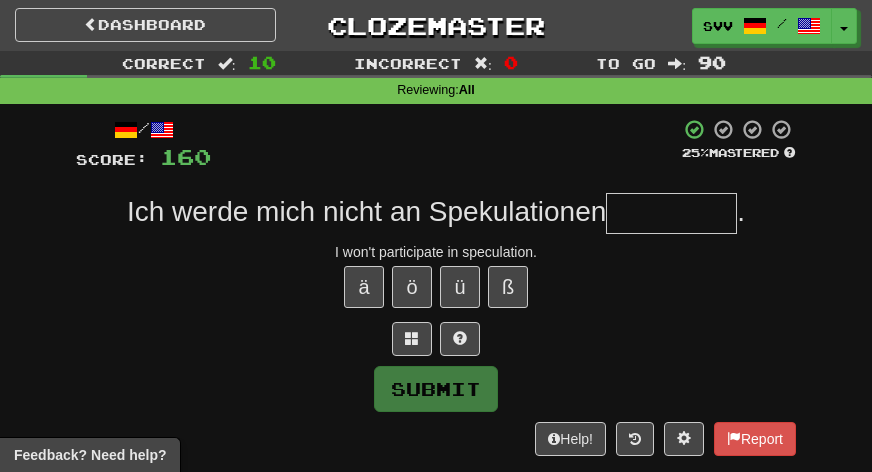 type on "*" 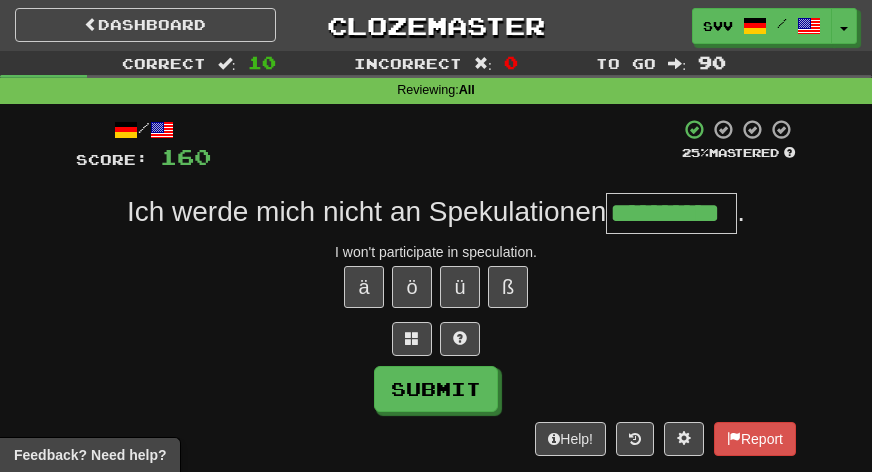 type on "**********" 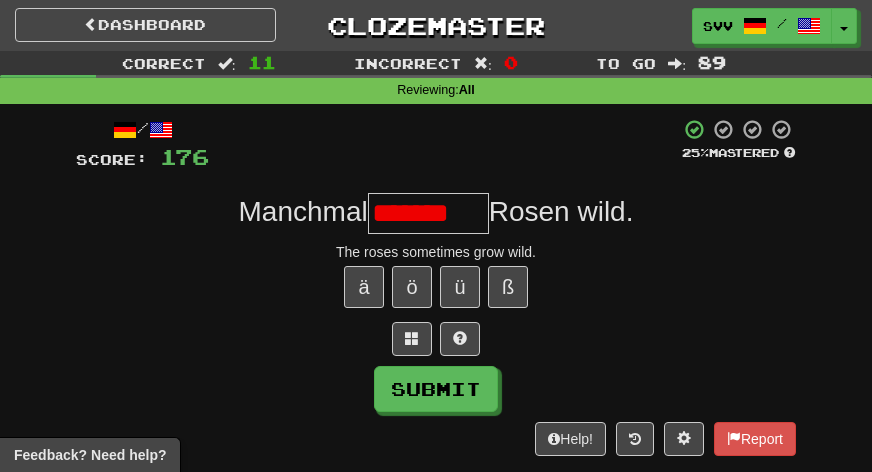 scroll, scrollTop: 0, scrollLeft: 0, axis: both 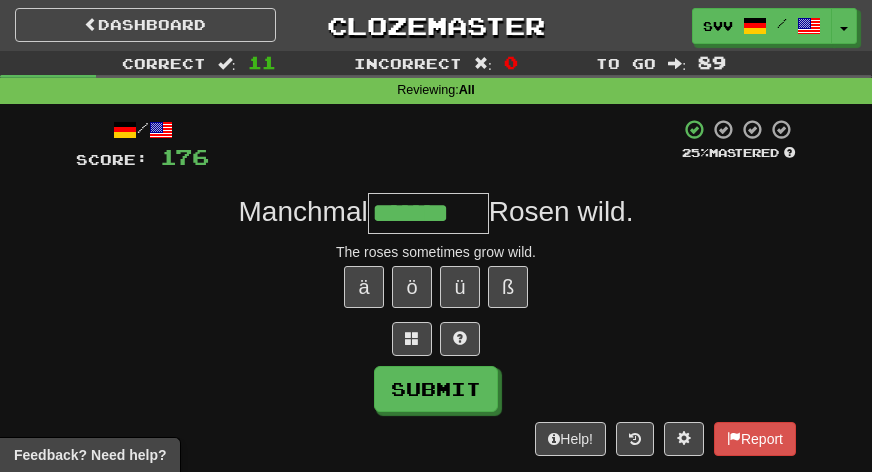 type on "*******" 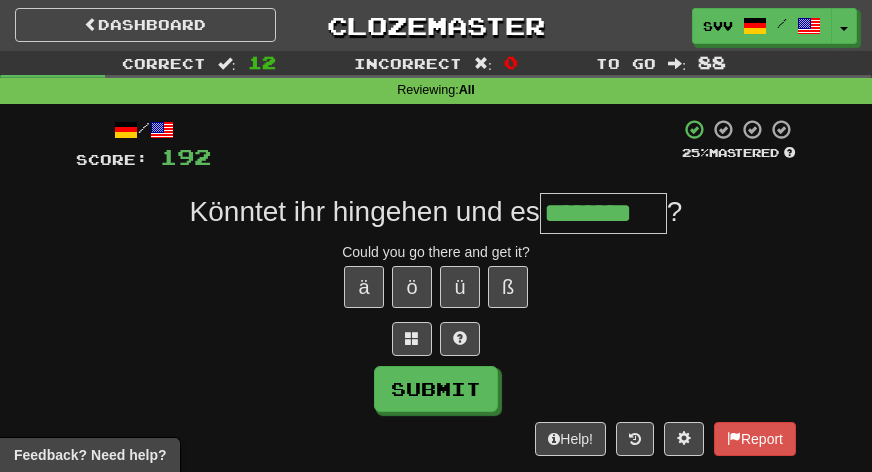 type on "********" 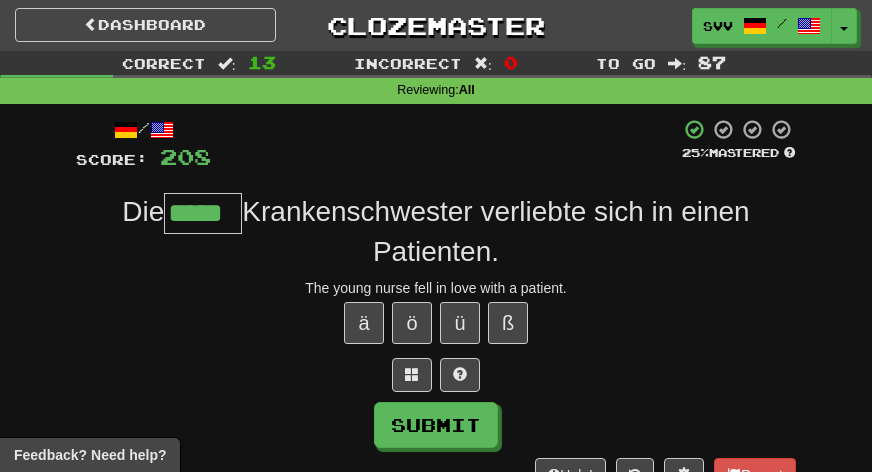 type on "*****" 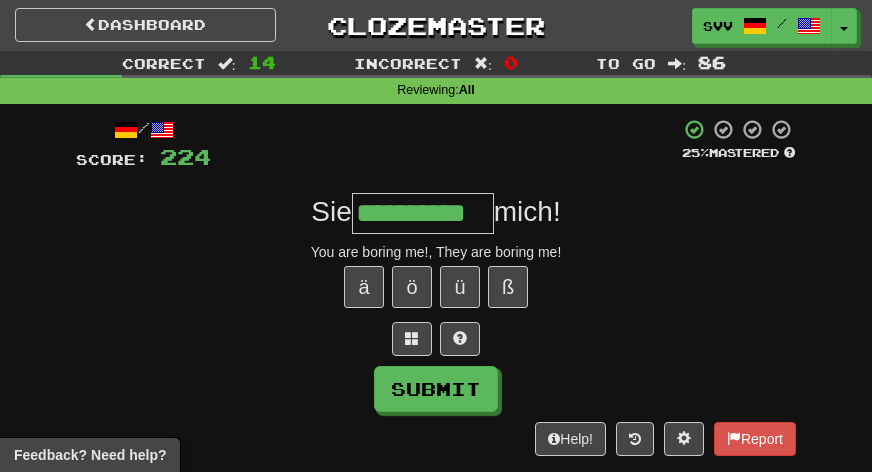 type on "**********" 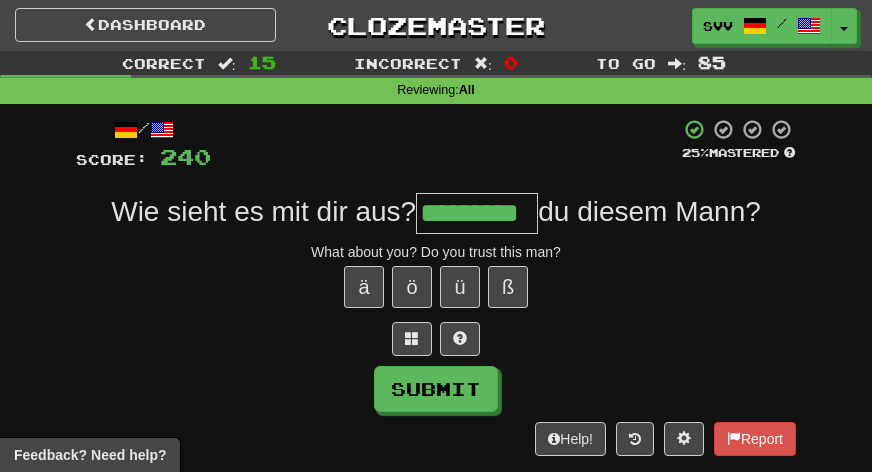 type on "*********" 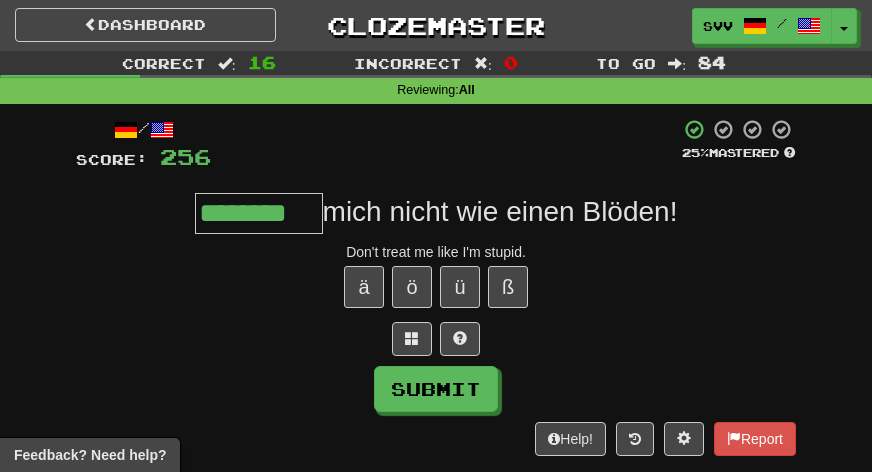 type on "********" 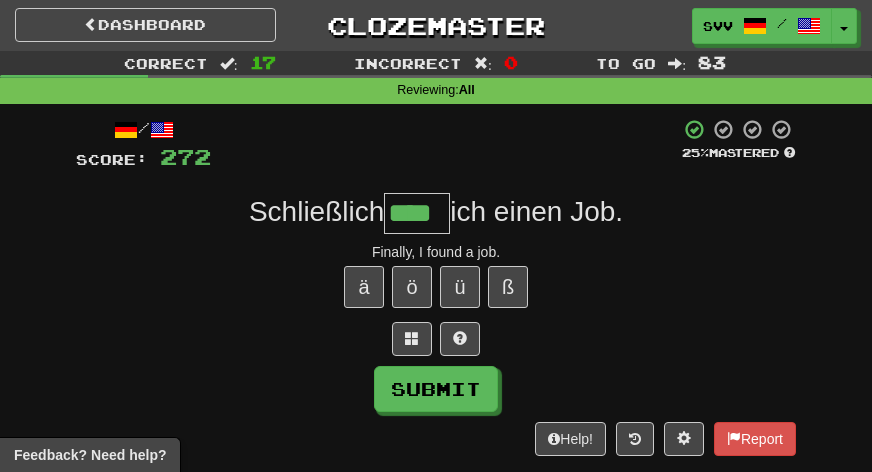 type on "****" 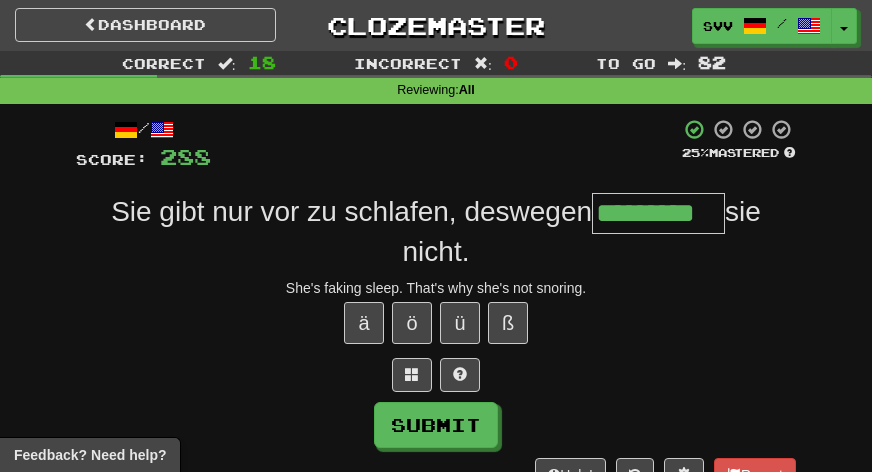 type on "*********" 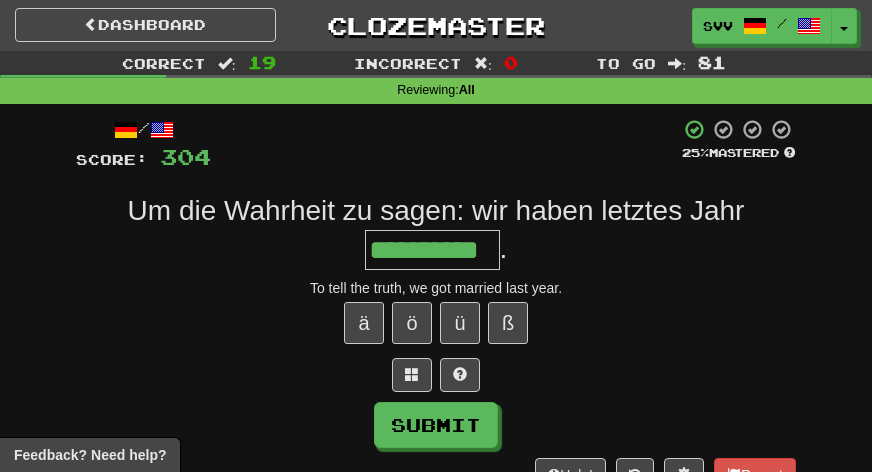 type on "**********" 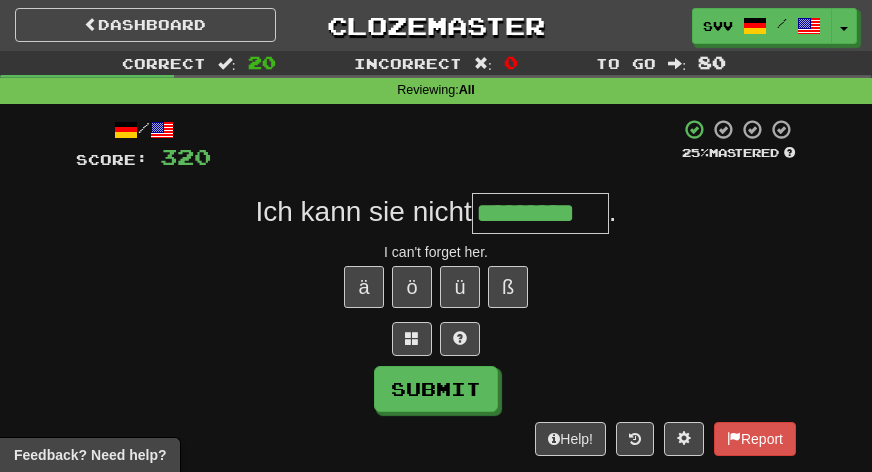 type on "*********" 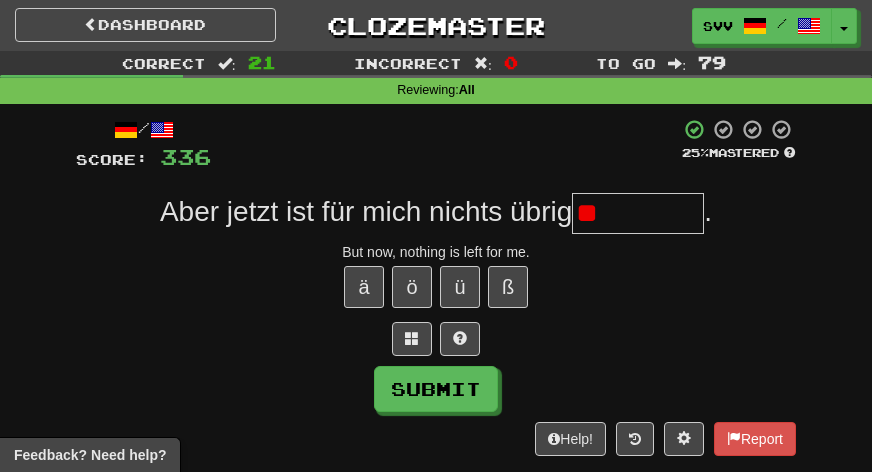 type on "*" 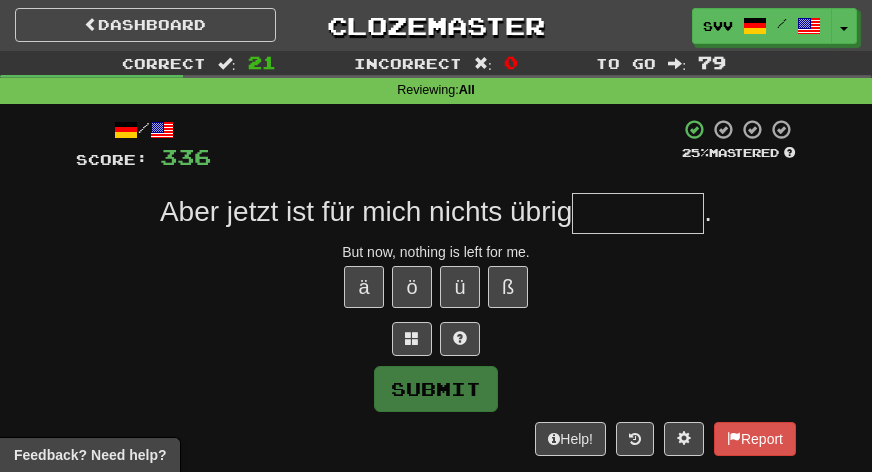 type on "*" 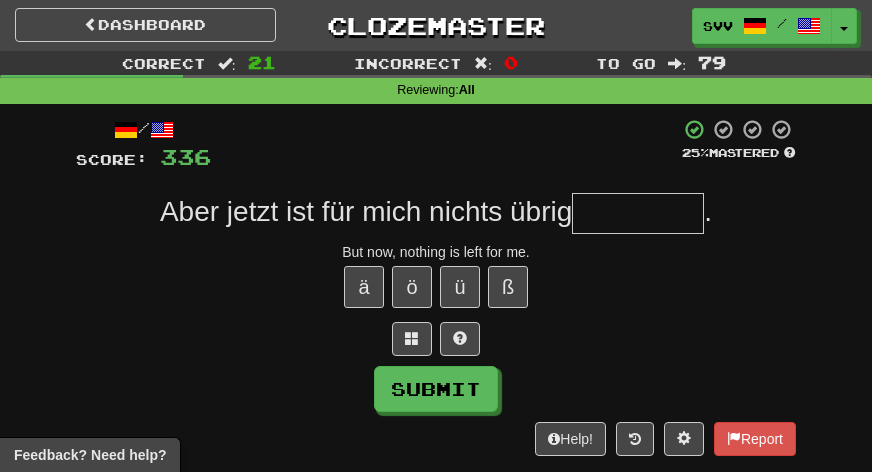 type on "*" 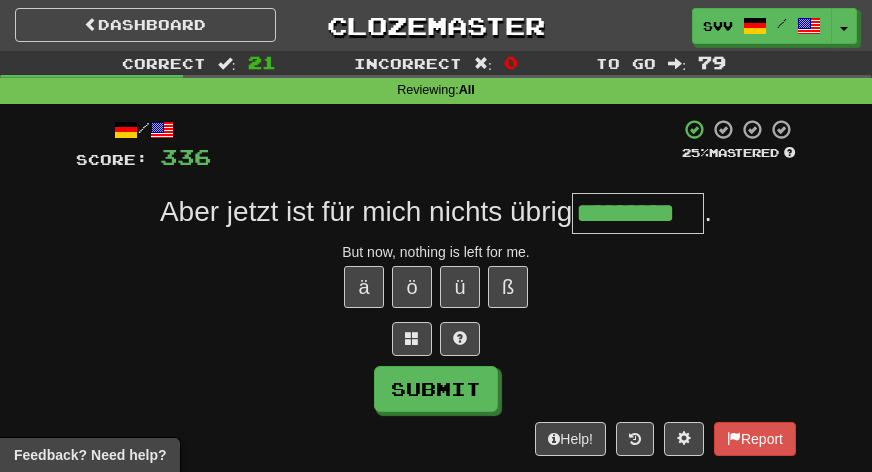 type on "*********" 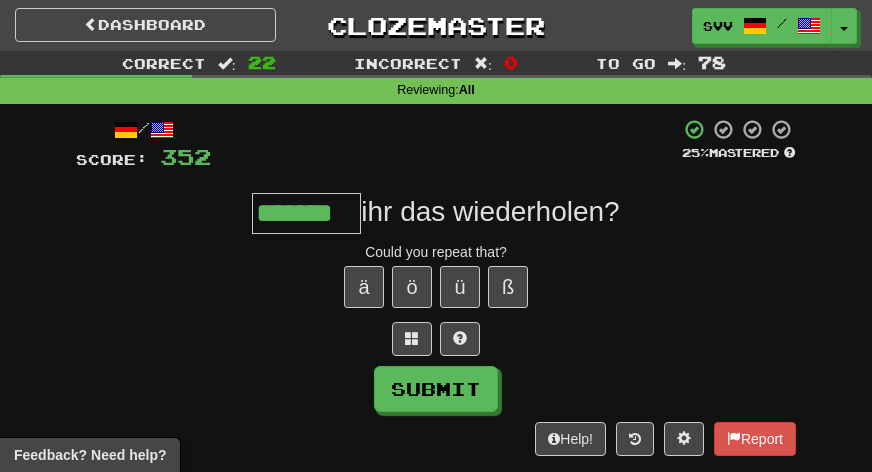 type on "*******" 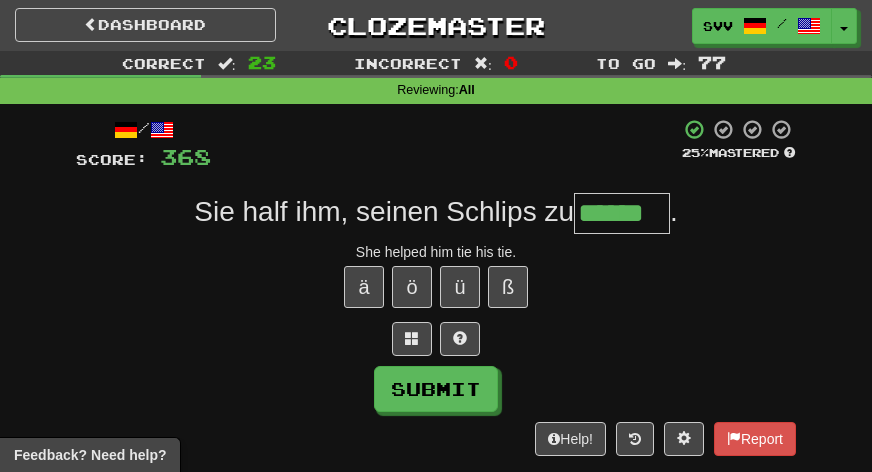 type on "******" 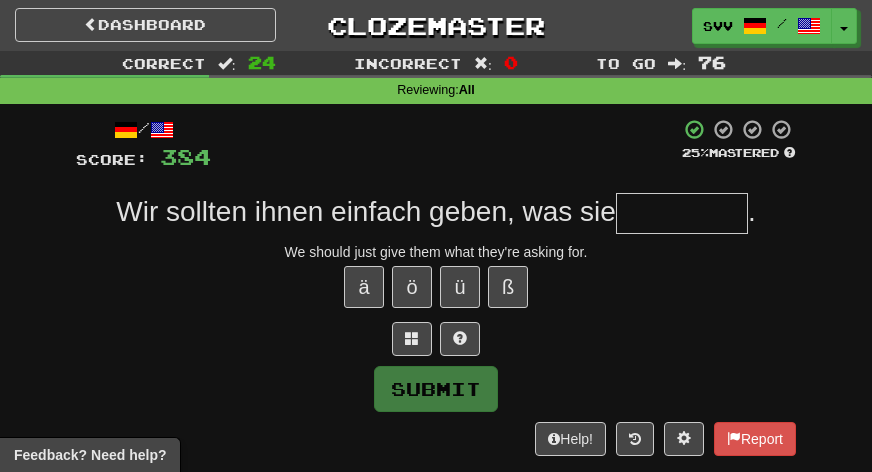 type on "*" 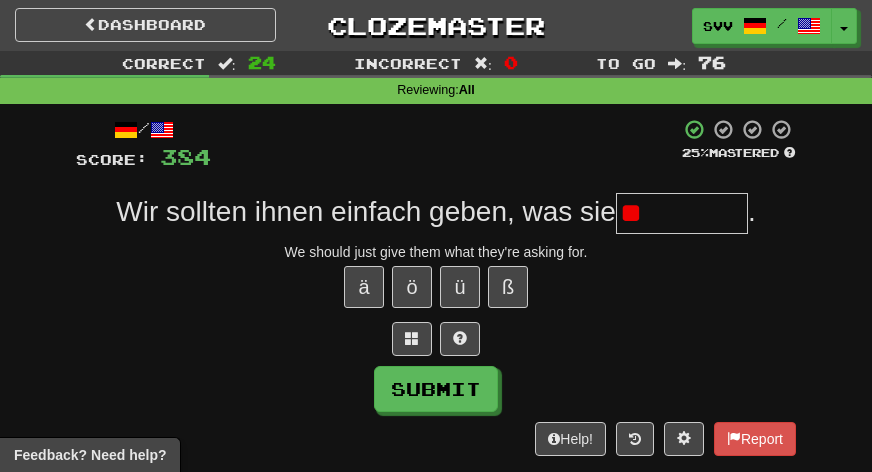 type on "*" 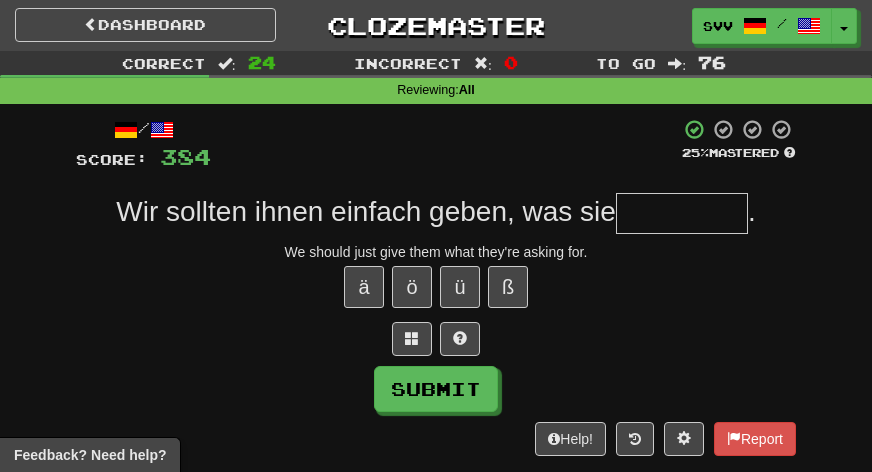 type on "*" 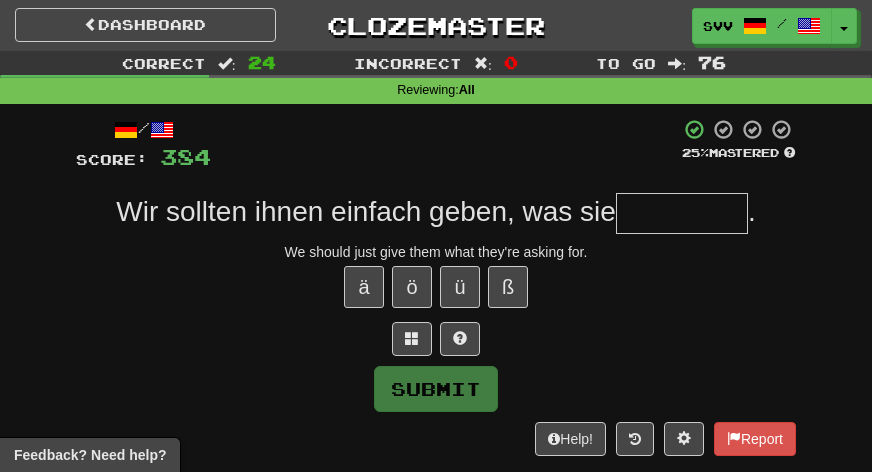 type on "*" 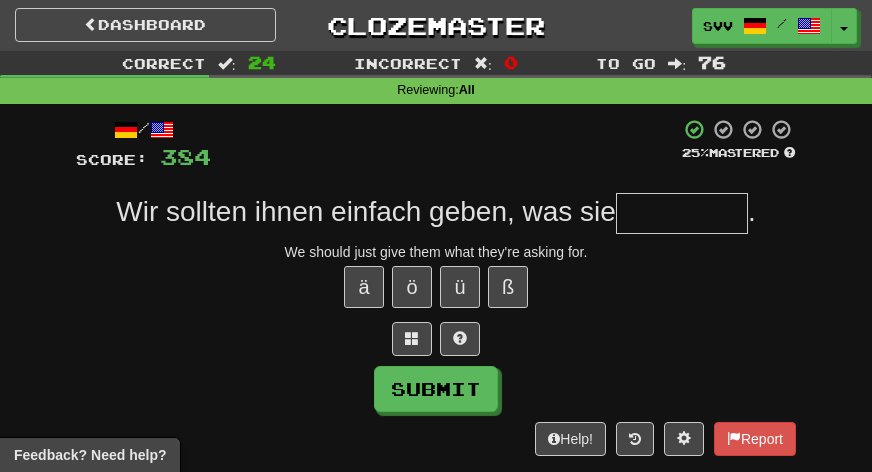 type on "*" 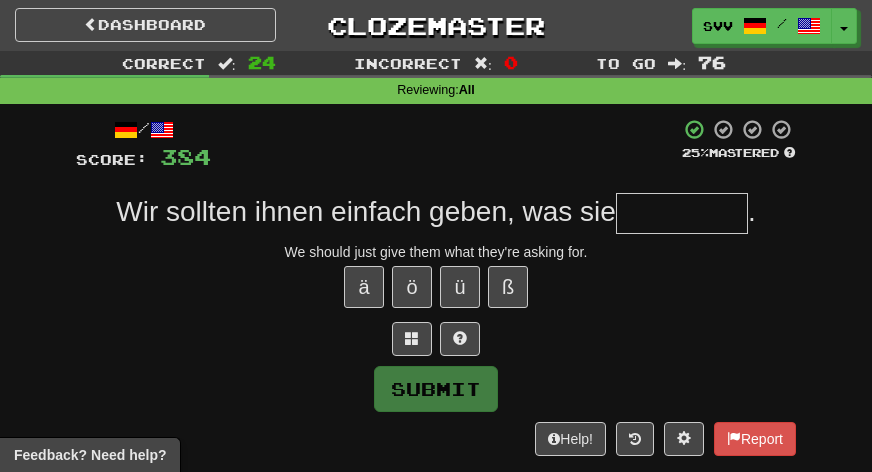 type on "*" 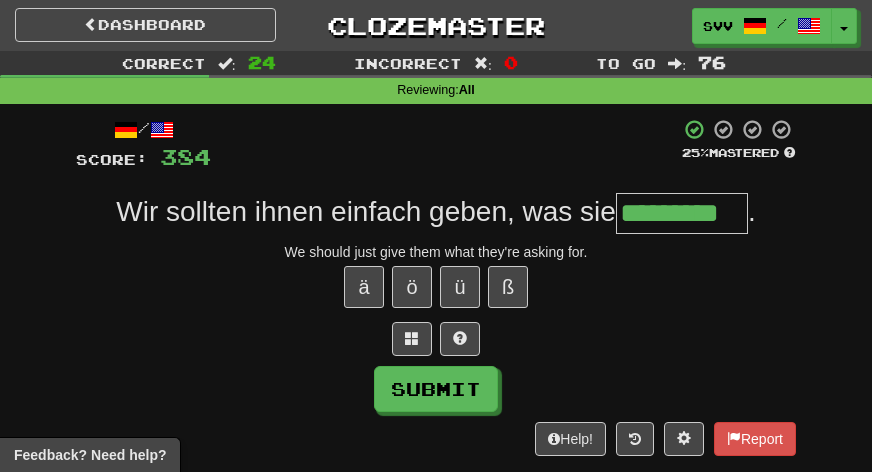 type on "*********" 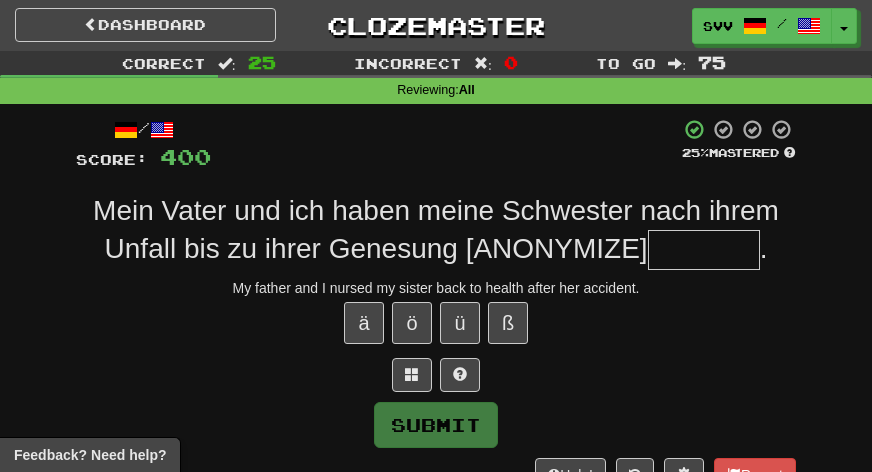 type on "*" 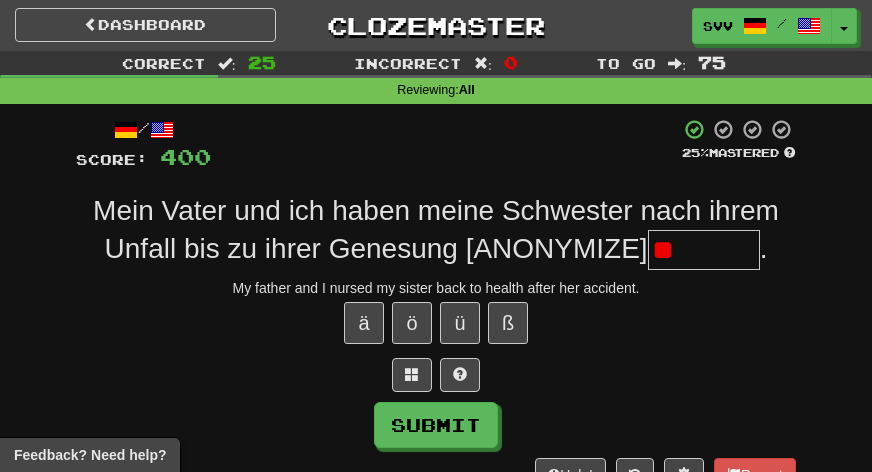 type on "*" 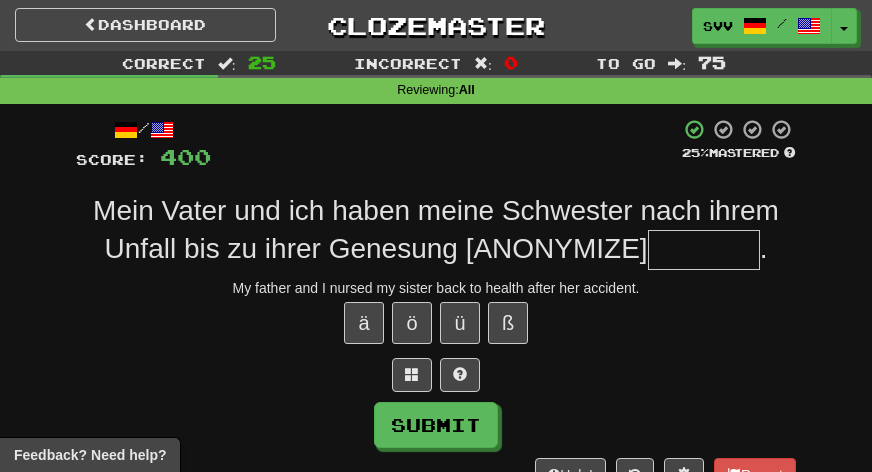 type on "*" 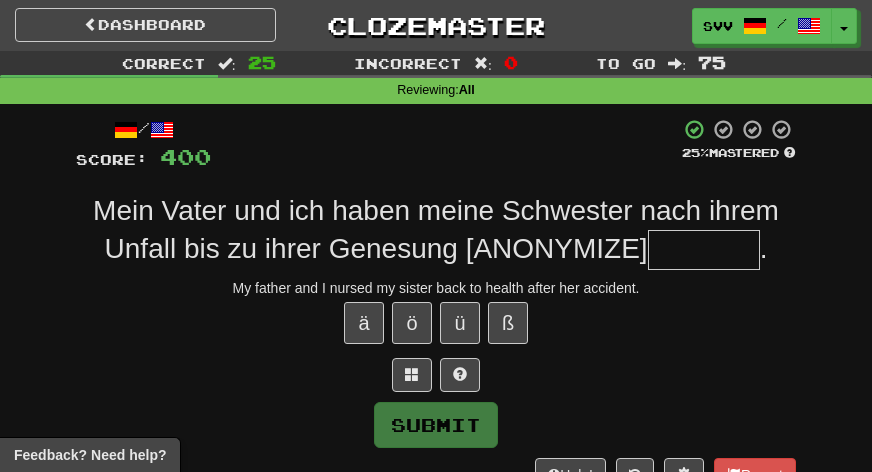 type on "*" 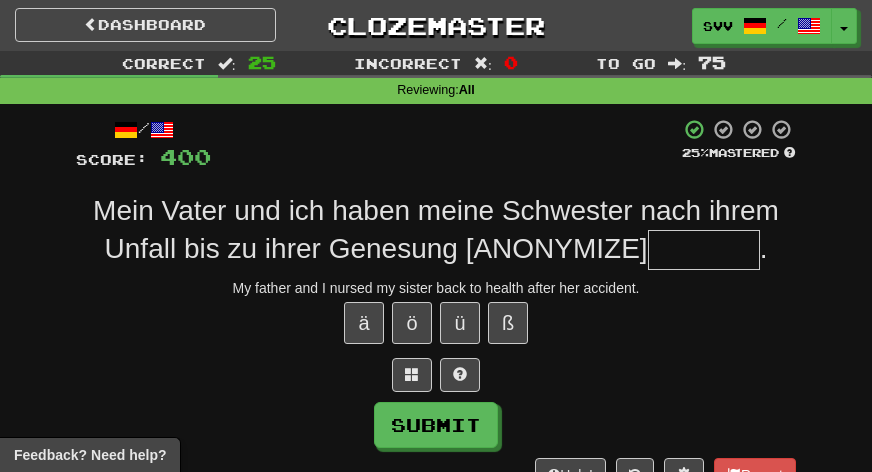 type on "*" 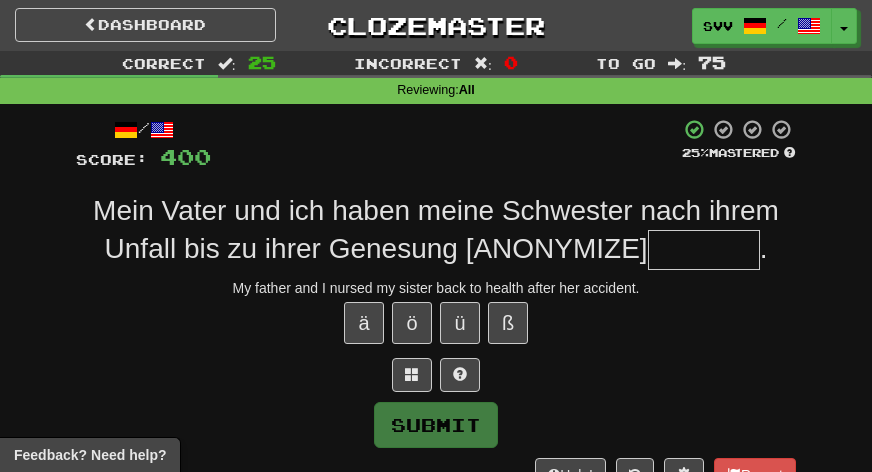 type on "*" 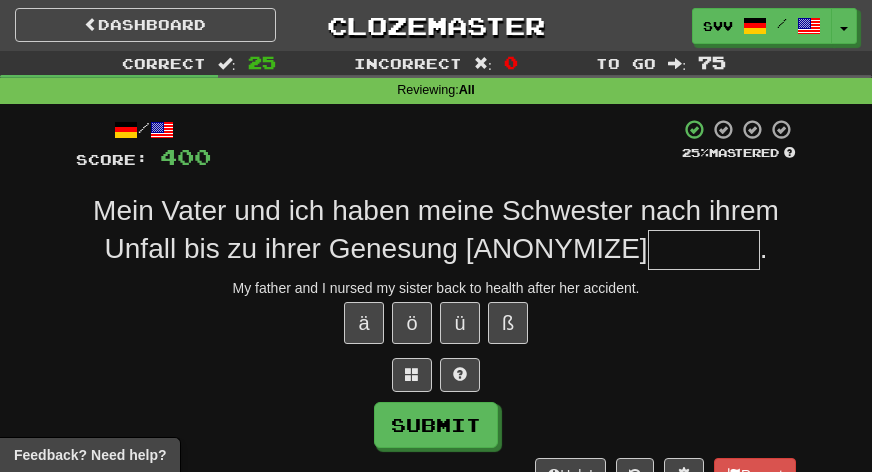 type on "*" 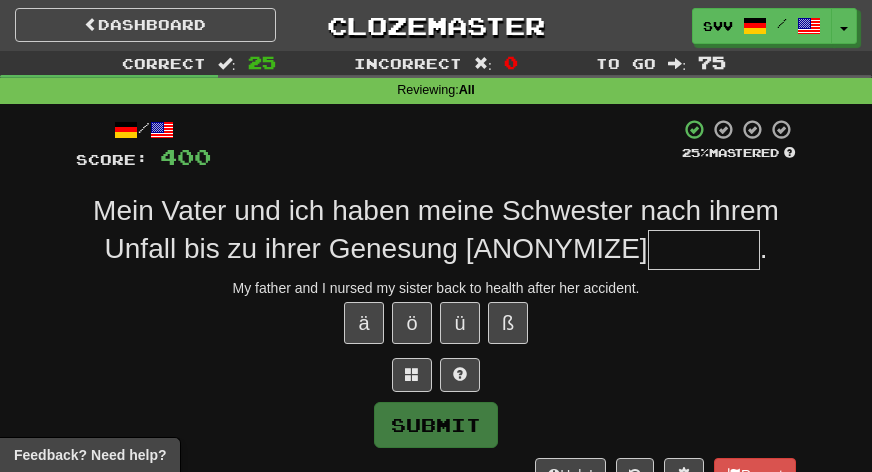 type on "*" 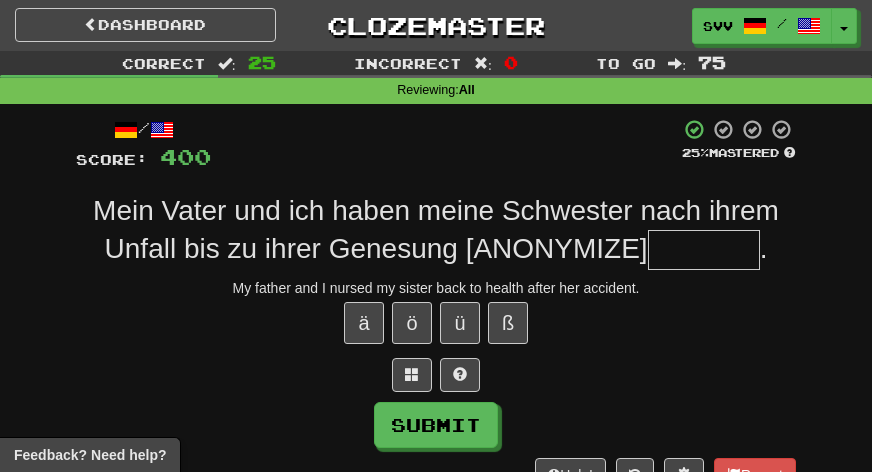 type on "*" 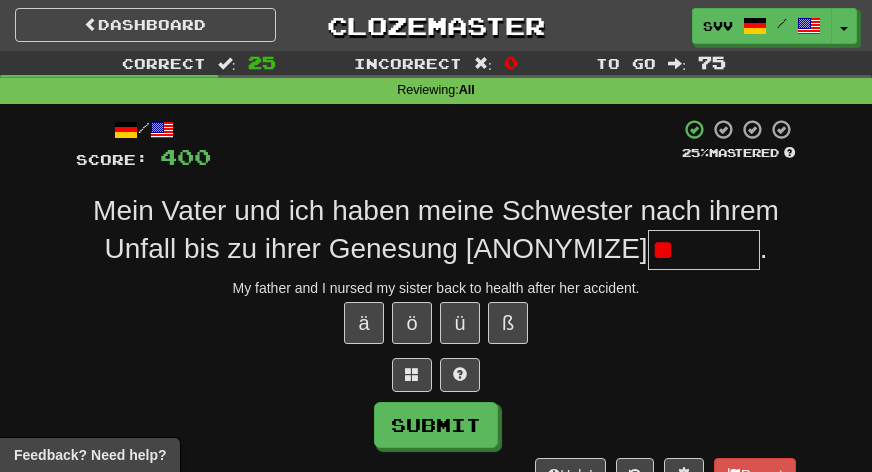 type on "*" 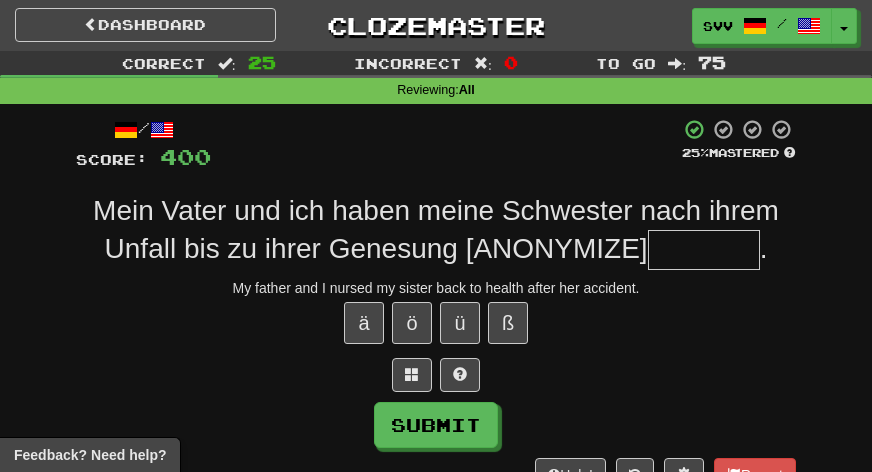 type on "*" 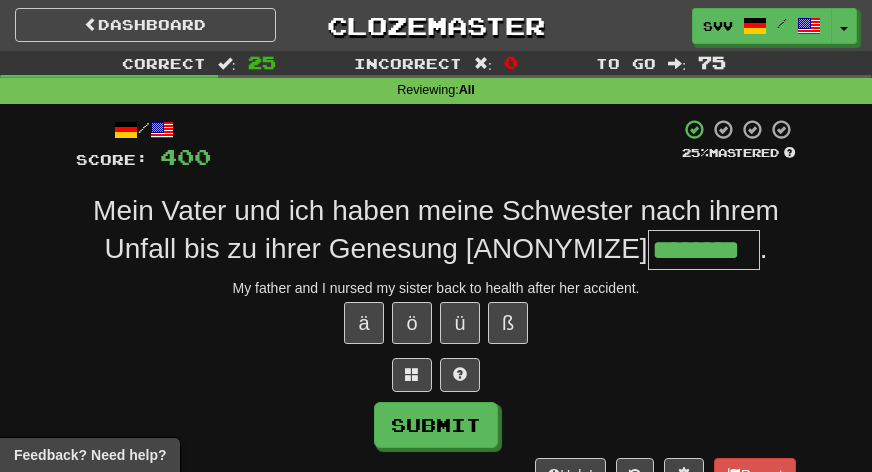 type on "********" 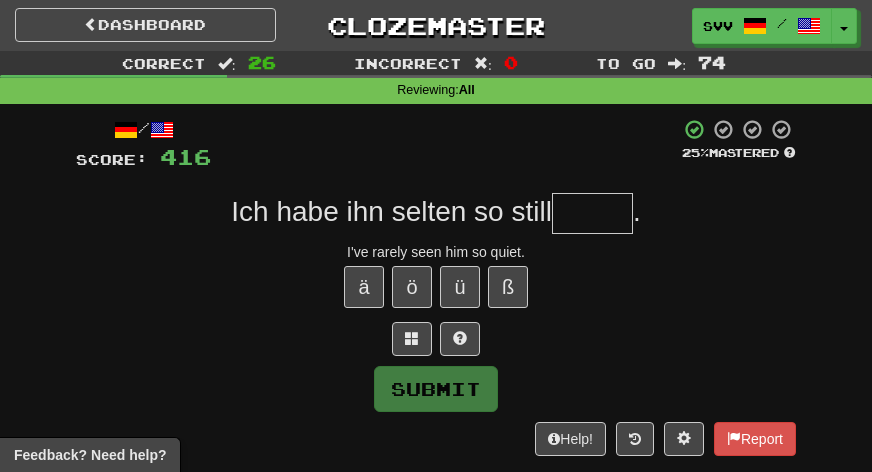 type on "*" 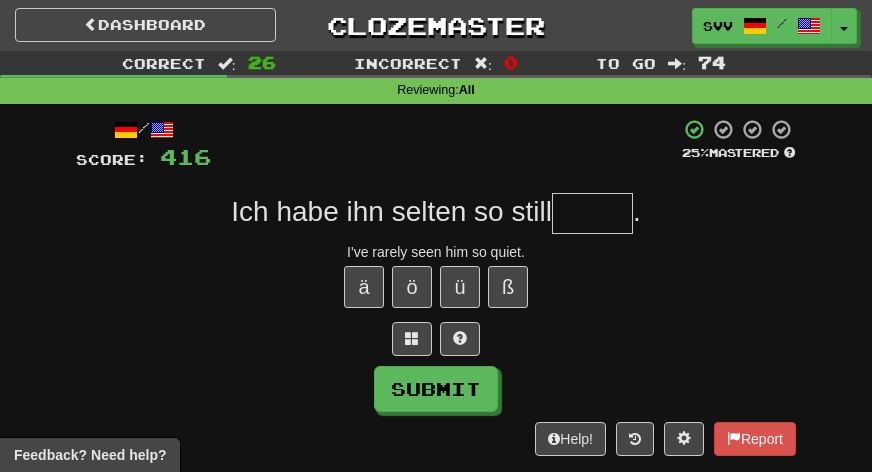 type on "*" 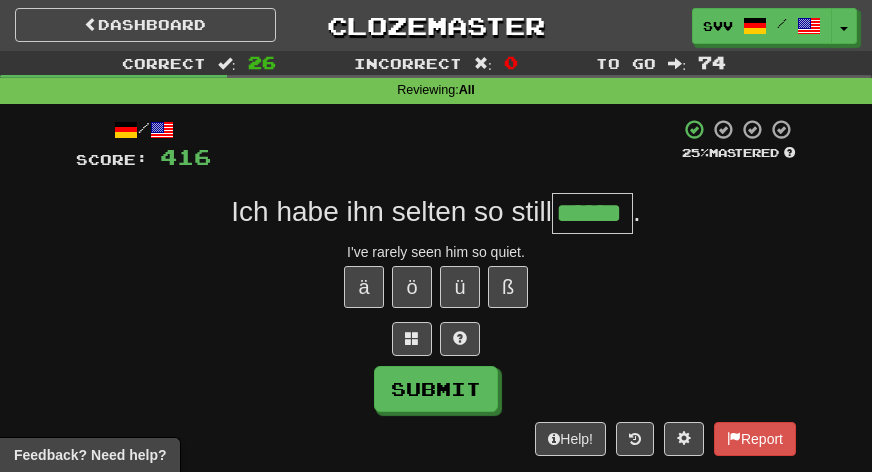 type on "******" 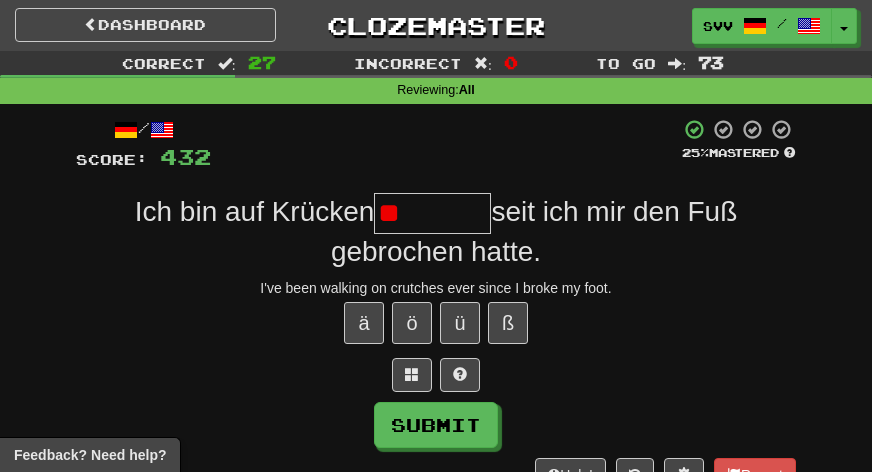 type on "*" 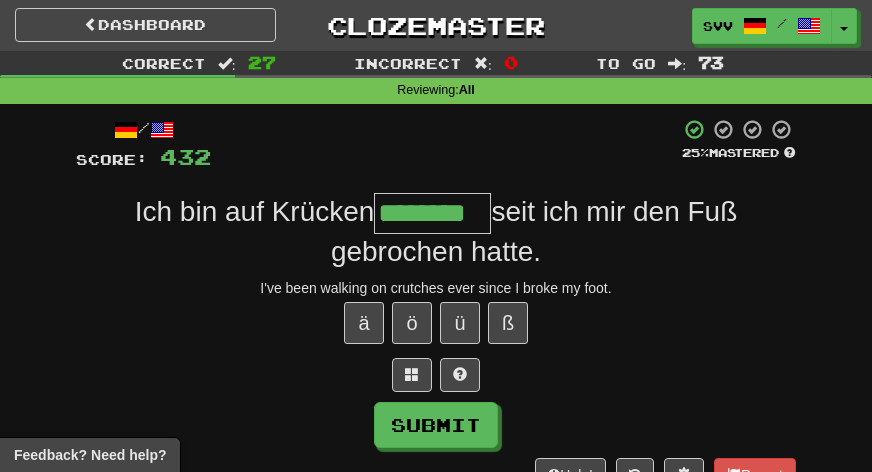 type on "********" 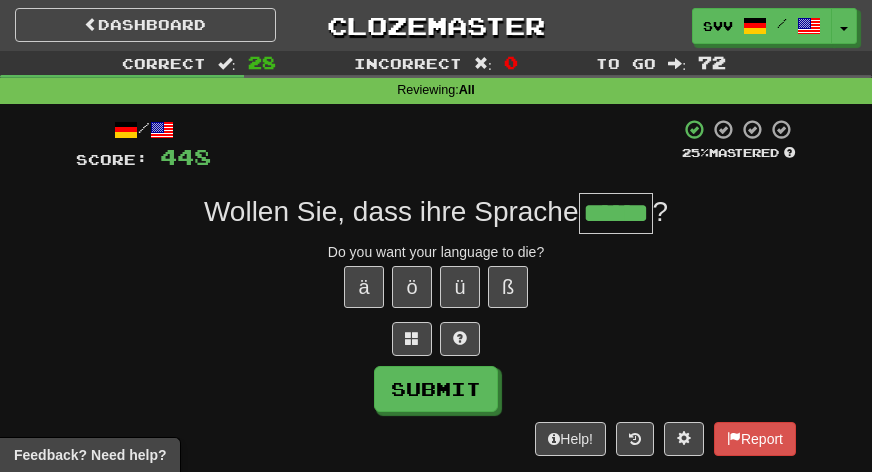 type on "******" 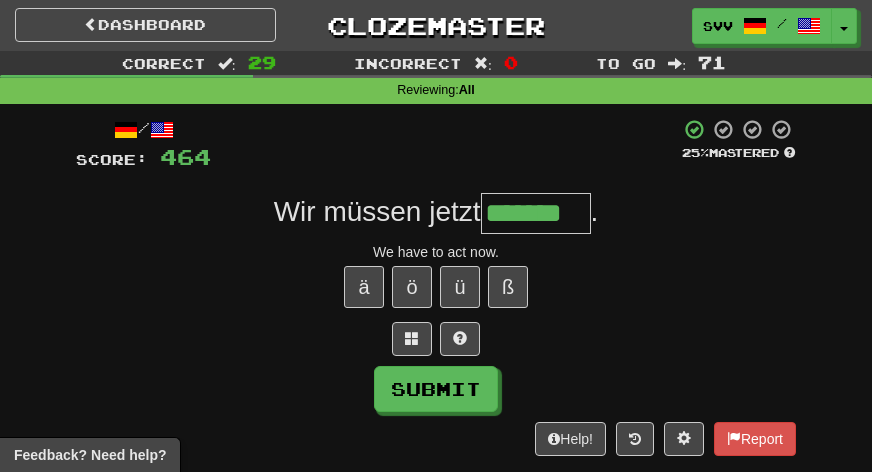 type on "*******" 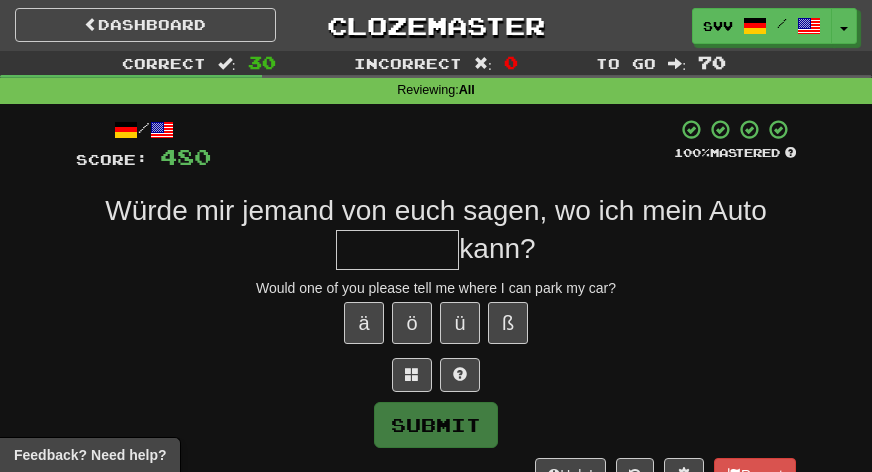 type on "*" 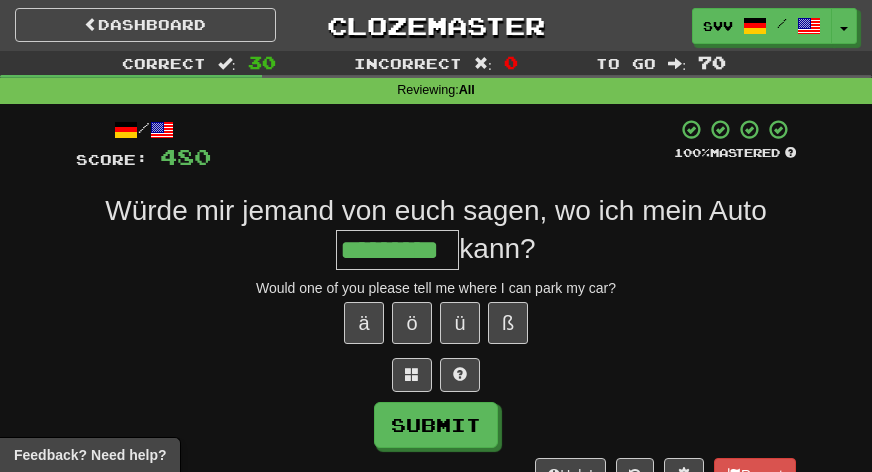 type on "*********" 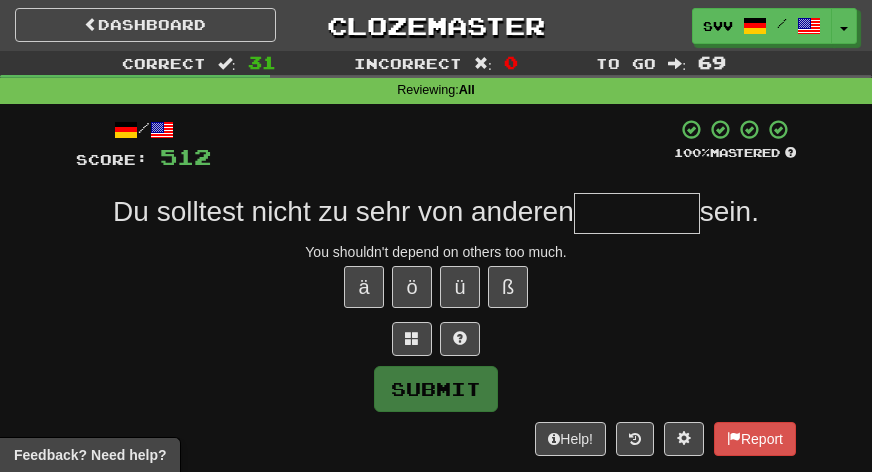 type on "*" 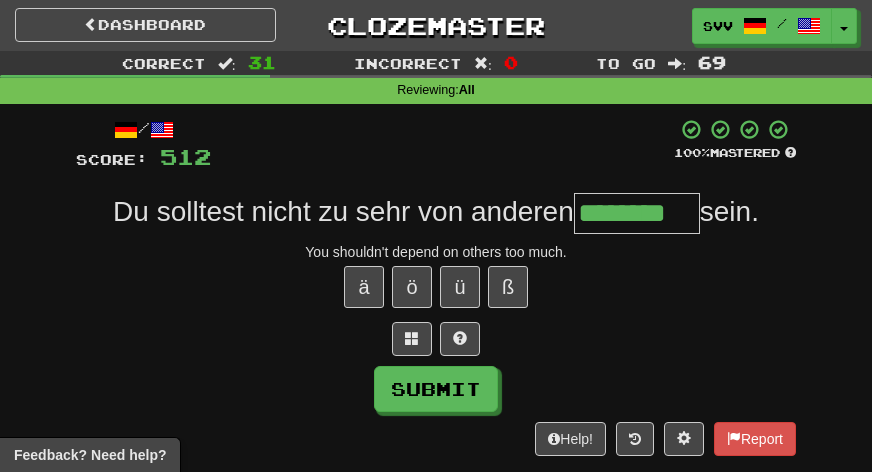 type on "********" 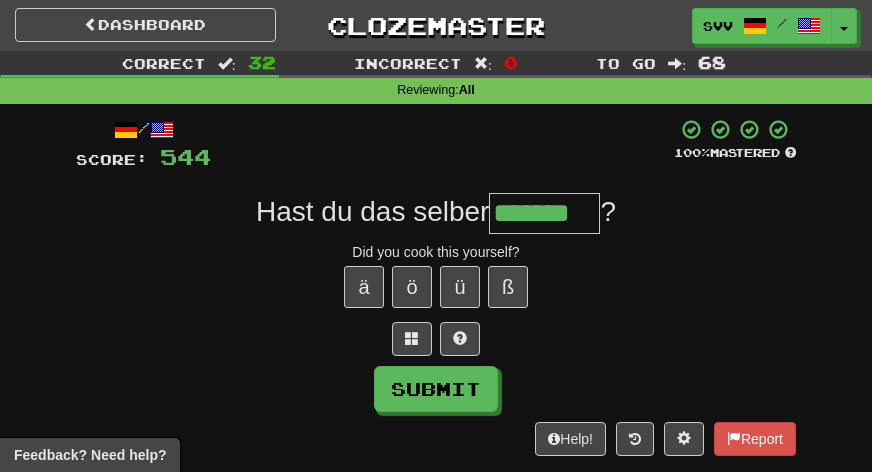 type on "*******" 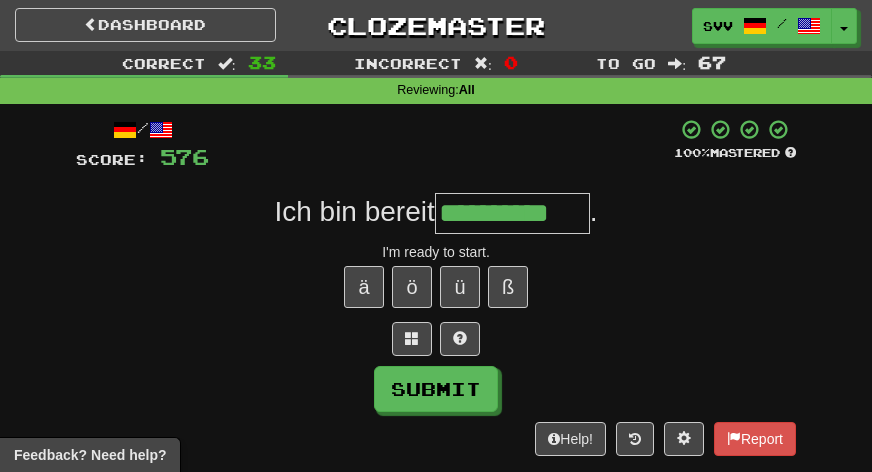type on "**********" 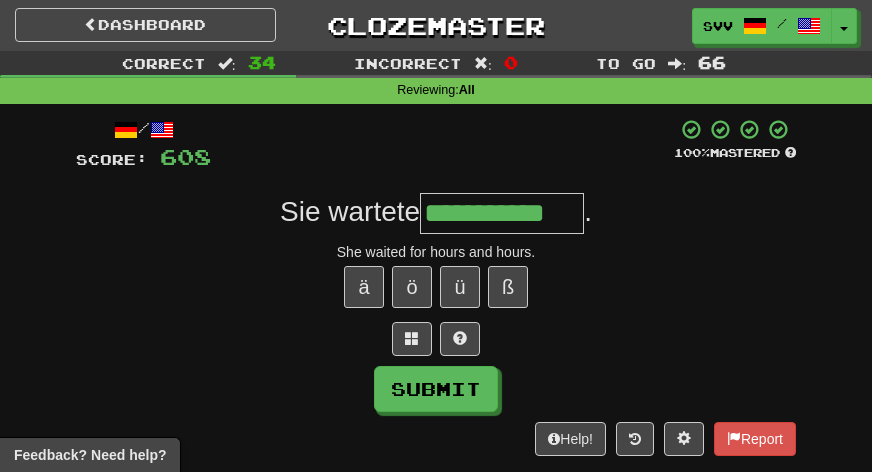 type on "**********" 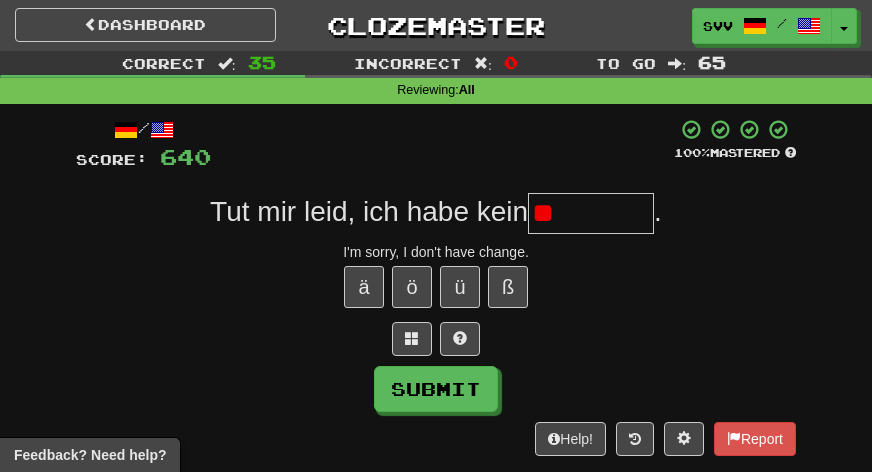 type on "*" 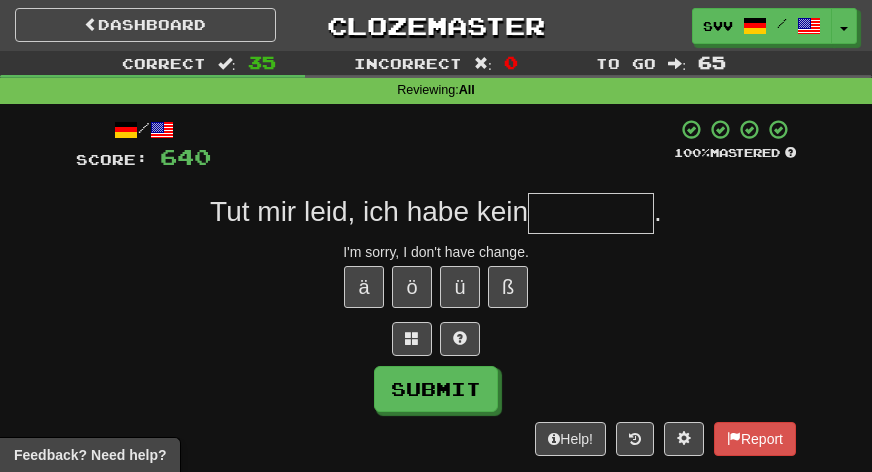type on "*" 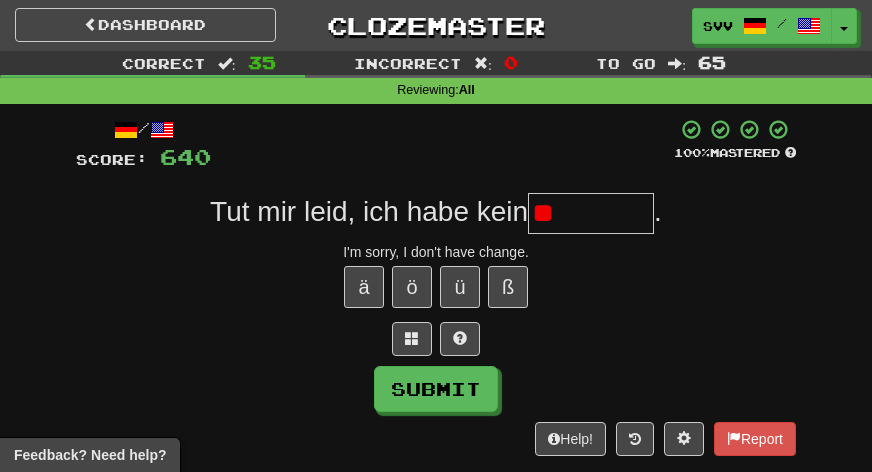 type on "*" 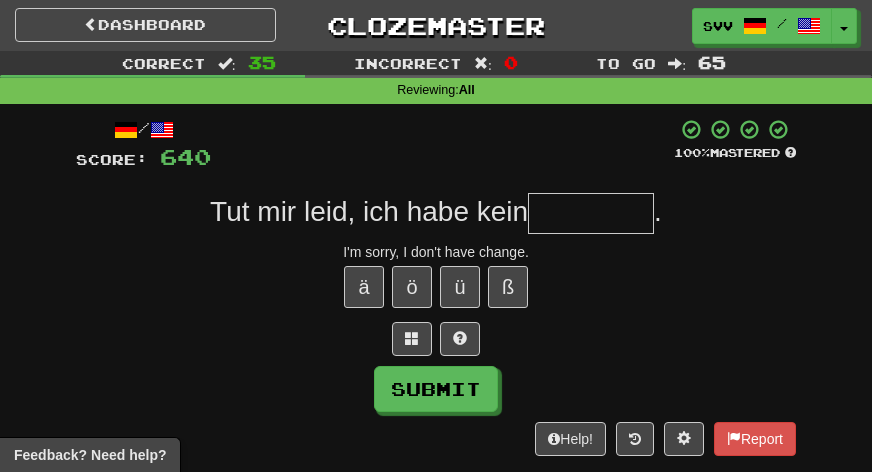 type on "*" 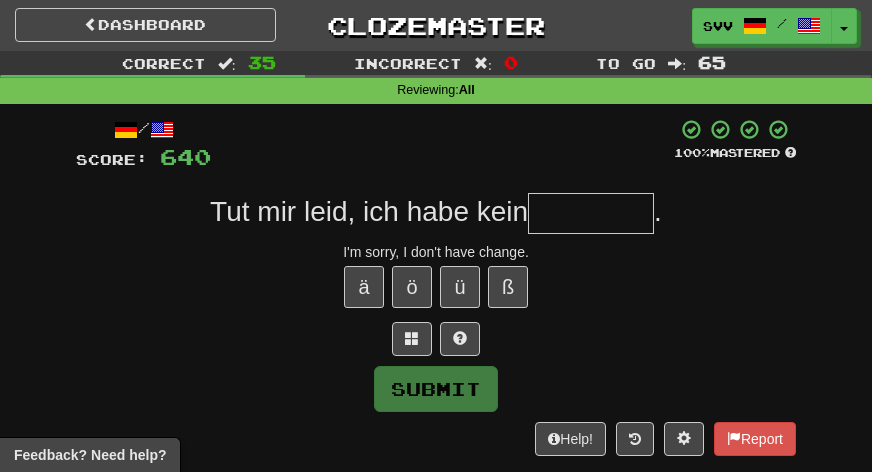 type on "*" 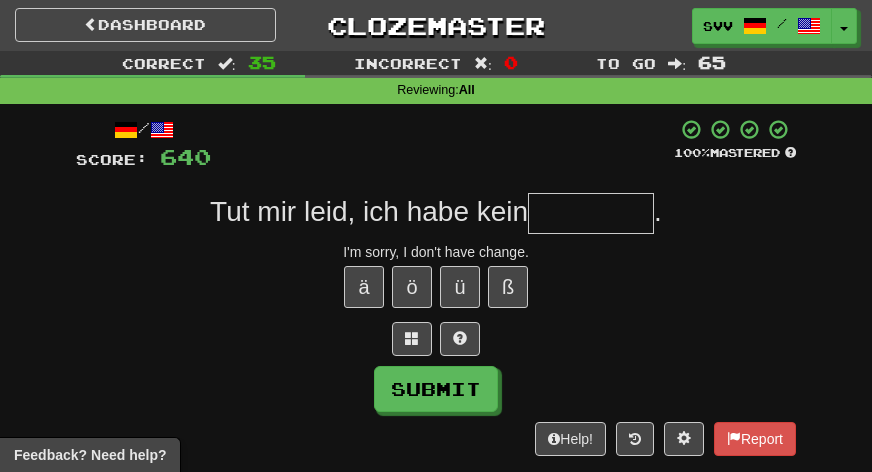 type on "*" 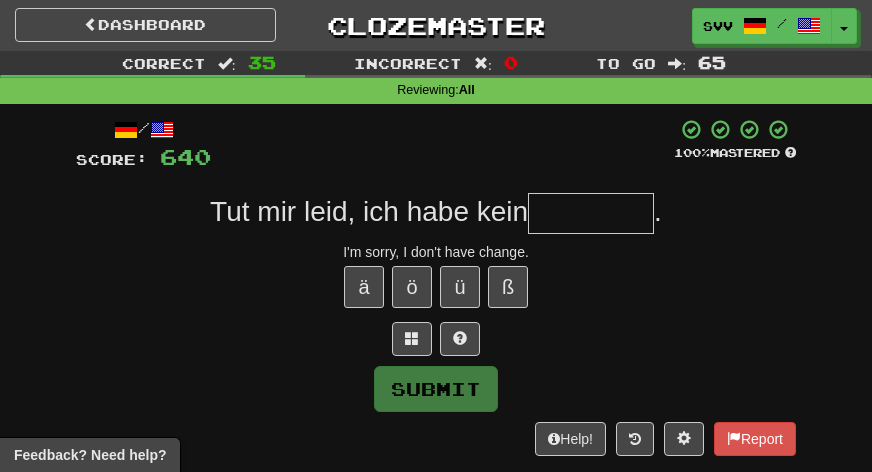 type on "*" 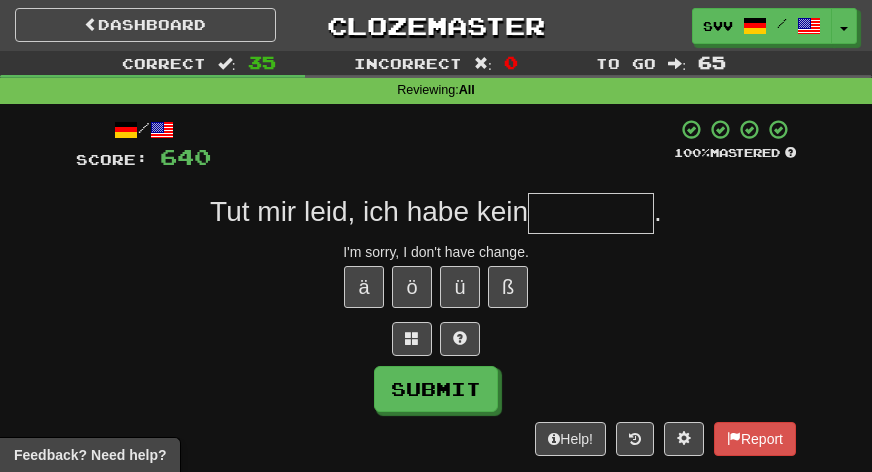 type on "*" 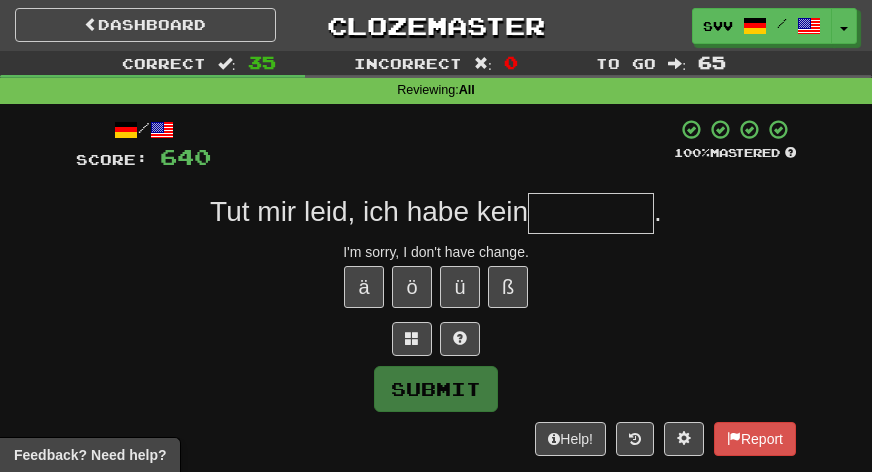type on "*" 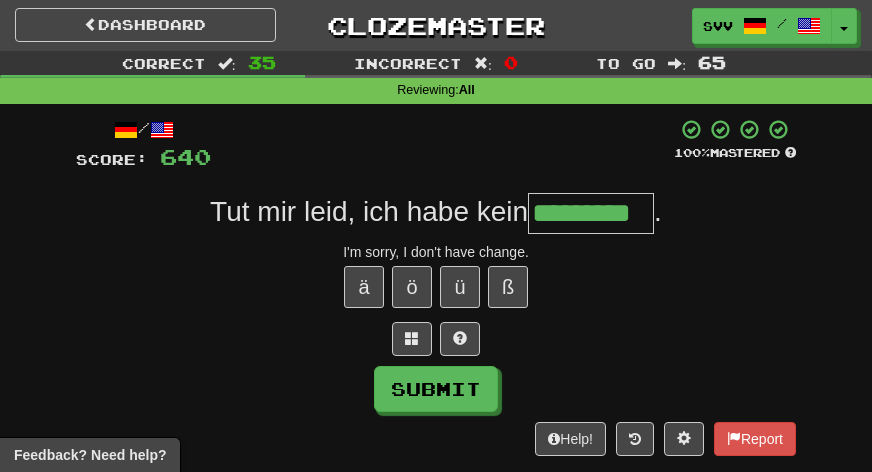 type on "*********" 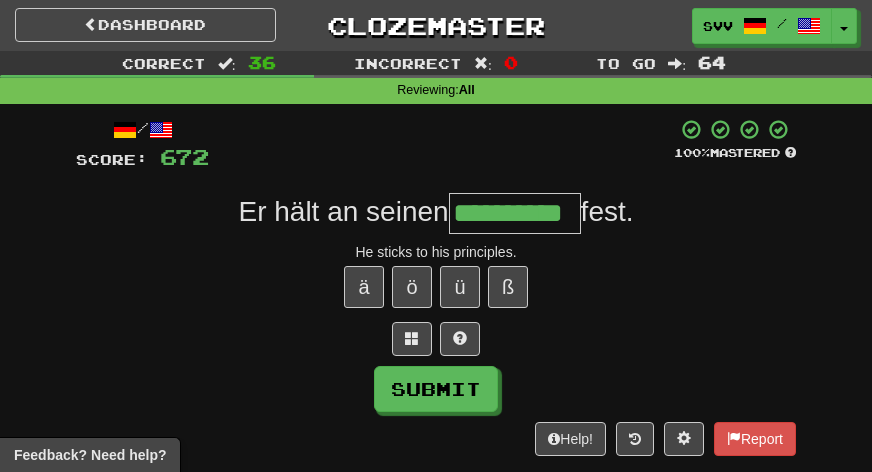 type on "**********" 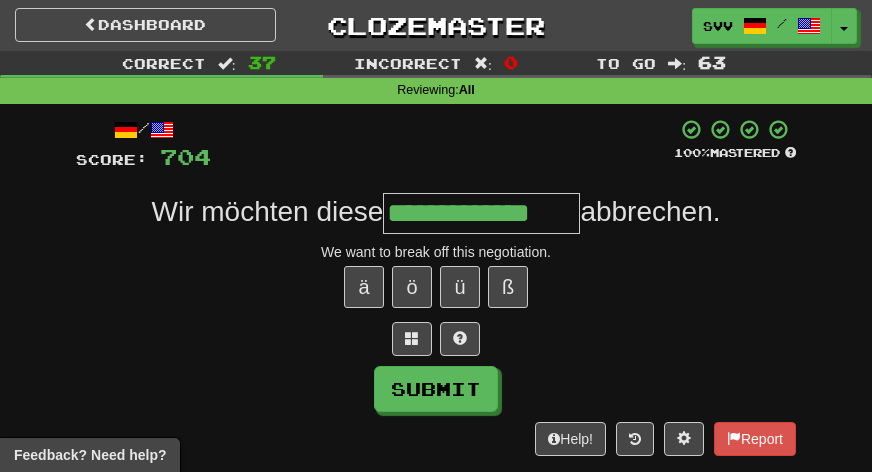 type on "**********" 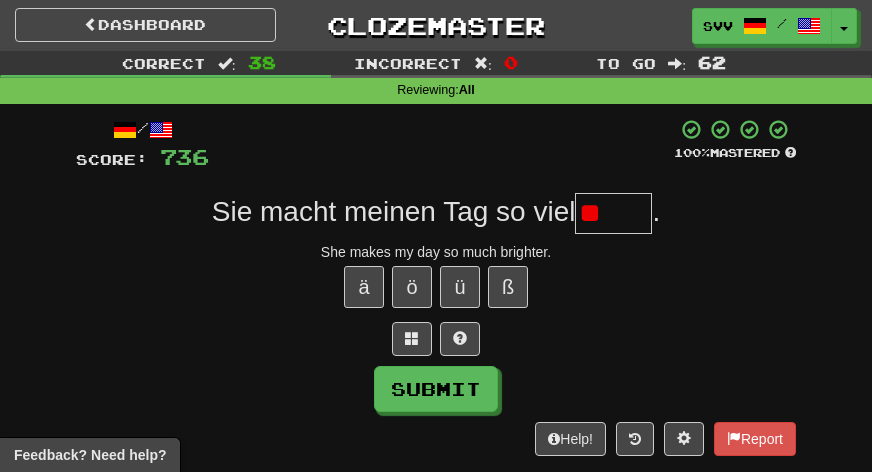 type on "*" 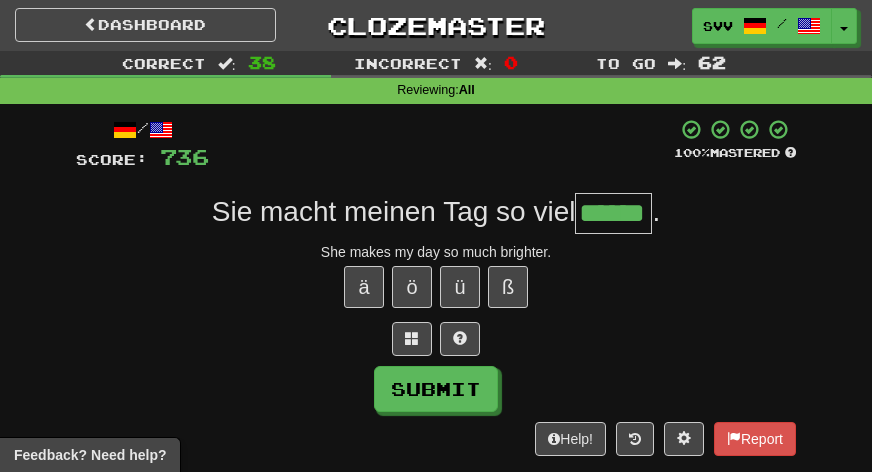 type on "******" 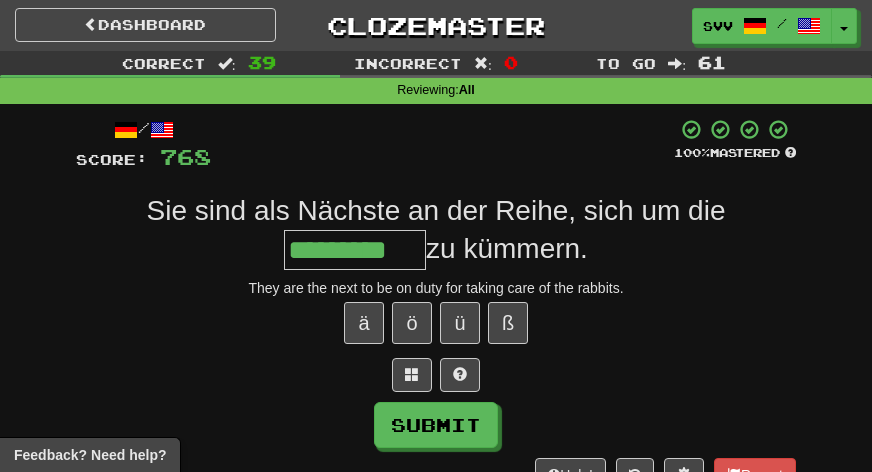type on "*********" 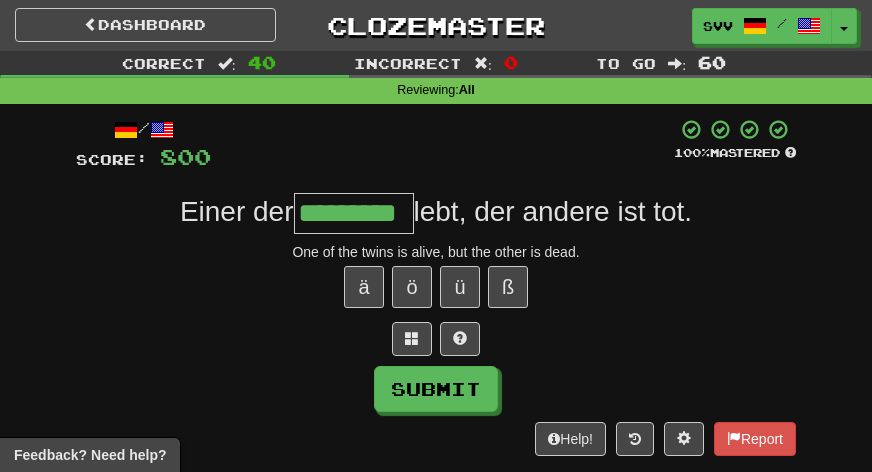type on "*********" 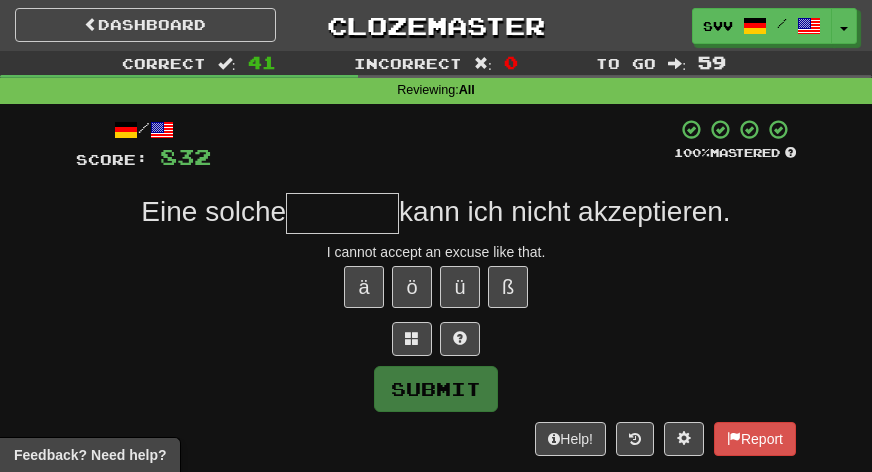 type on "*" 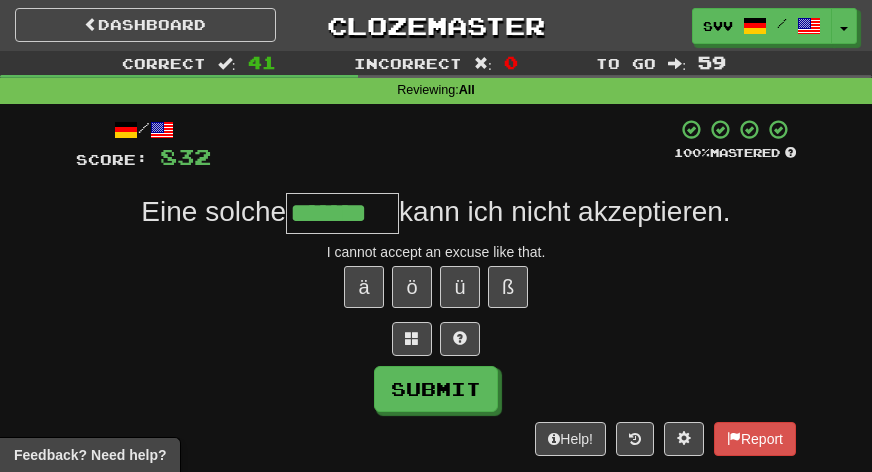 type on "*******" 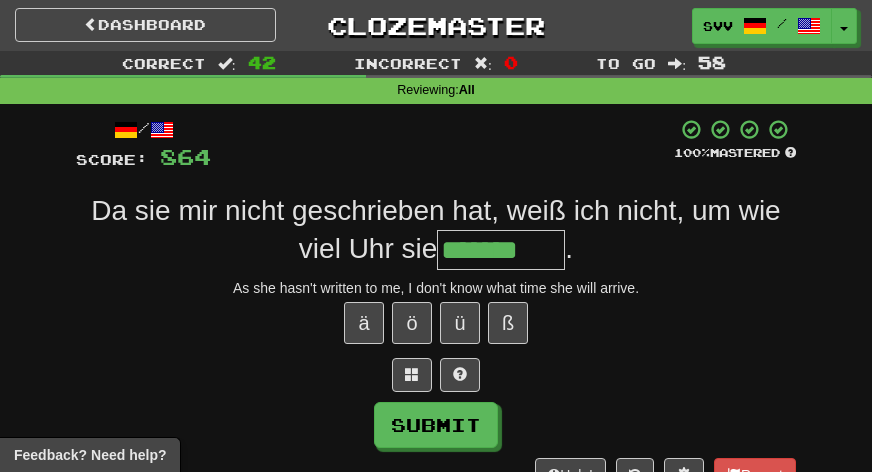 type on "*******" 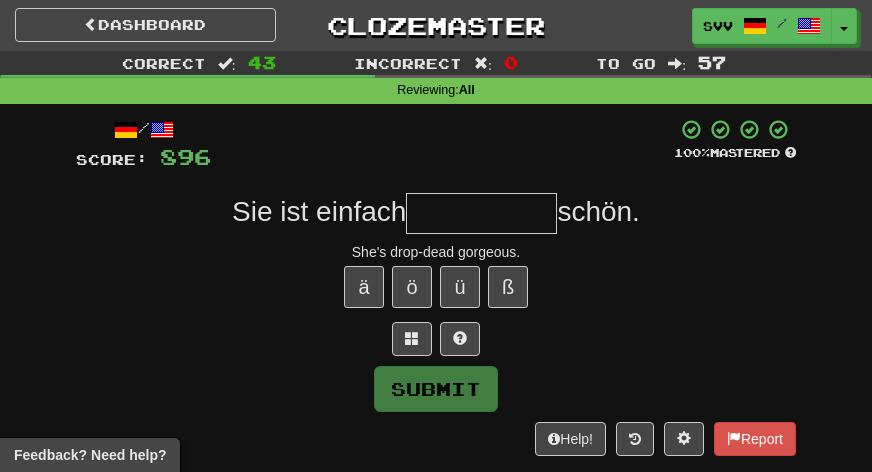 type on "*" 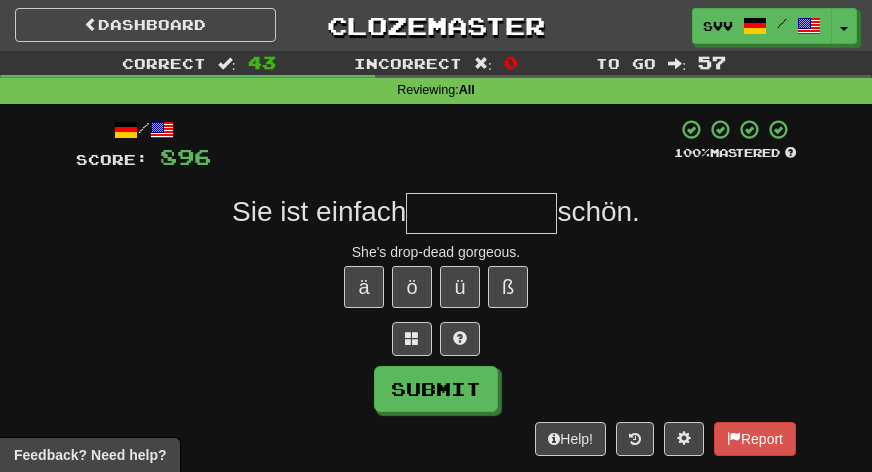 type on "*" 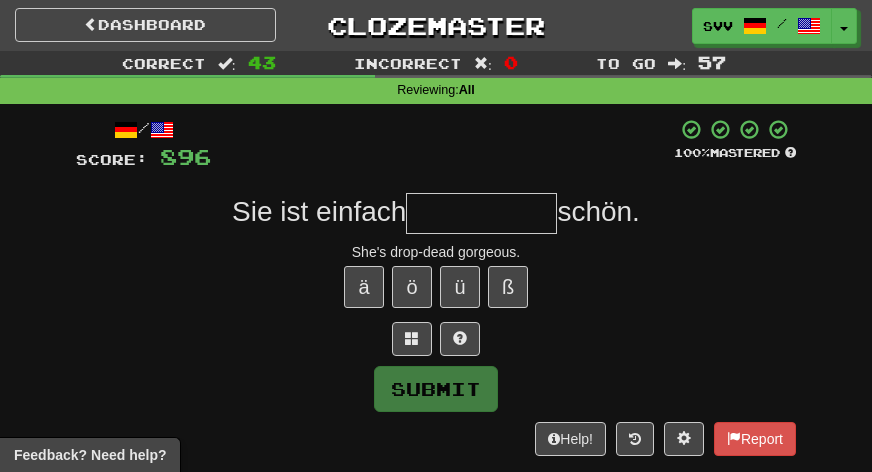 type on "*" 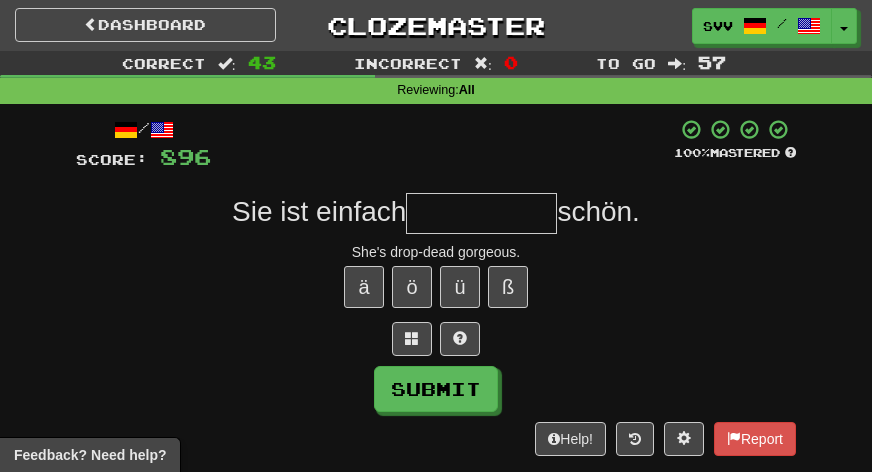 type on "*" 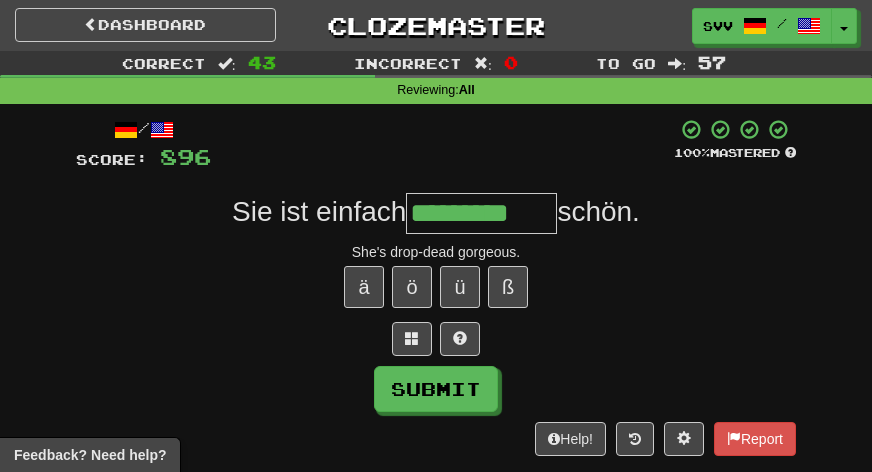 type on "*********" 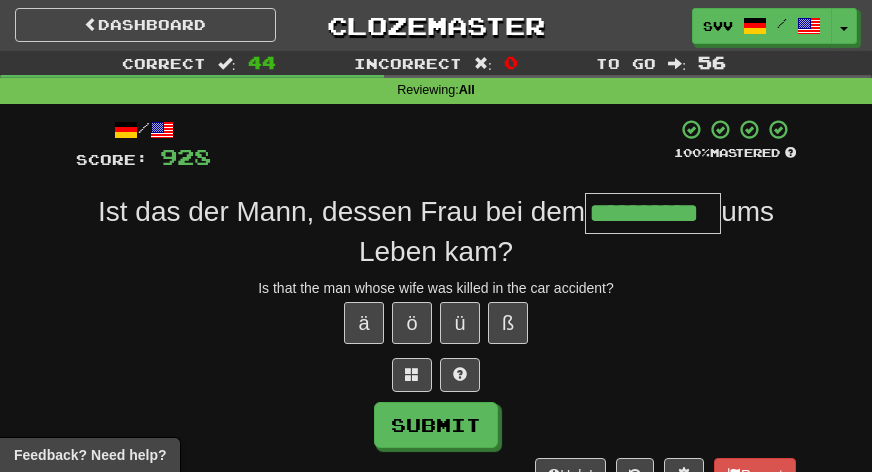 type on "**********" 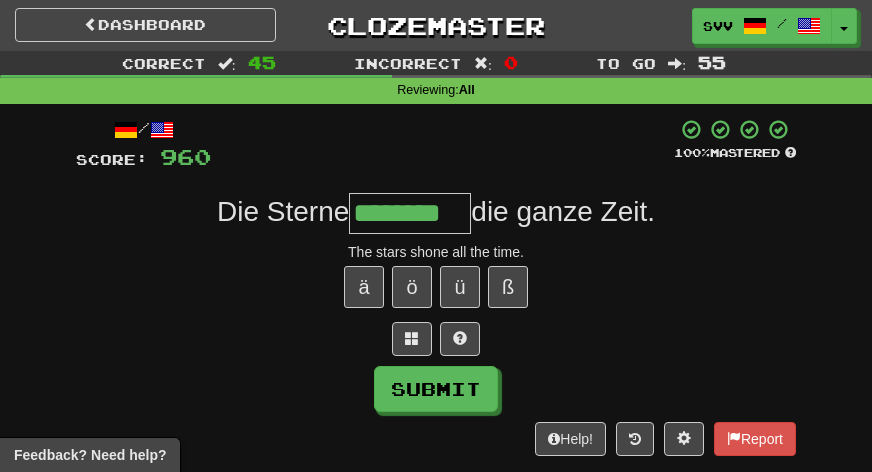 type on "********" 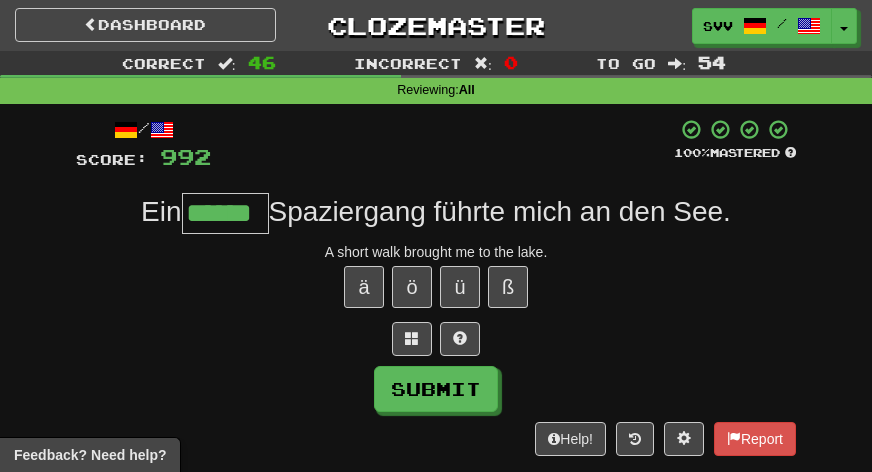 scroll, scrollTop: 0, scrollLeft: 0, axis: both 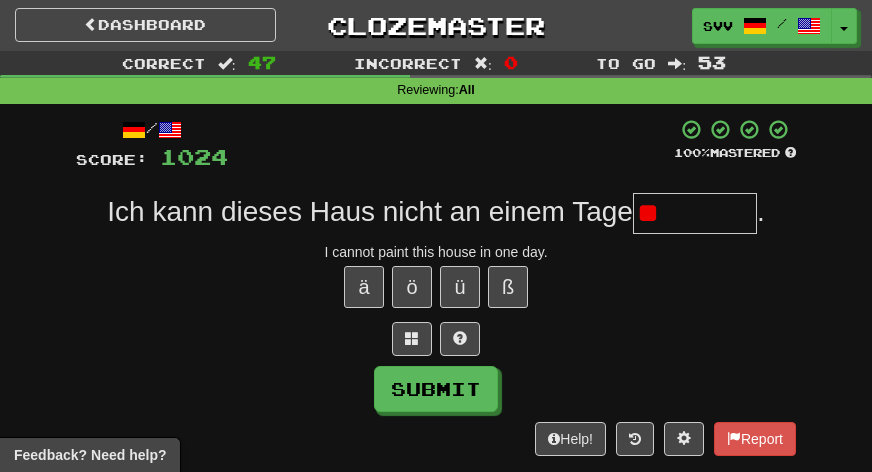 type on "*" 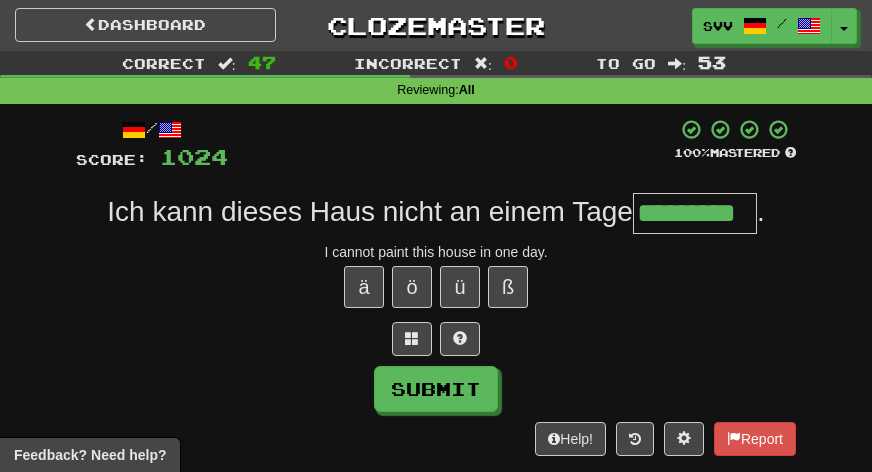 type on "*********" 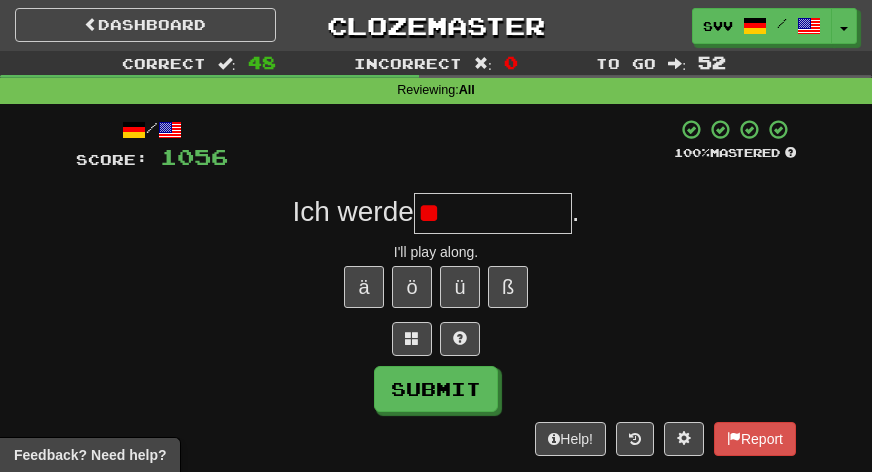 type on "*" 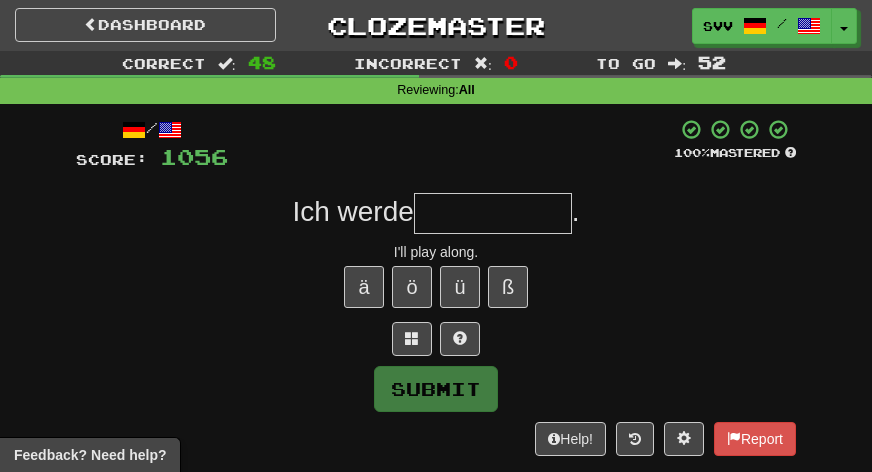 type on "*" 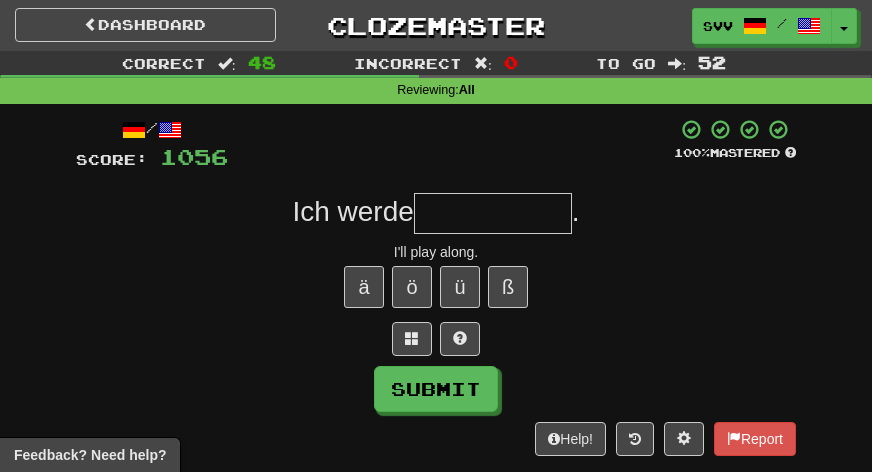 type 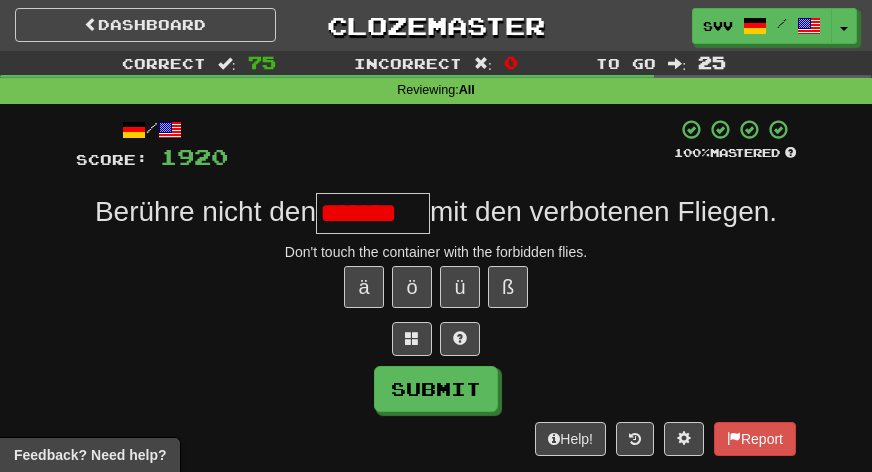 scroll, scrollTop: 0, scrollLeft: 0, axis: both 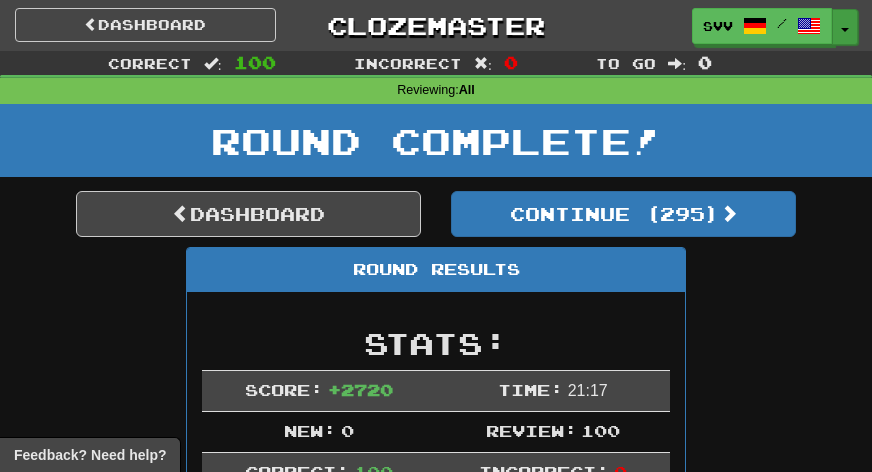 click on "Toggle Dropdown" at bounding box center [845, 27] 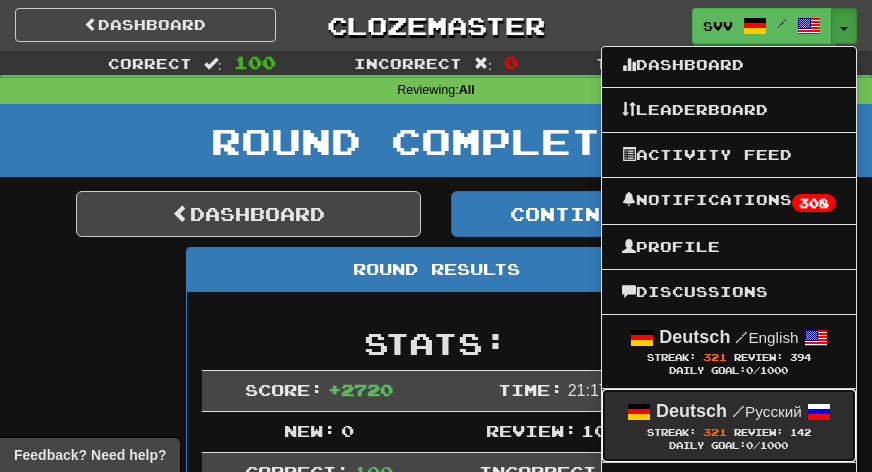click on "Deutsch
/
Русский
Streak:
321
Review:
142
Daily Goal:  0 /1000" at bounding box center (729, 425) 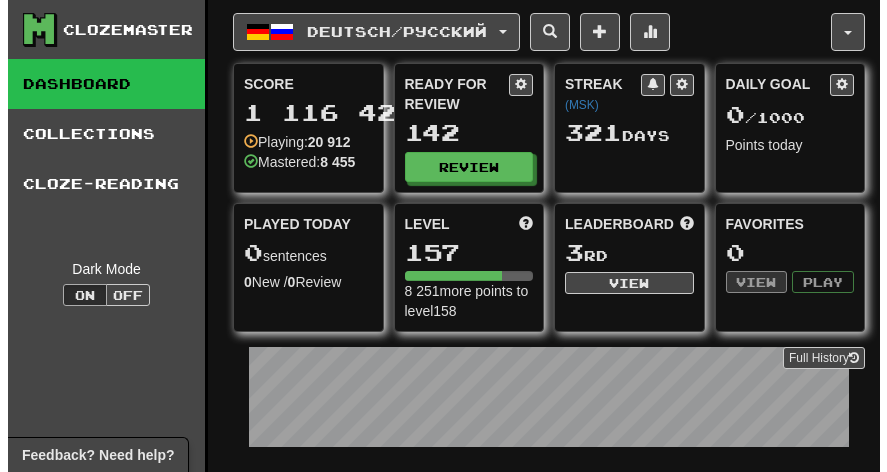scroll, scrollTop: 0, scrollLeft: 0, axis: both 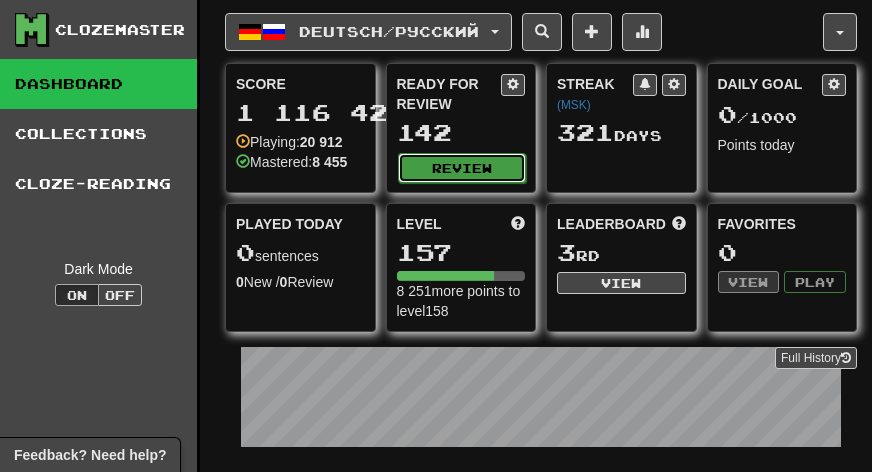 click on "Review" at bounding box center [462, 168] 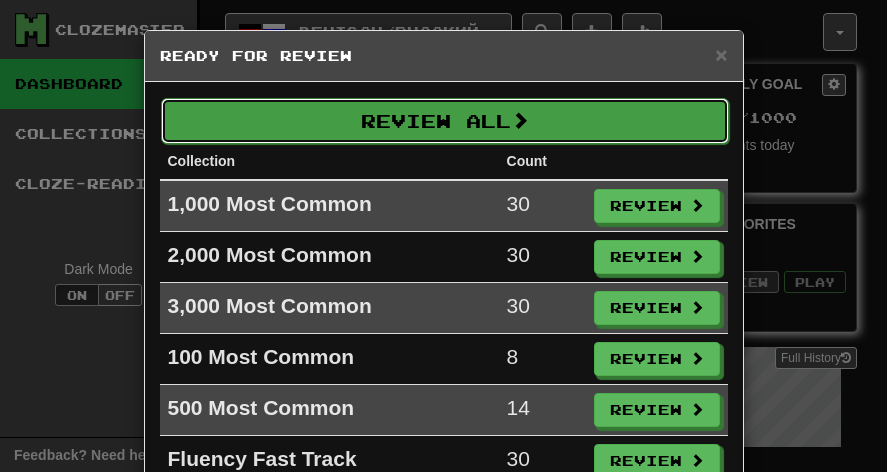 click on "Review All" at bounding box center [445, 121] 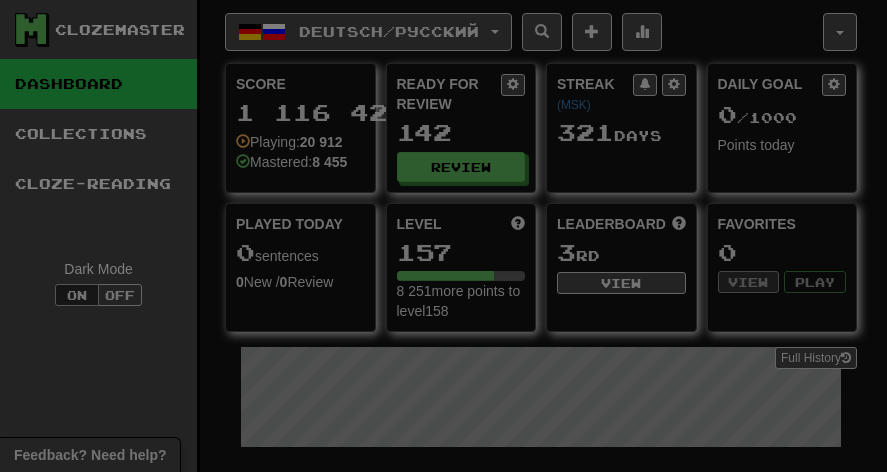 select on "***" 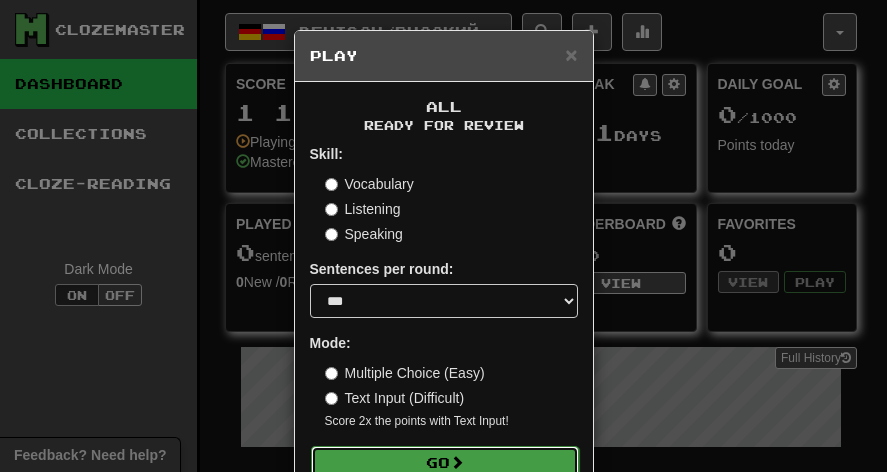 click on "Go" at bounding box center (445, 463) 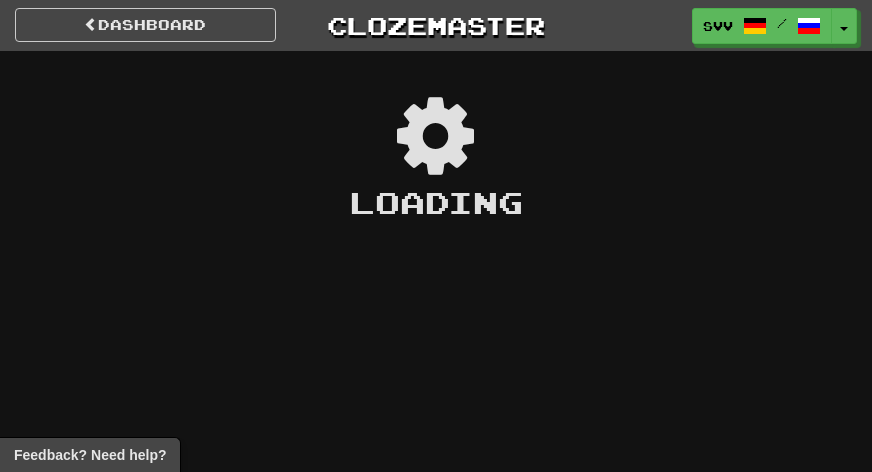 scroll, scrollTop: 0, scrollLeft: 0, axis: both 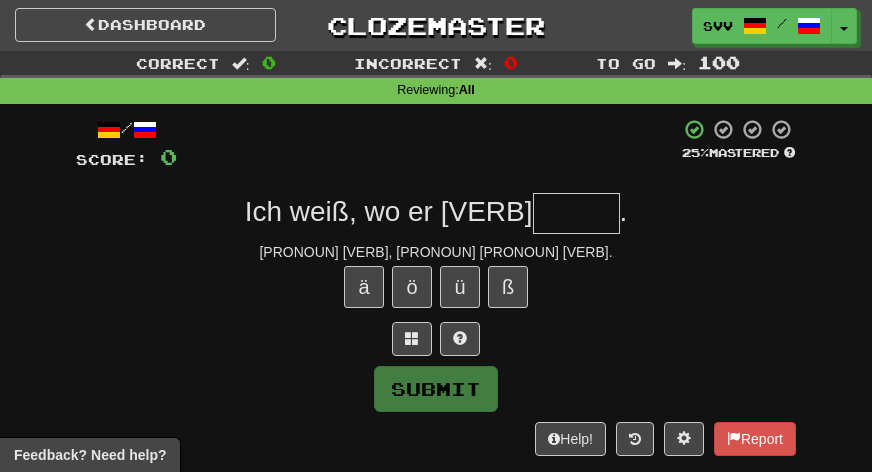 type on "*" 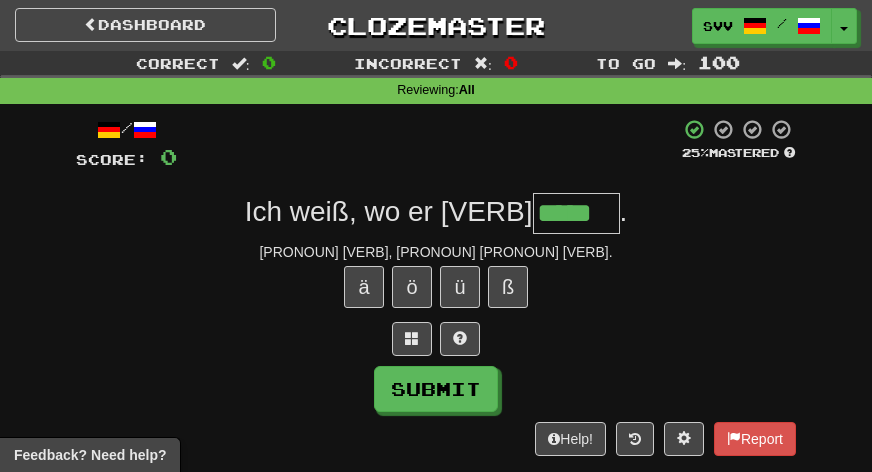 type on "*****" 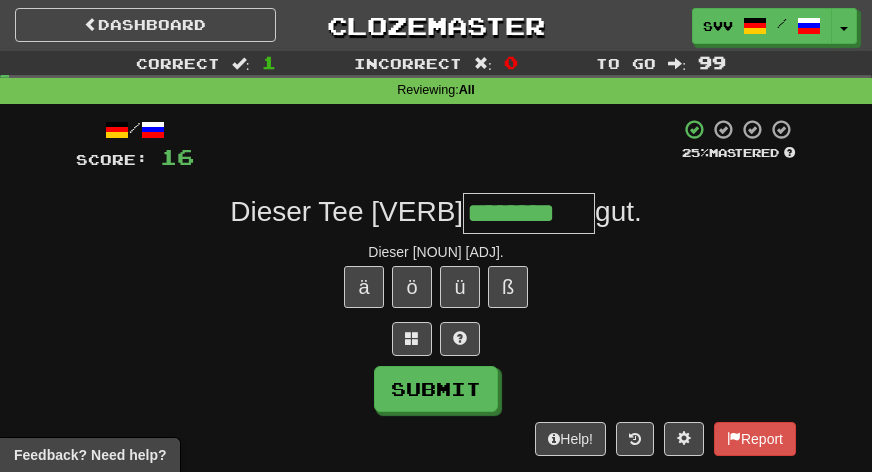 type on "********" 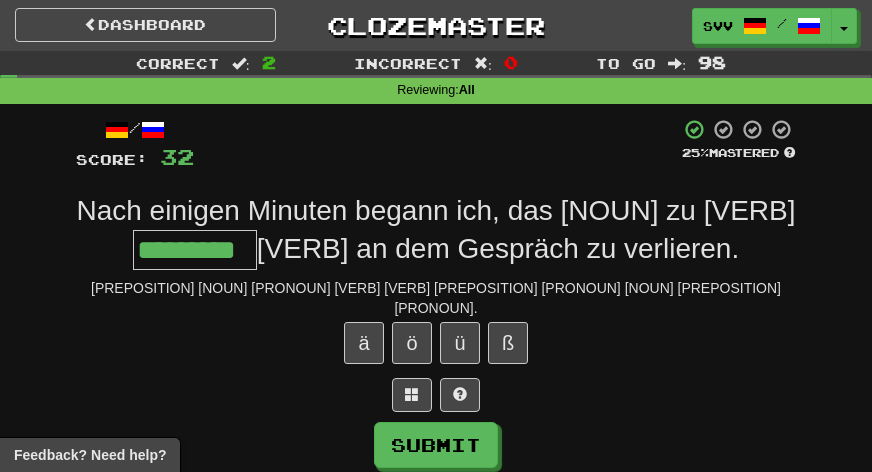 type on "*********" 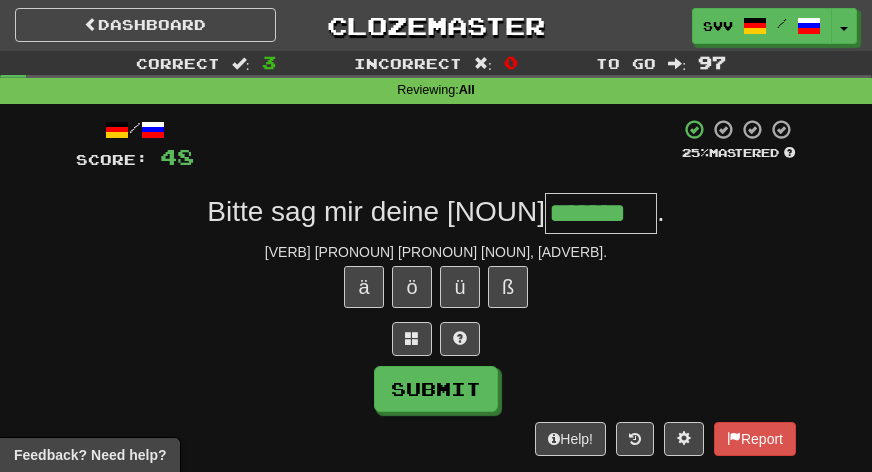 type on "*******" 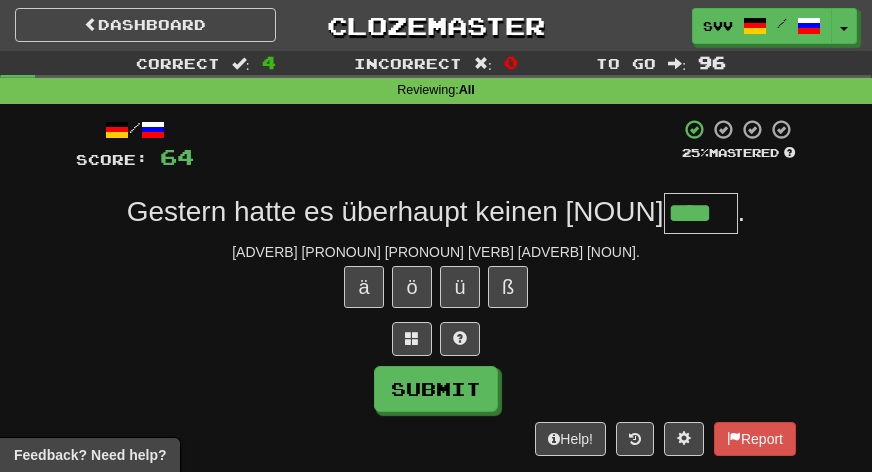type on "****" 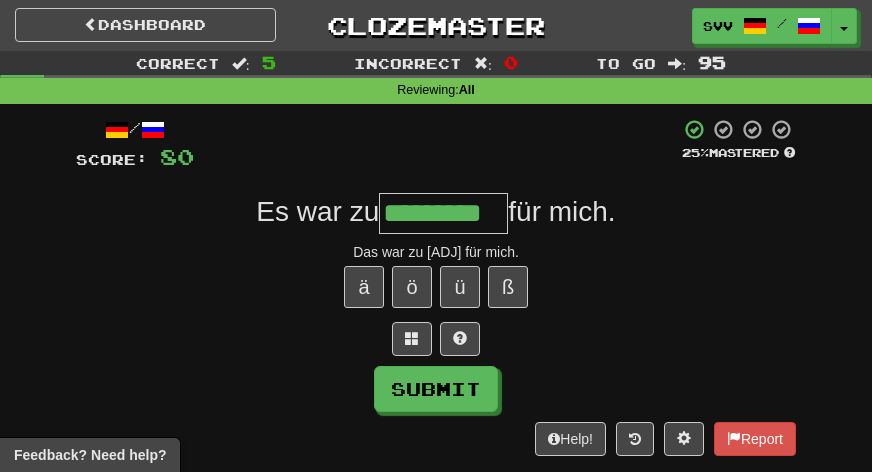 type on "*********" 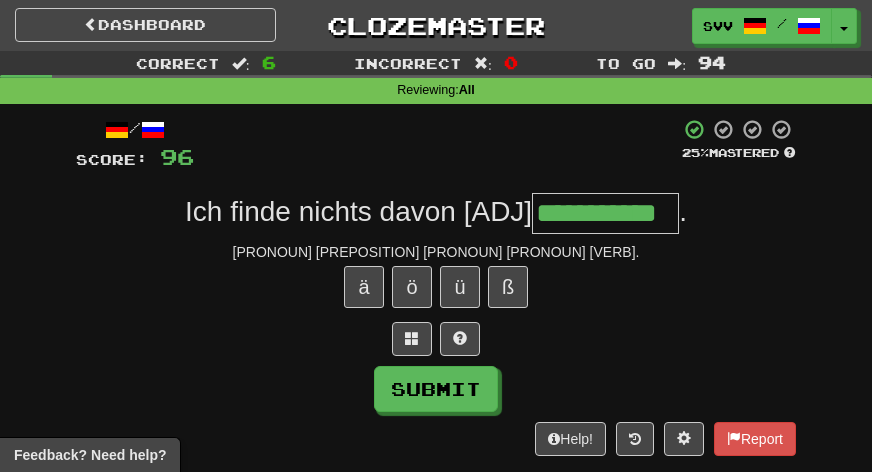type on "**********" 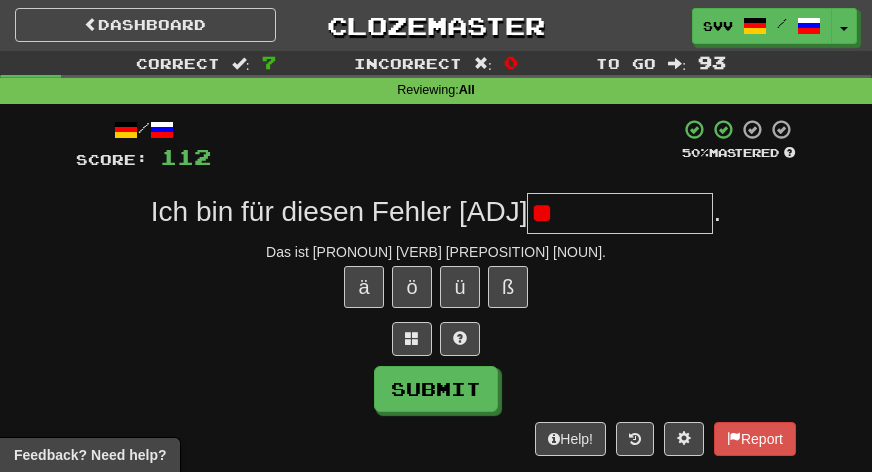 type on "*" 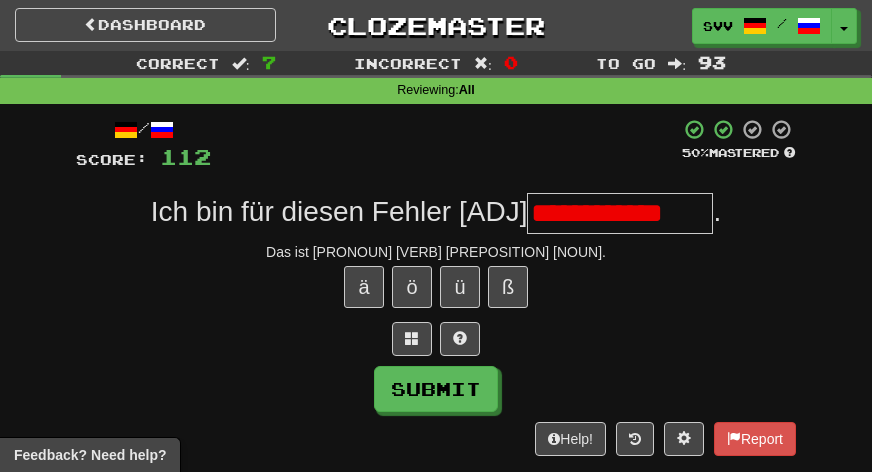 scroll, scrollTop: 0, scrollLeft: 0, axis: both 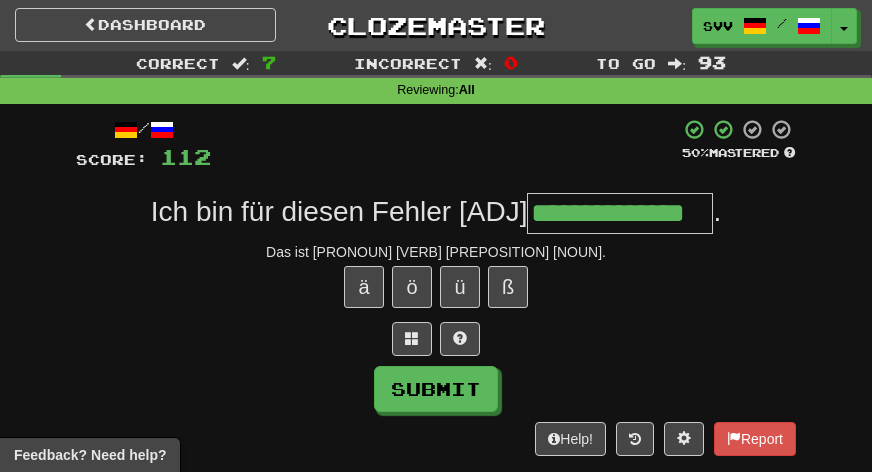 type on "**********" 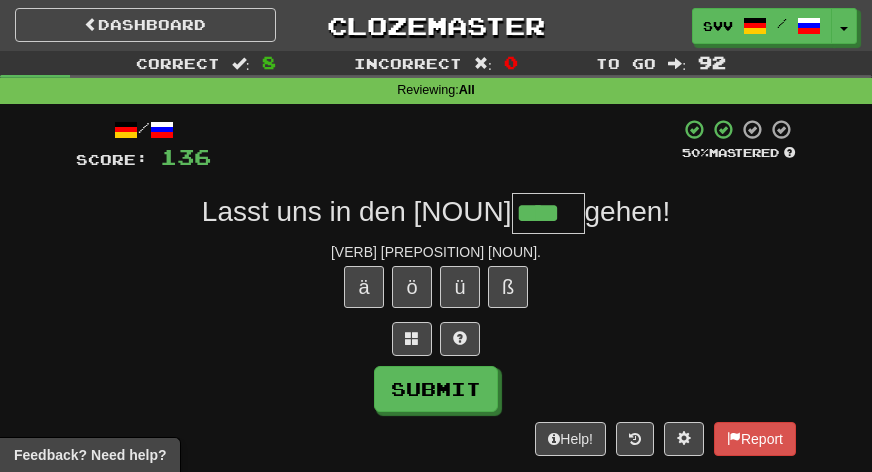 type on "****" 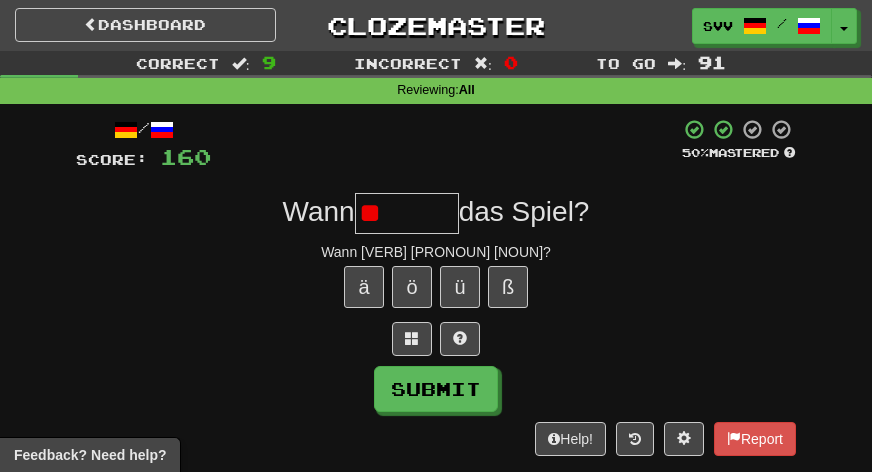 type on "*" 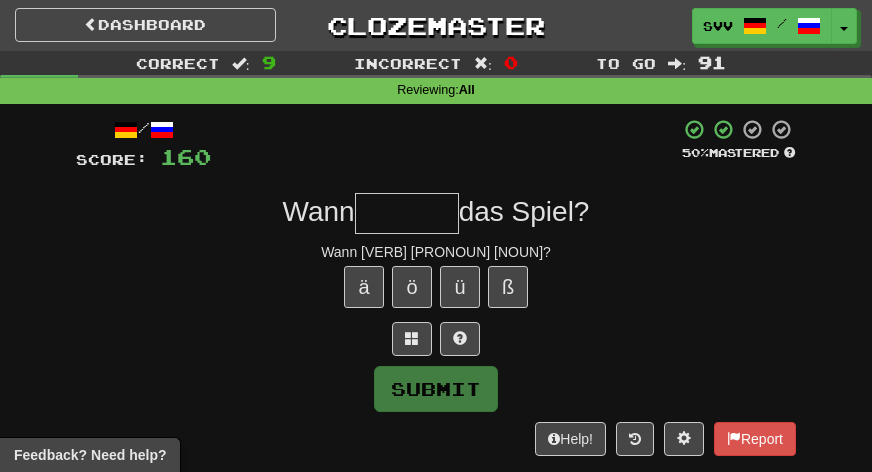 type on "*" 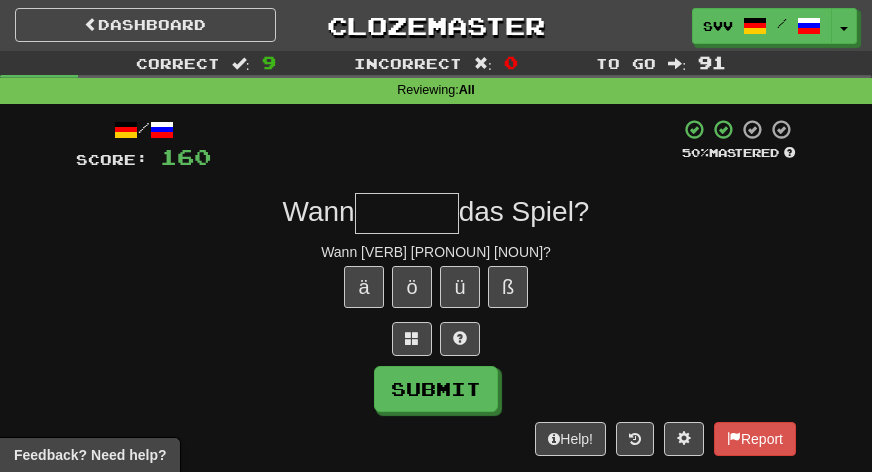 type on "*" 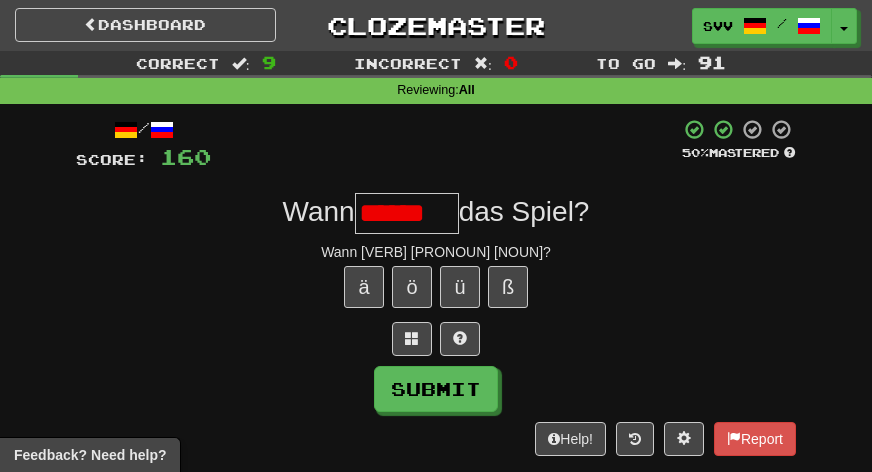 scroll, scrollTop: 0, scrollLeft: 0, axis: both 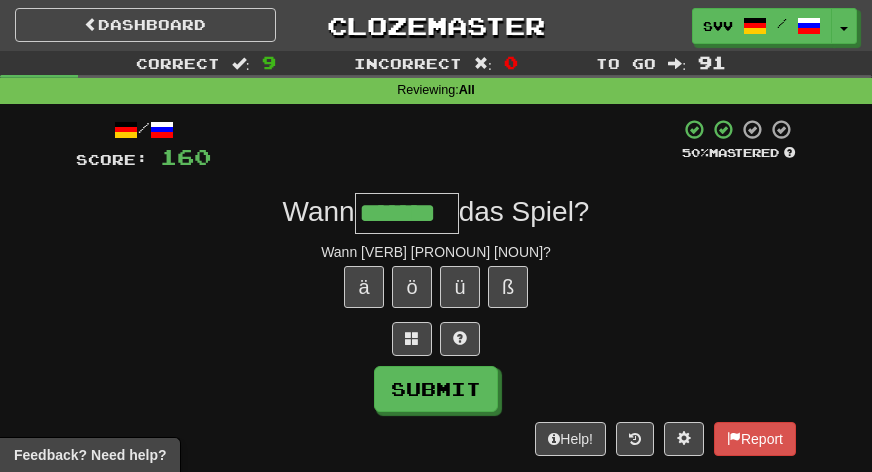 type on "*******" 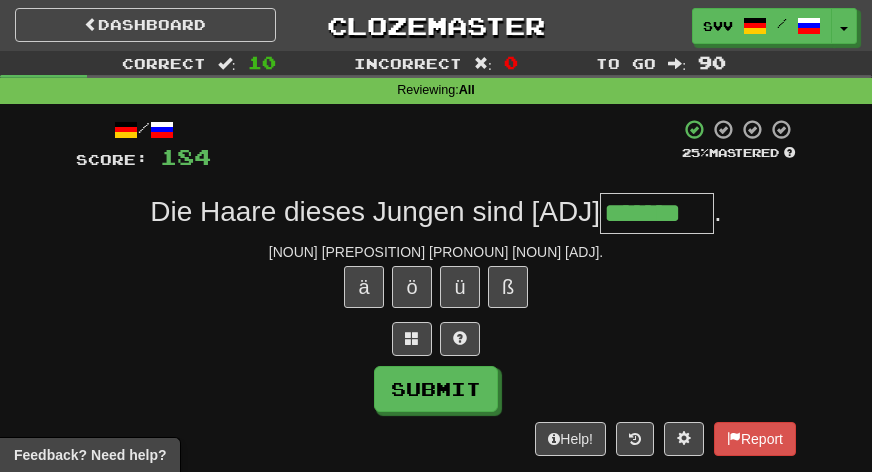 type on "*******" 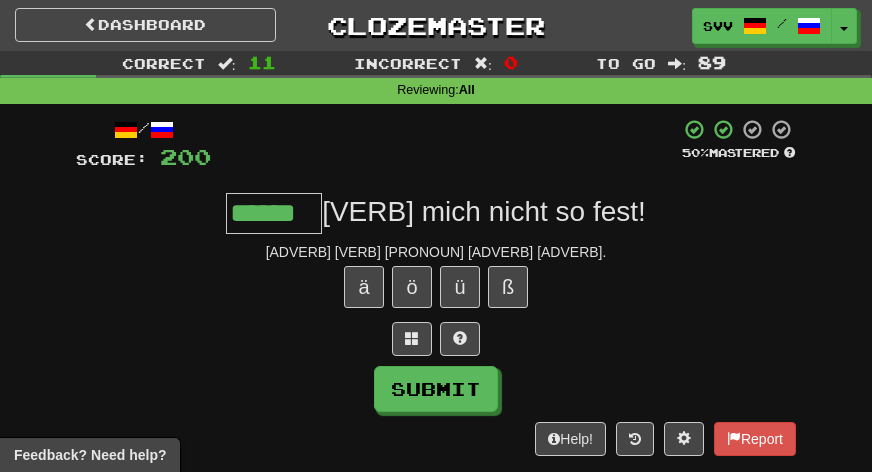 type on "******" 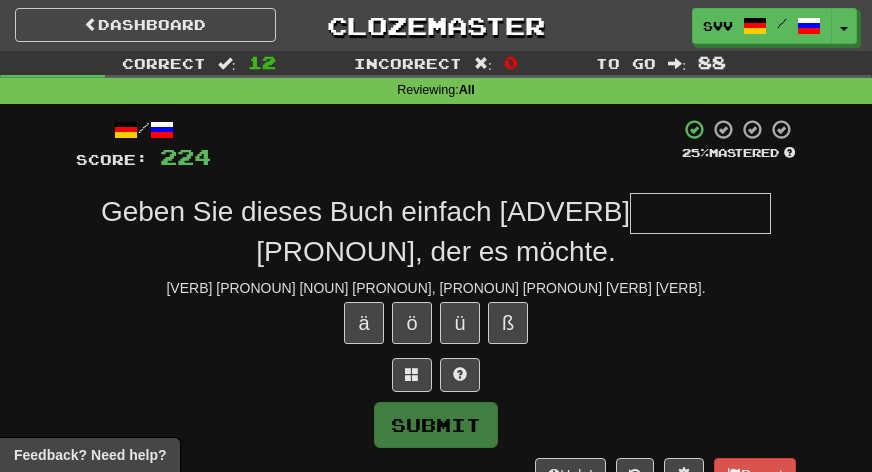 type on "*" 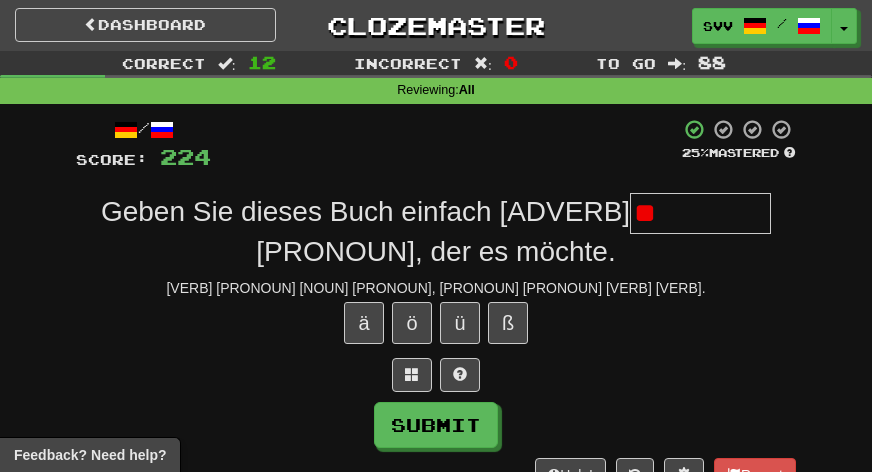 type on "*" 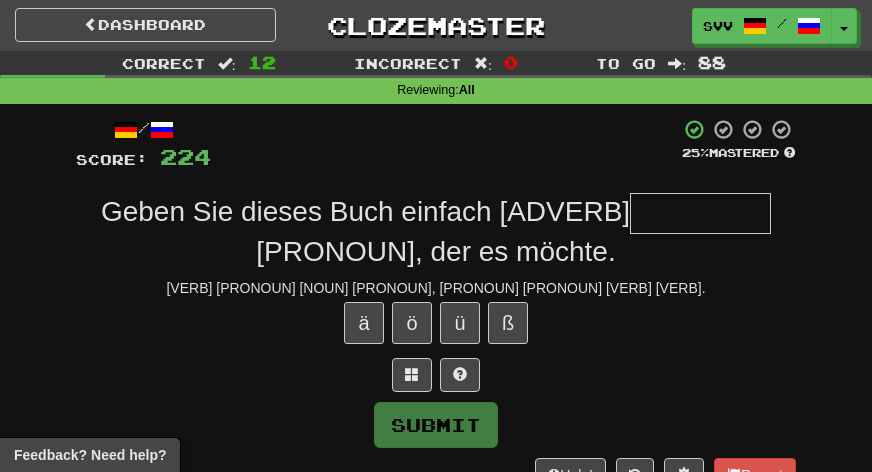 type on "*" 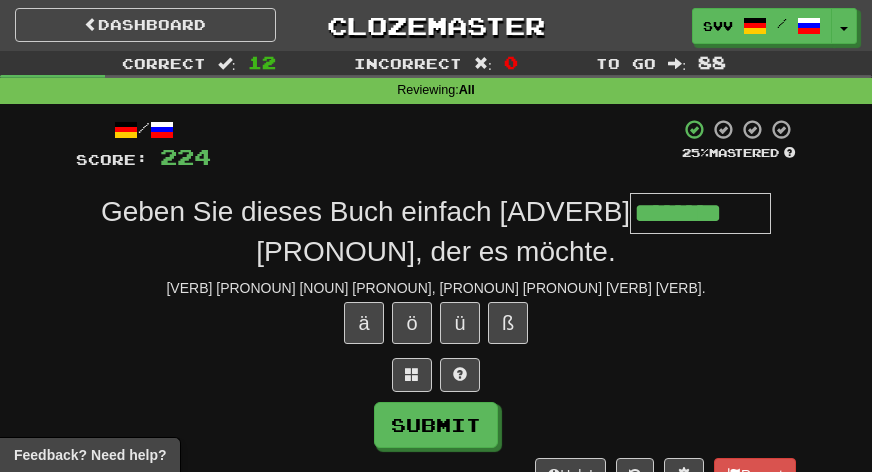 type on "********" 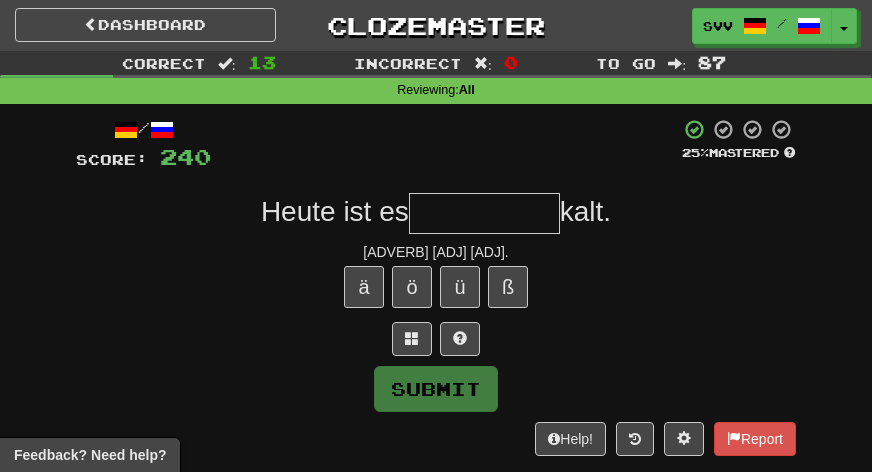 type on "*" 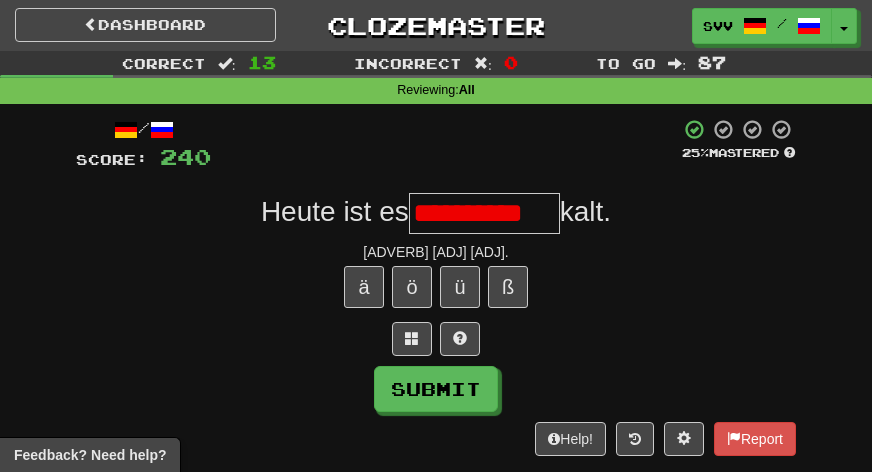 scroll, scrollTop: 0, scrollLeft: 0, axis: both 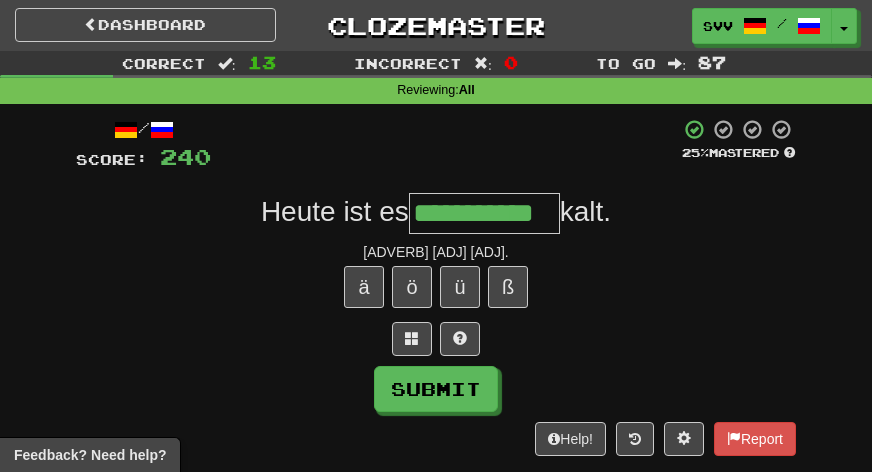 type on "**********" 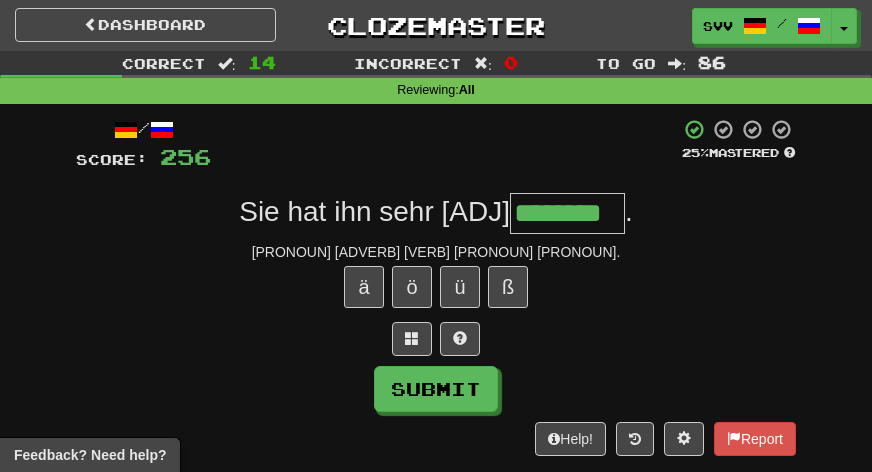type on "********" 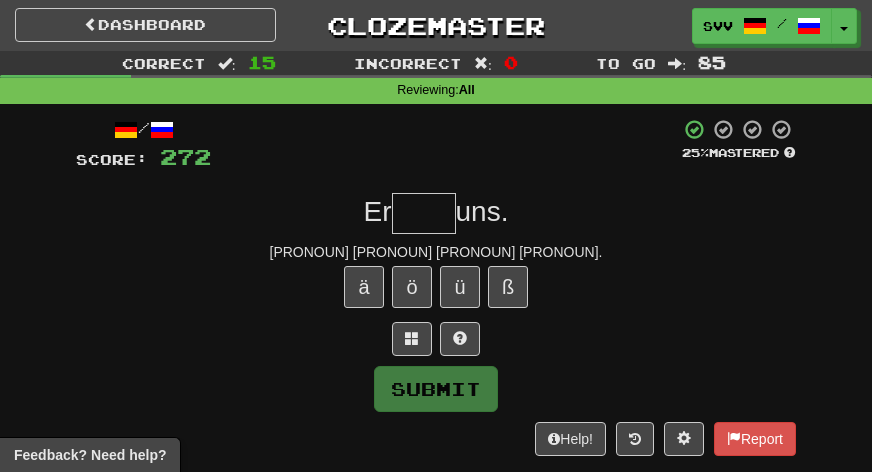 type on "*" 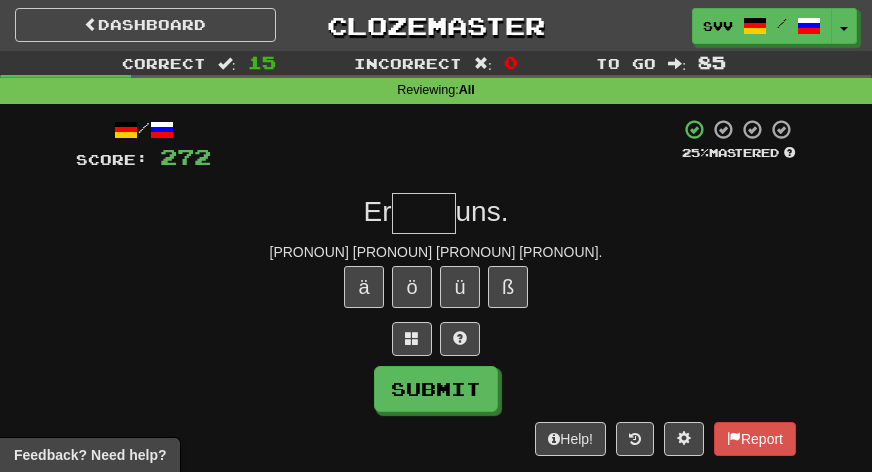 type on "*" 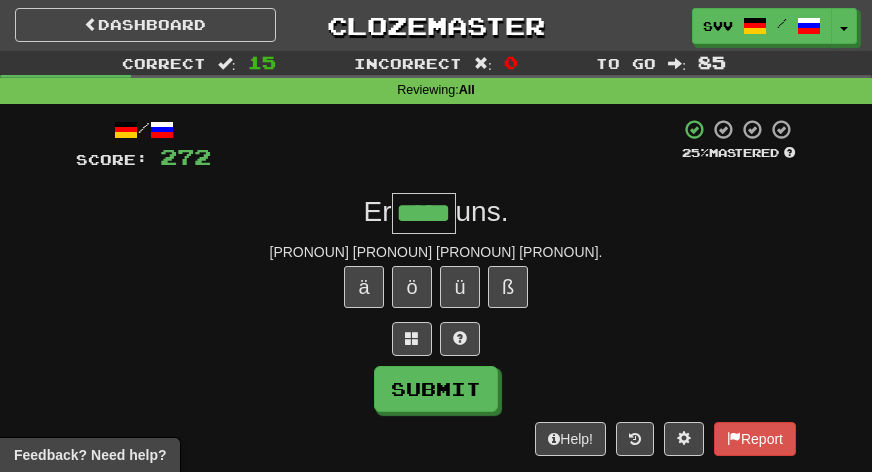 type on "*****" 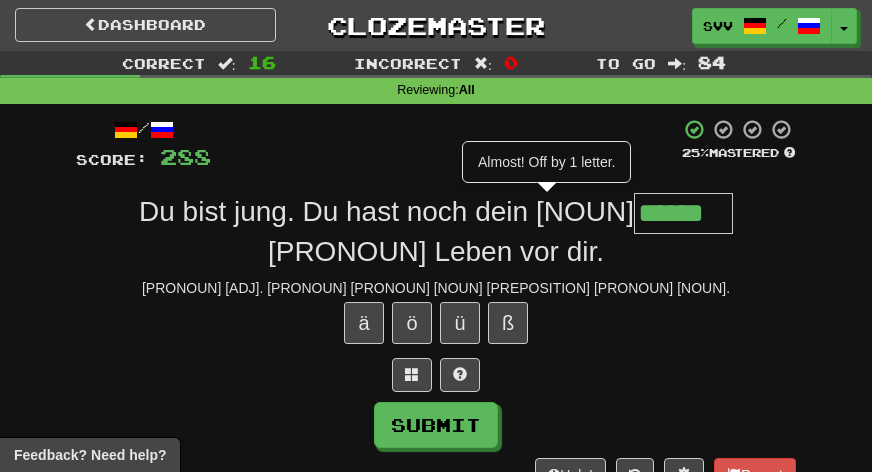 type on "******" 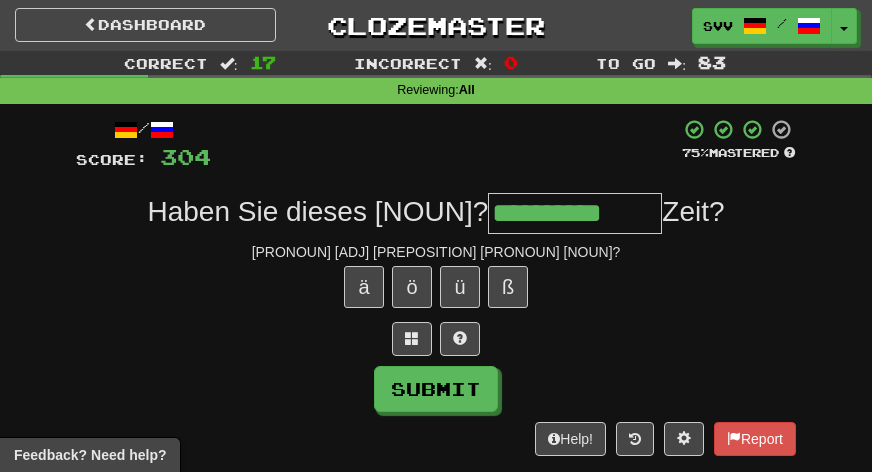 type on "**********" 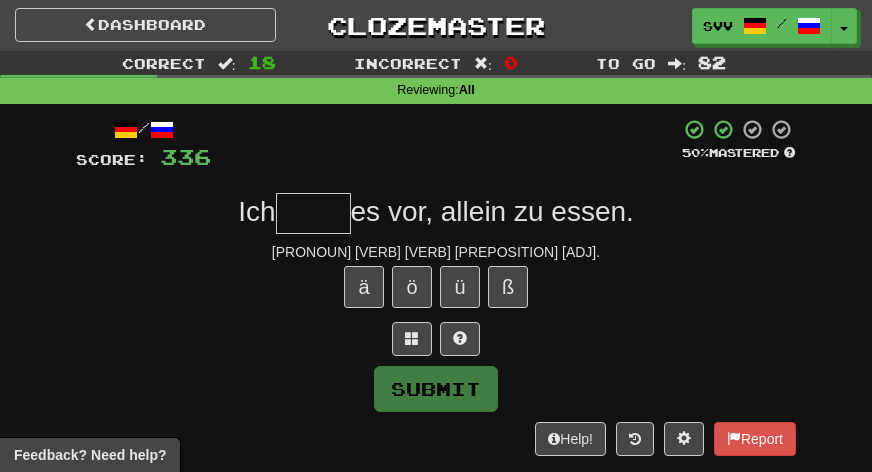 type on "*" 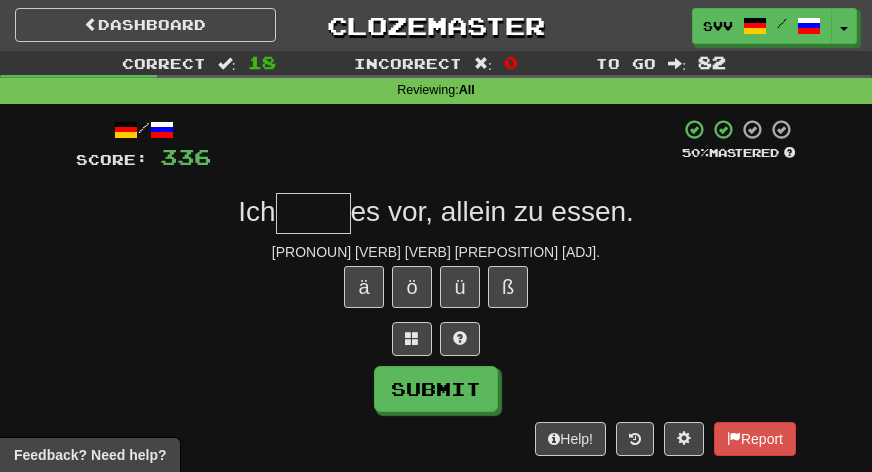 type on "*" 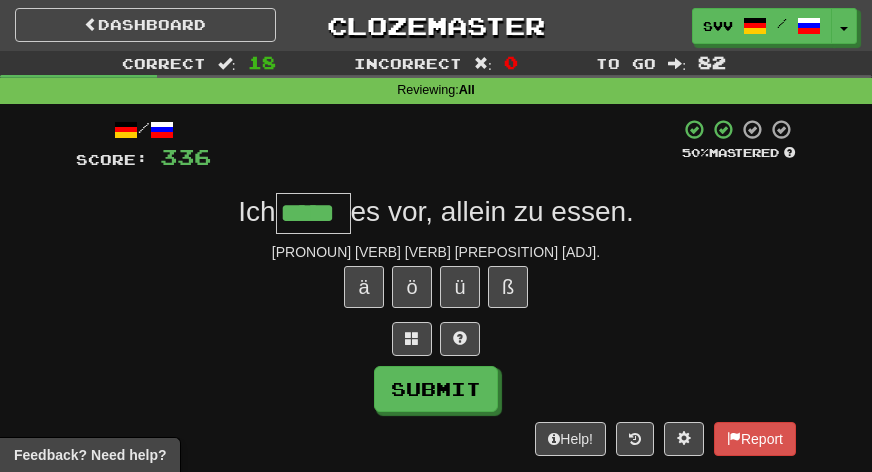 type on "*****" 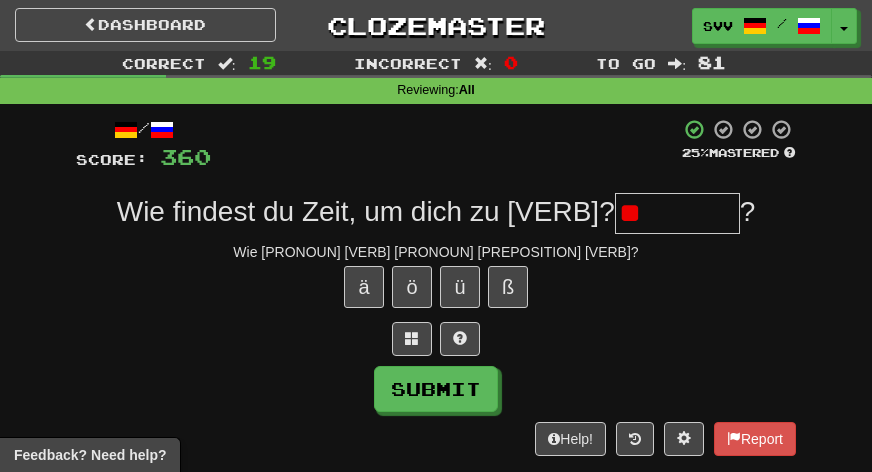 type on "*" 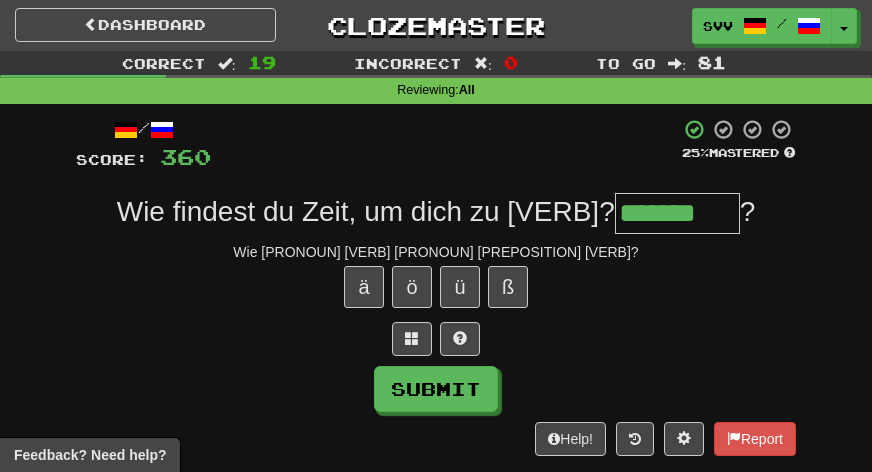 type on "*******" 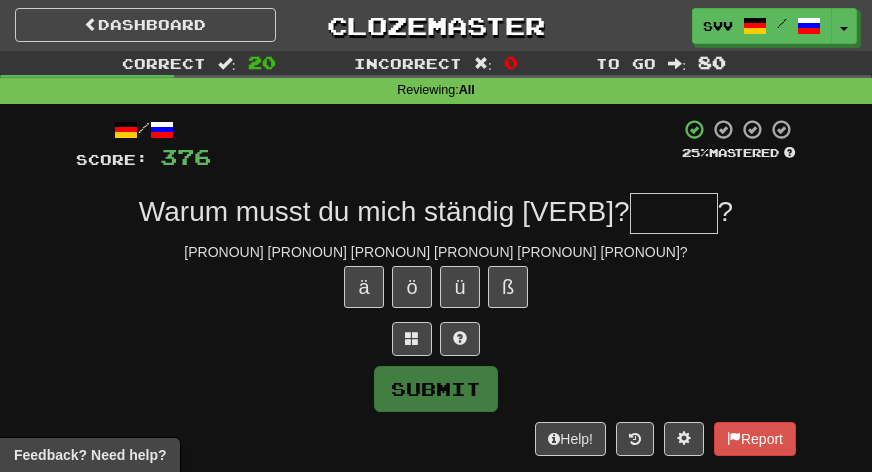 type on "*" 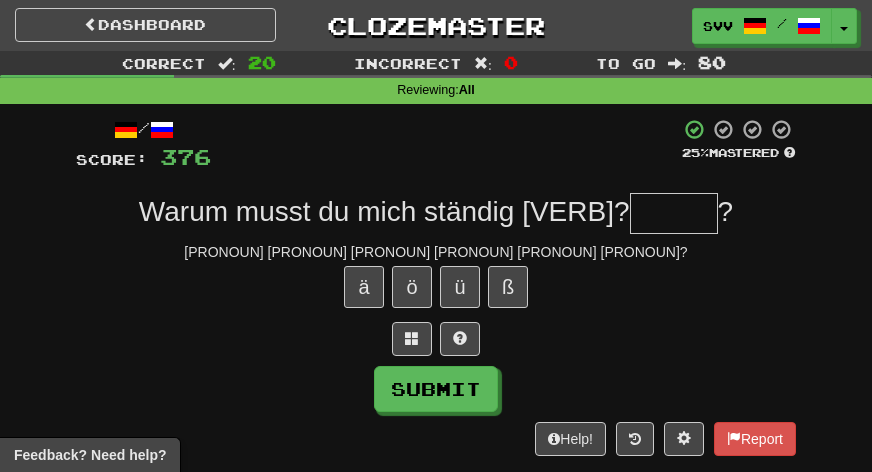 type on "*" 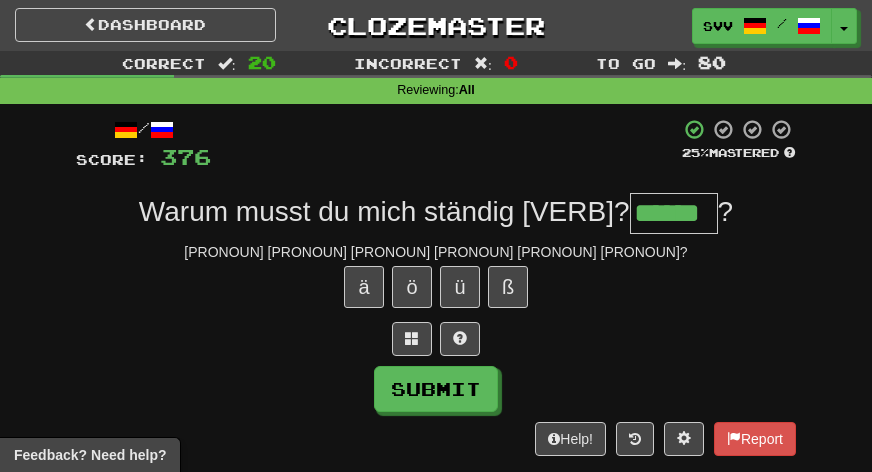 type on "******" 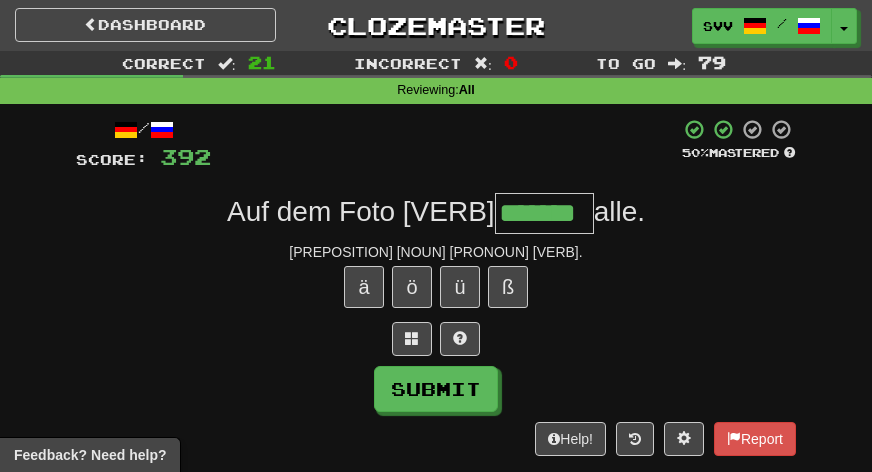 type on "*******" 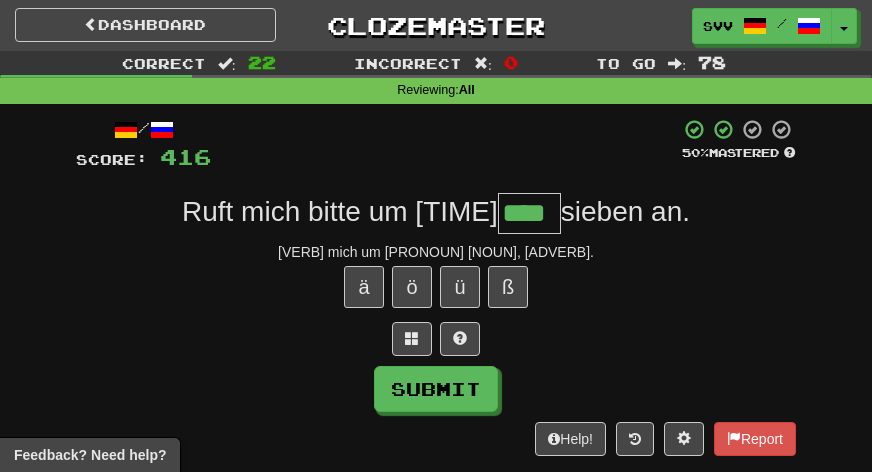 type on "****" 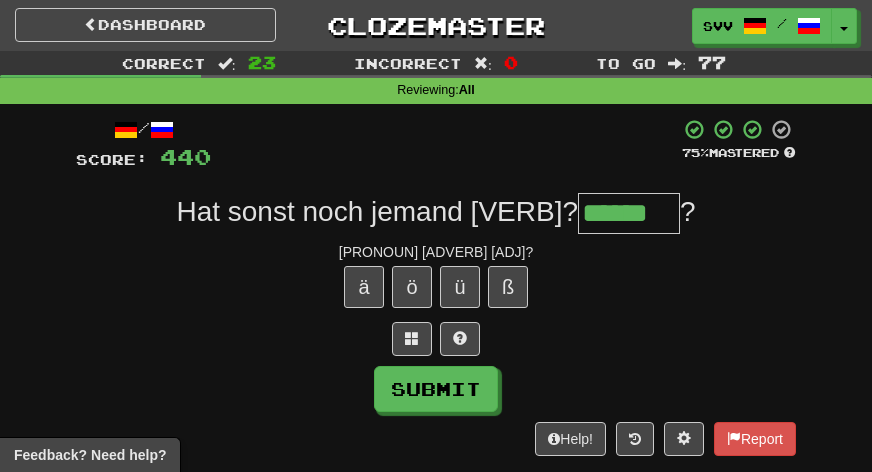 type on "******" 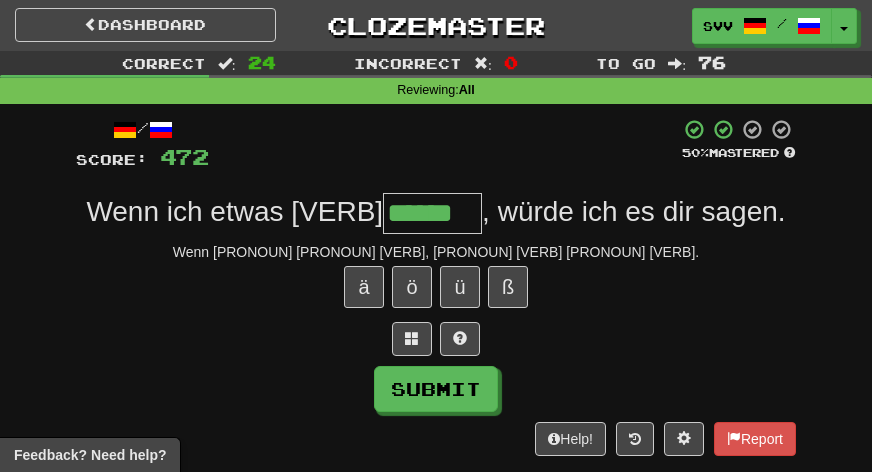 type on "******" 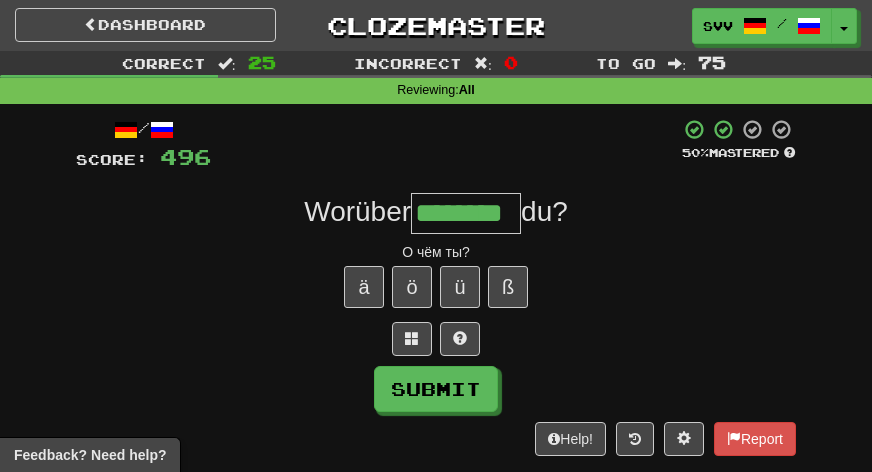 type on "********" 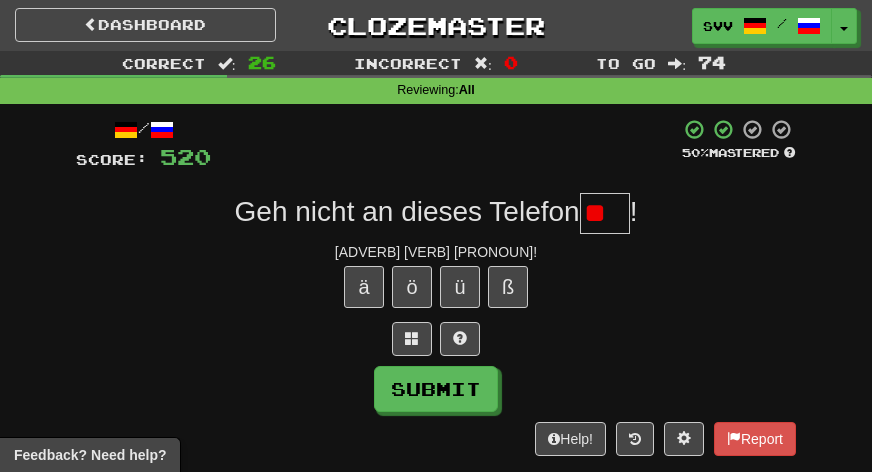 type on "*" 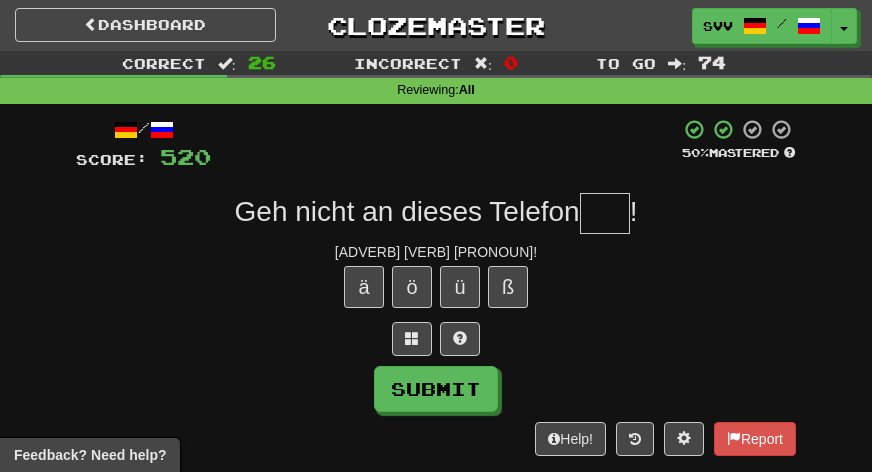 type on "*" 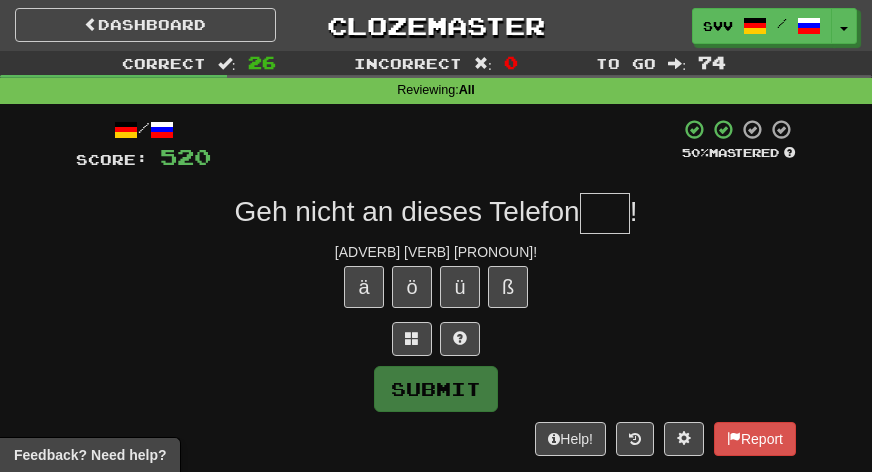 type on "*" 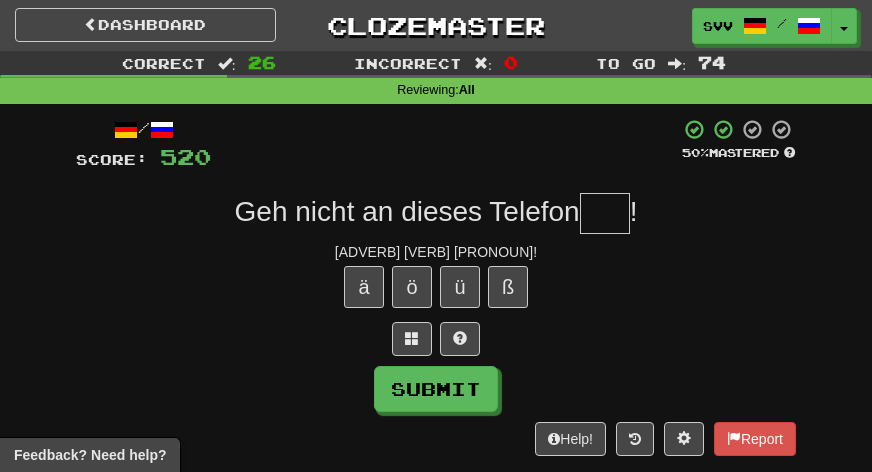 type on "*" 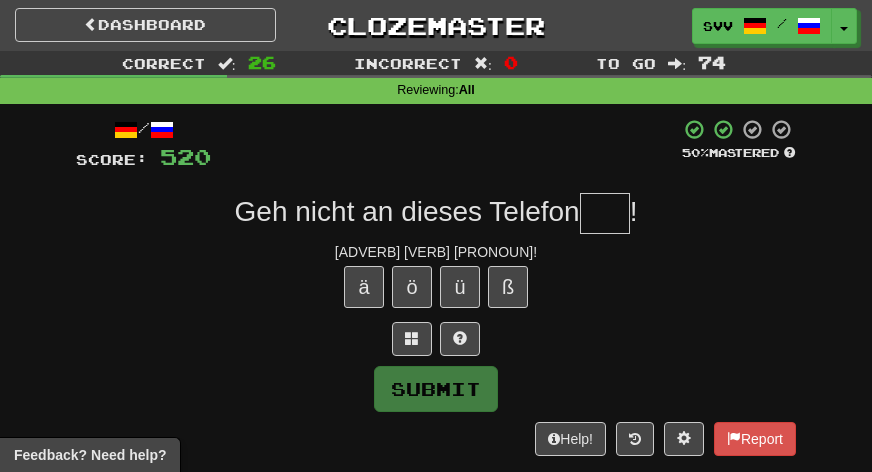 type on "*" 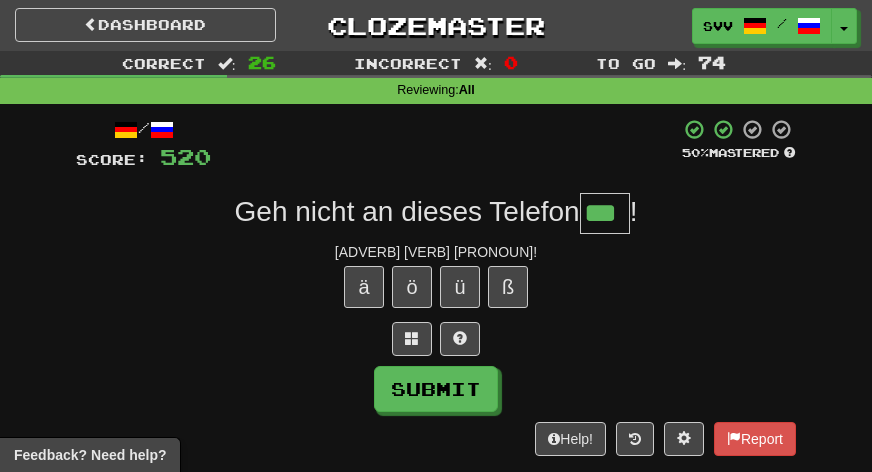 type on "***" 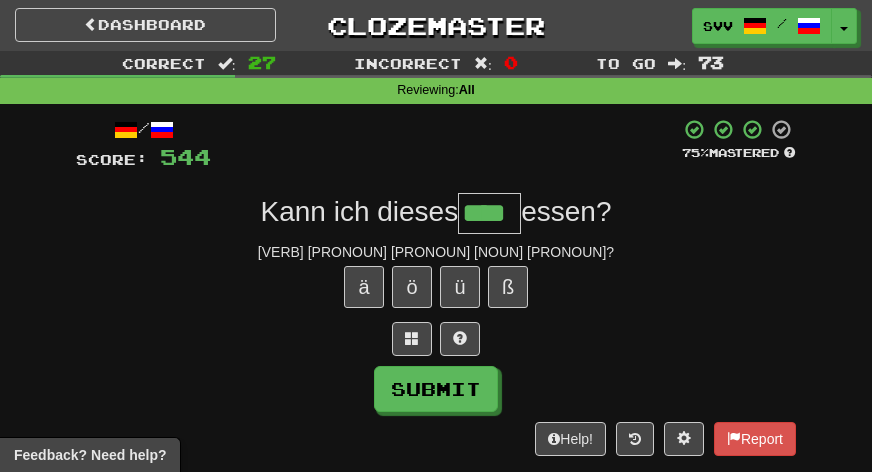 type on "****" 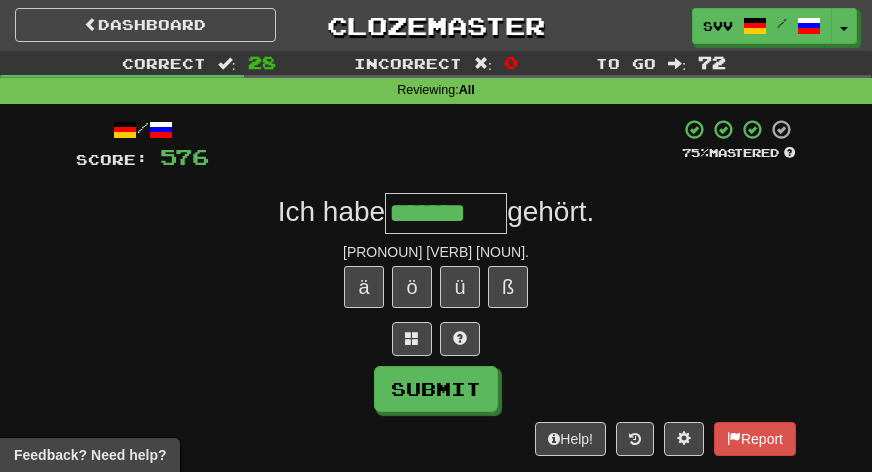 type on "*******" 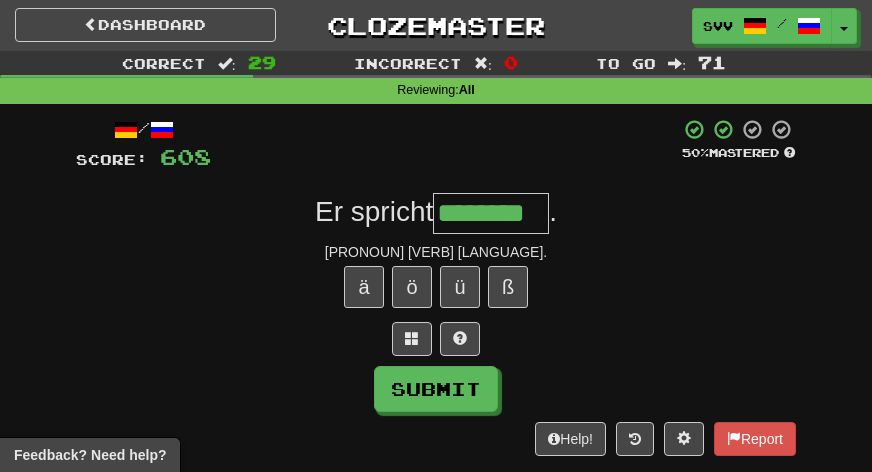 type on "********" 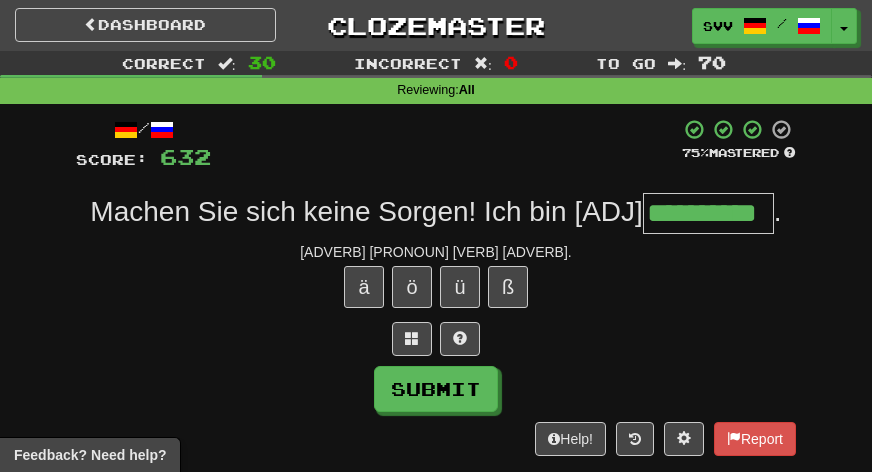 type on "**********" 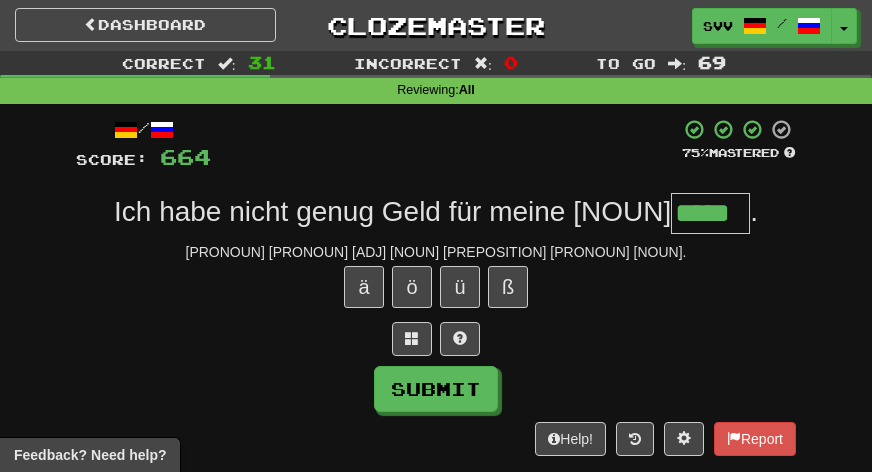 type on "*****" 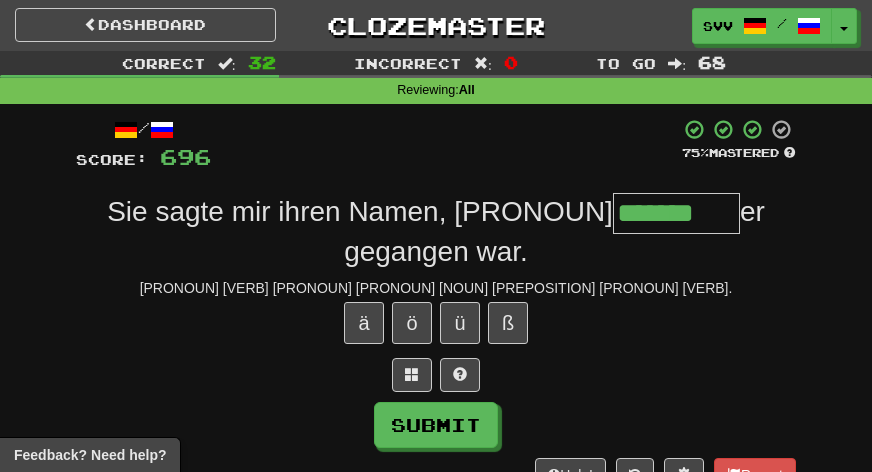 type on "*******" 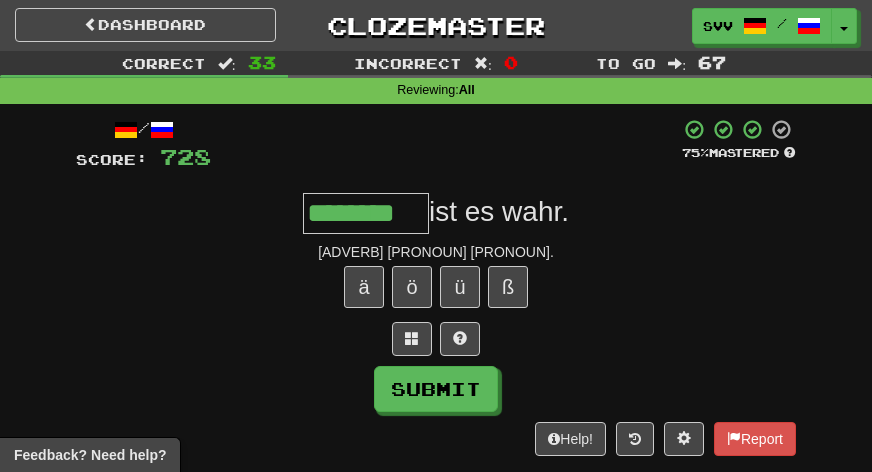 type on "********" 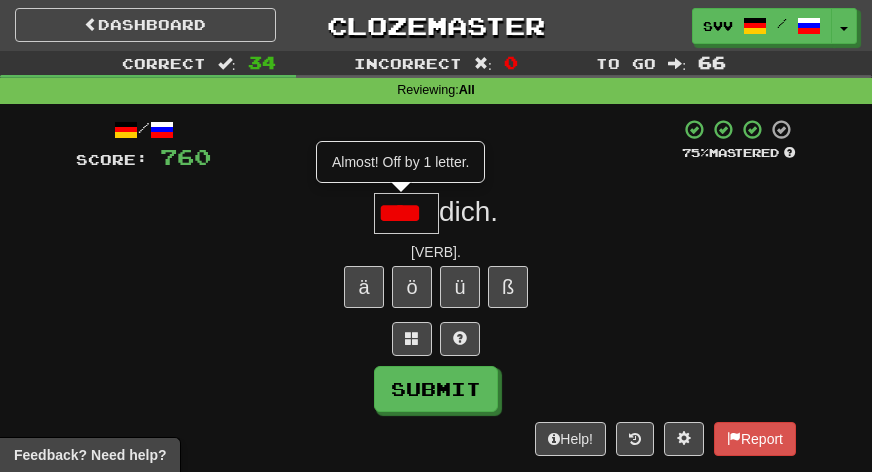 scroll, scrollTop: 0, scrollLeft: 0, axis: both 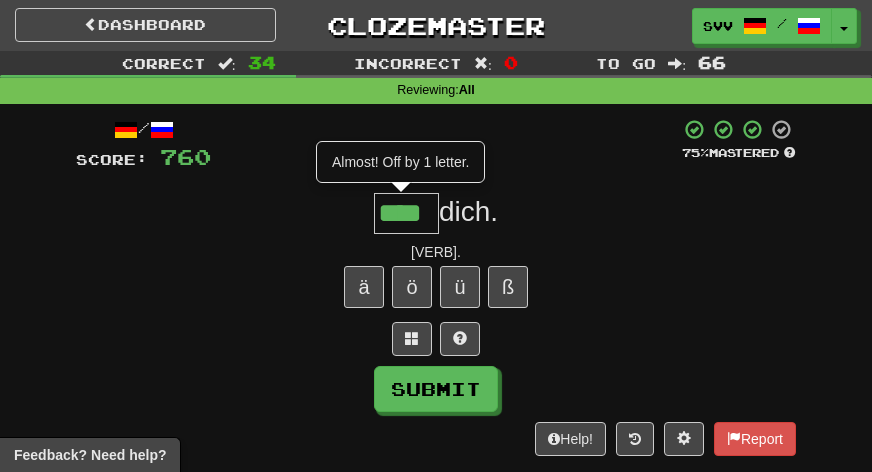 type on "****" 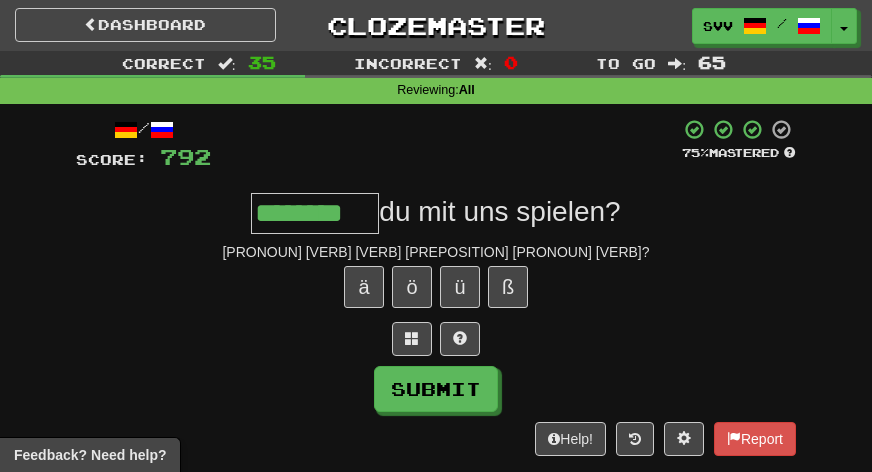 type on "********" 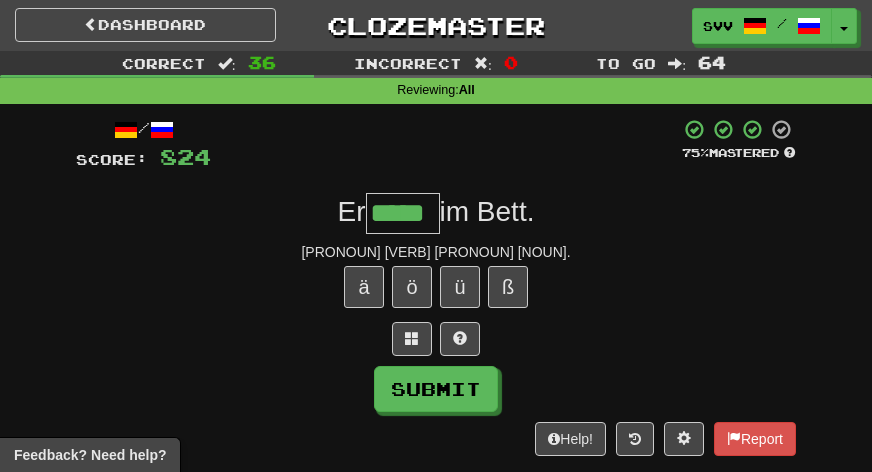 type on "*****" 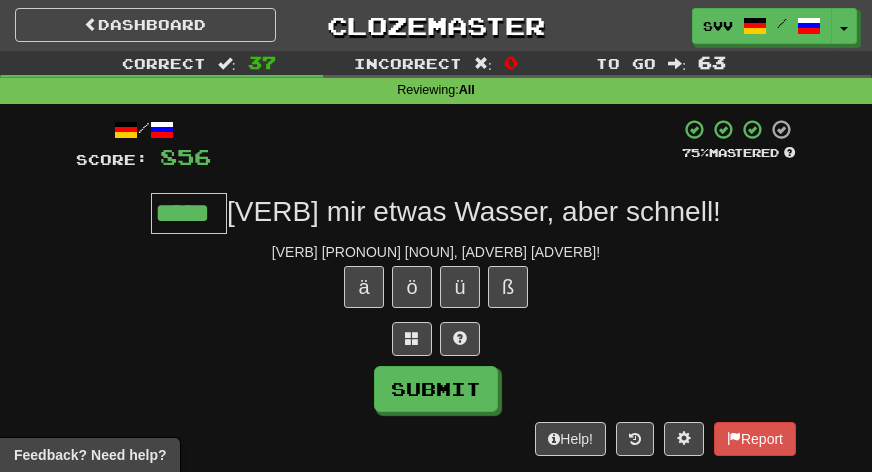 type on "*****" 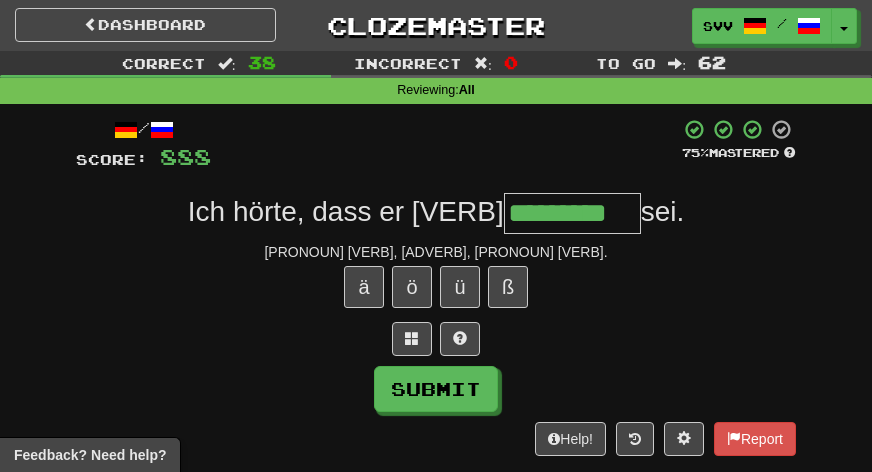 type on "*********" 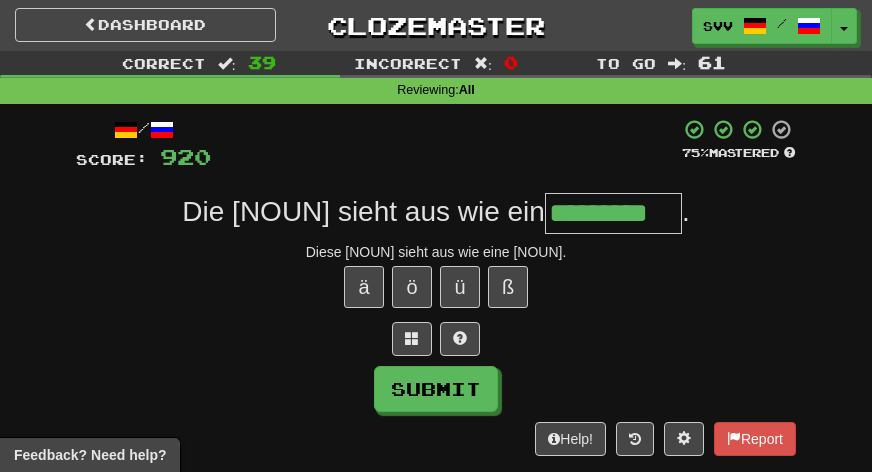 type on "*********" 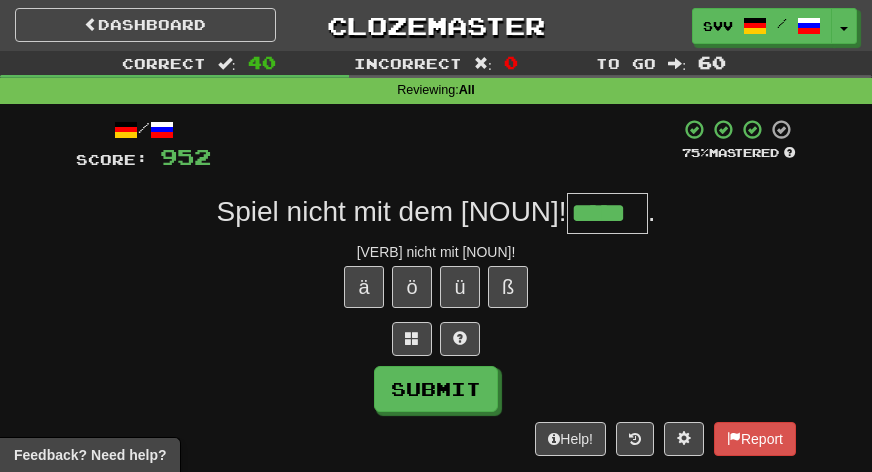 type on "*****" 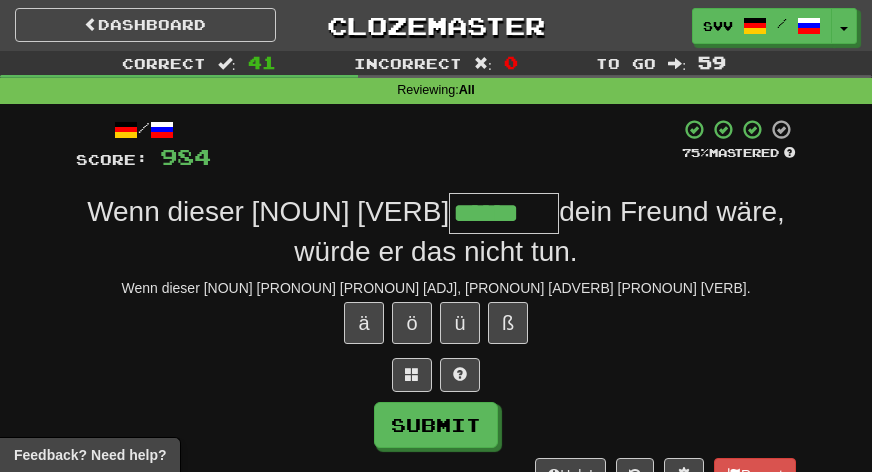 type on "******" 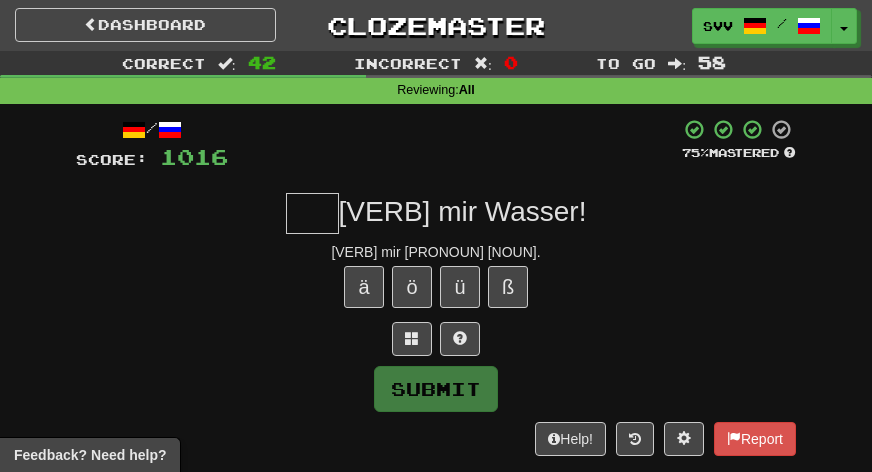 type on "*" 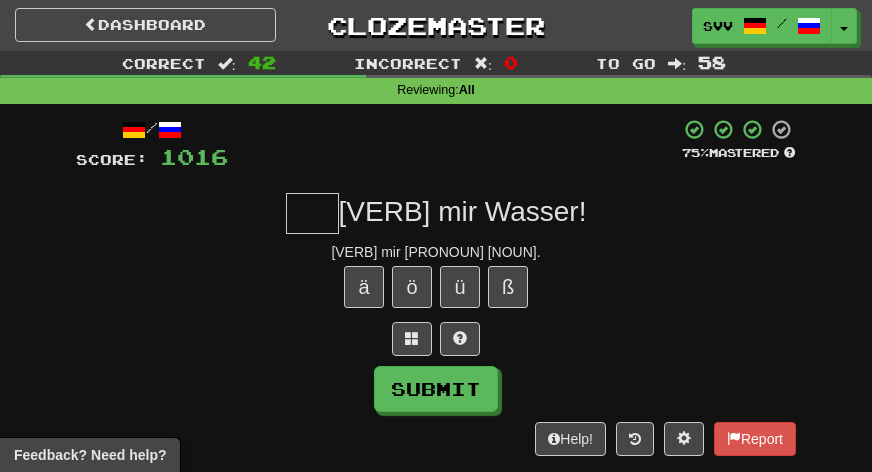 type on "*" 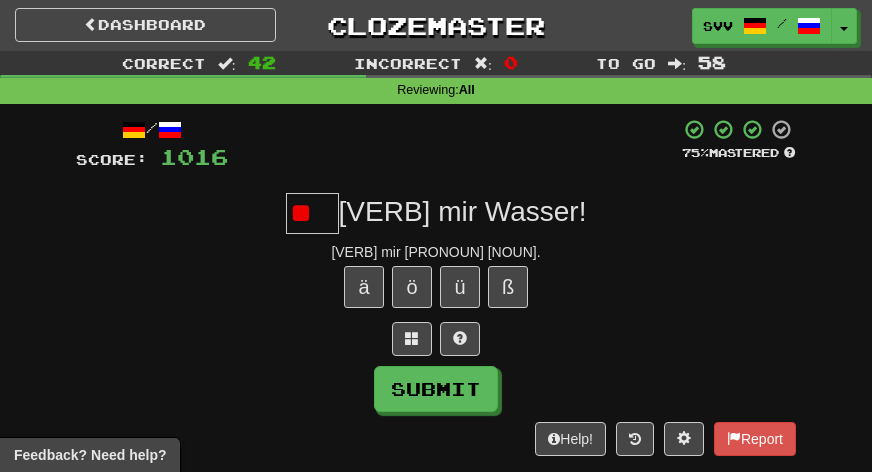 type on "*" 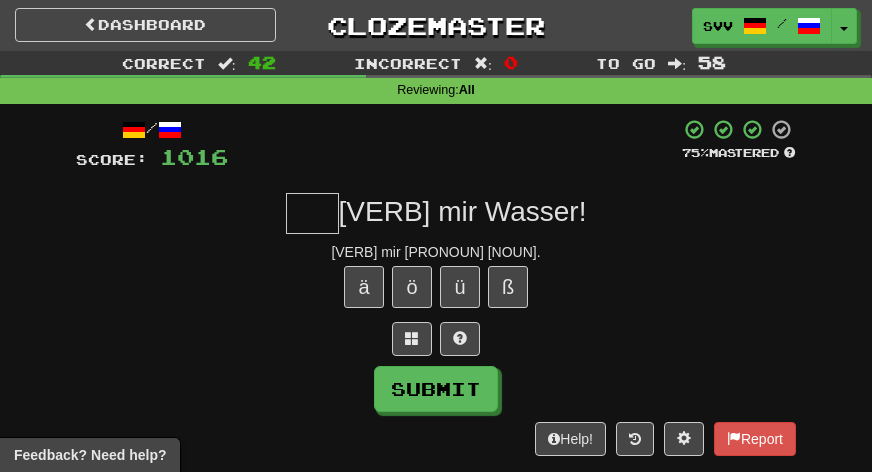 type on "*" 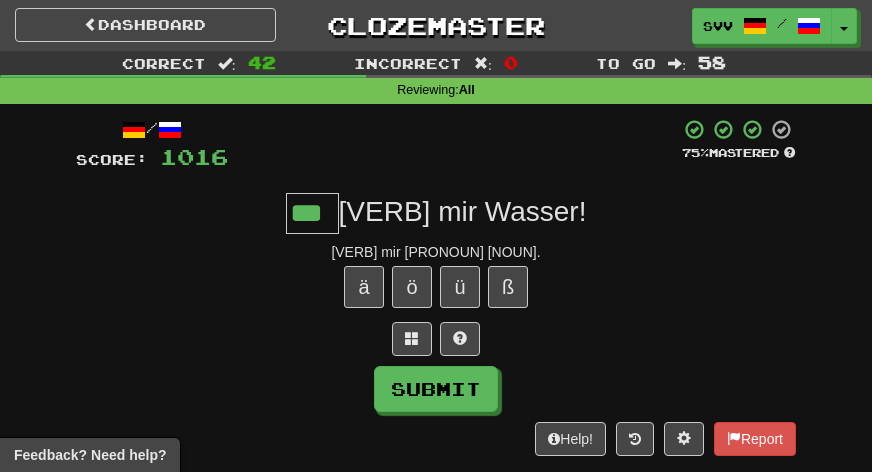 type on "***" 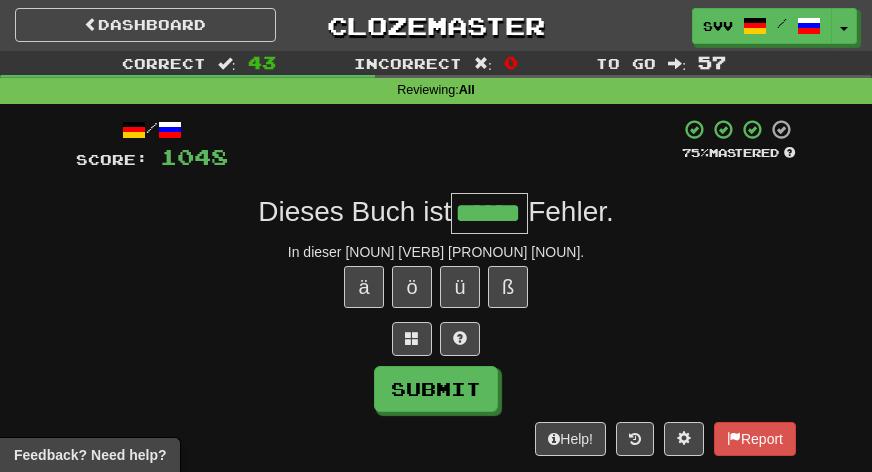 type on "******" 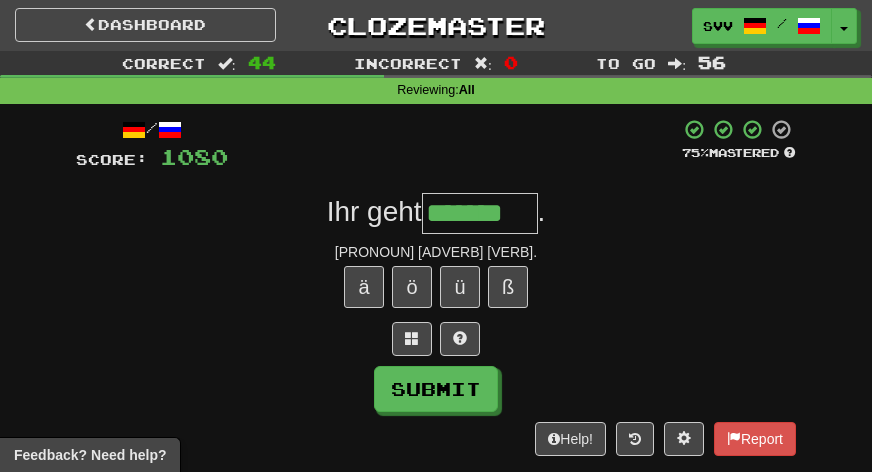 type on "*******" 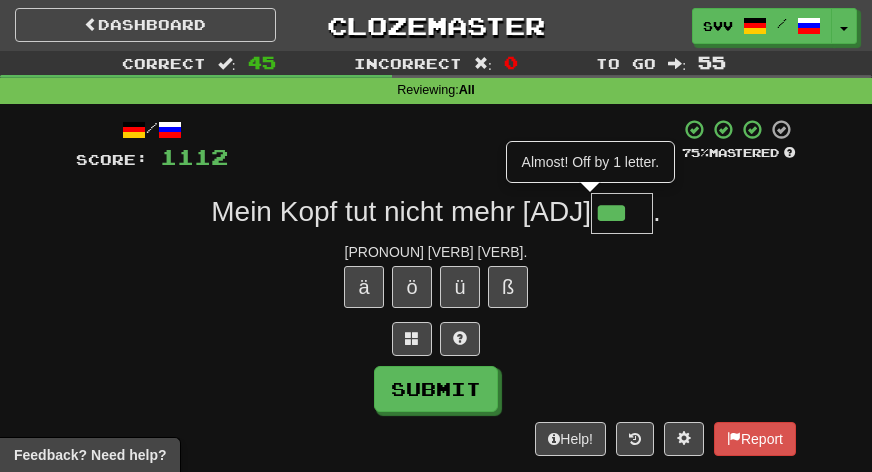 type on "***" 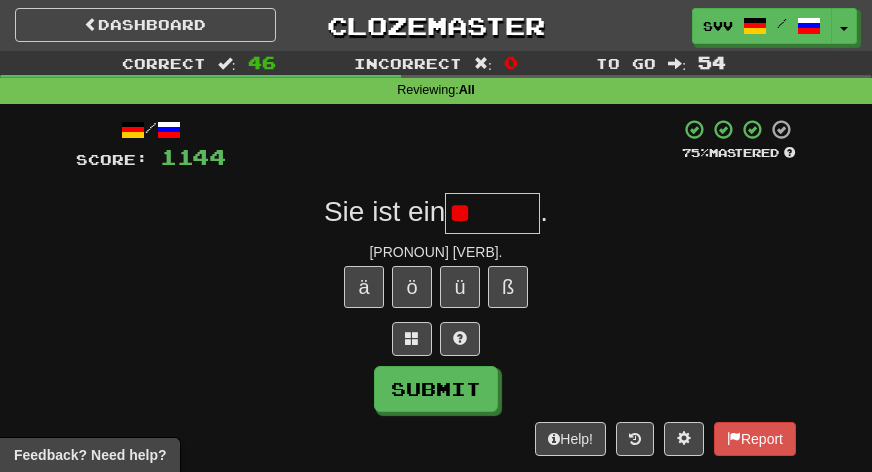 type on "*" 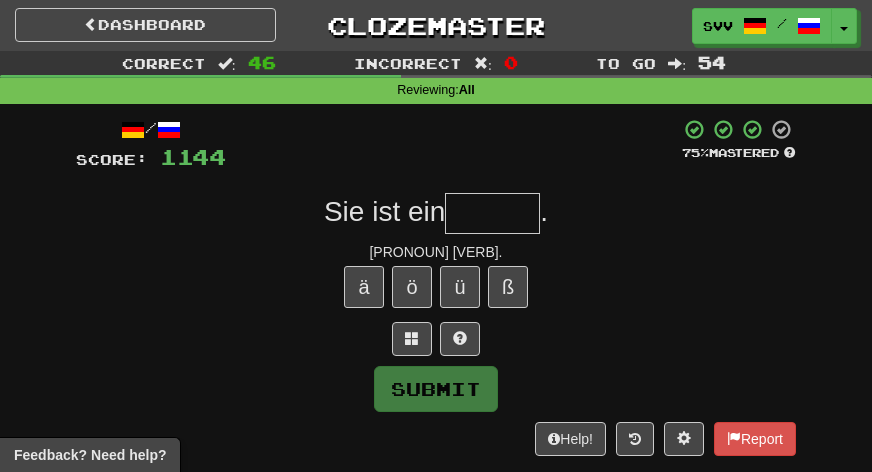 type on "*" 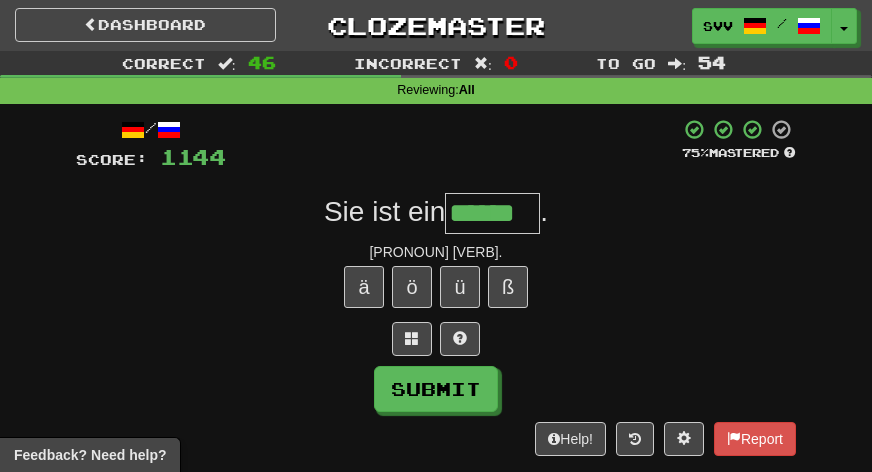type on "******" 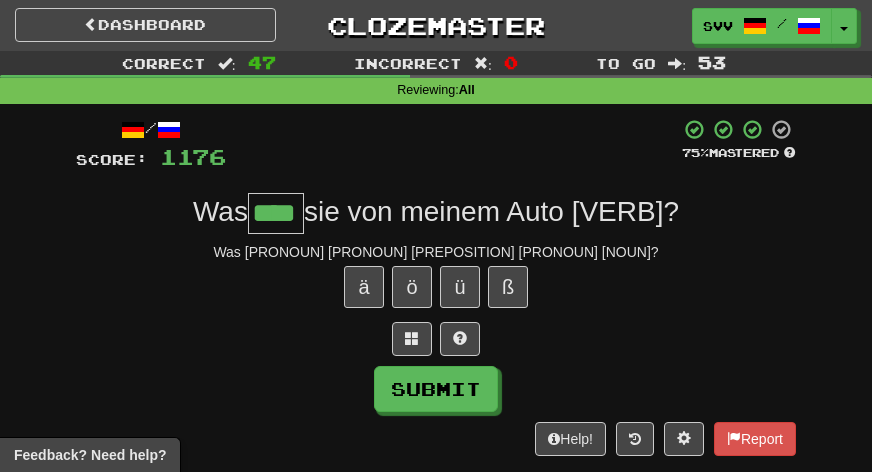 type on "****" 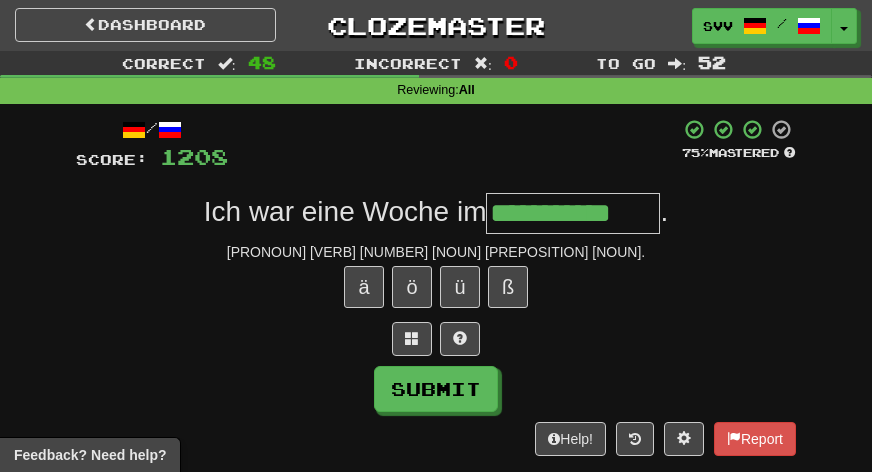 type on "**********" 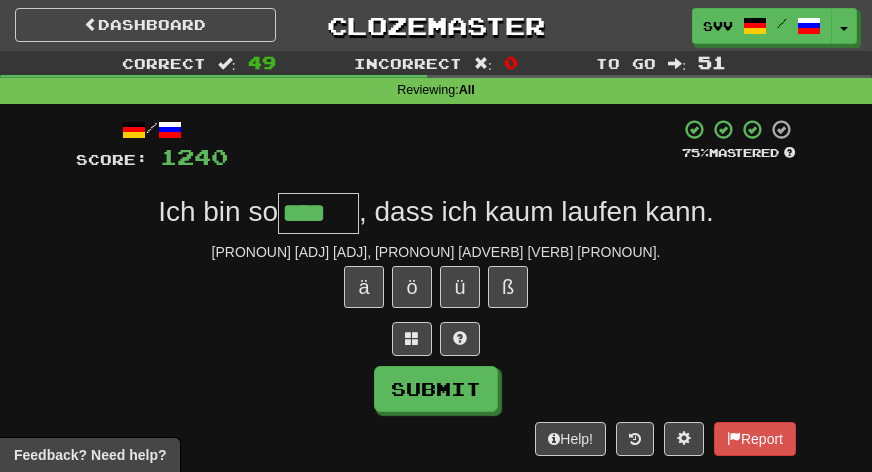 type on "****" 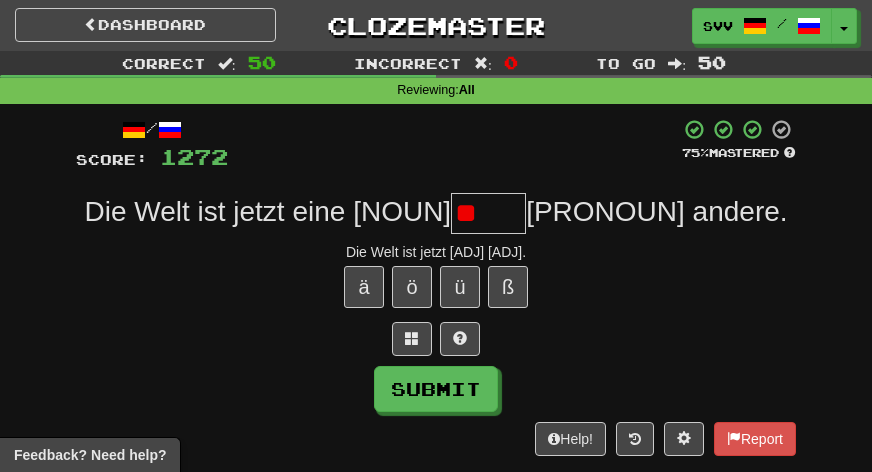type on "*" 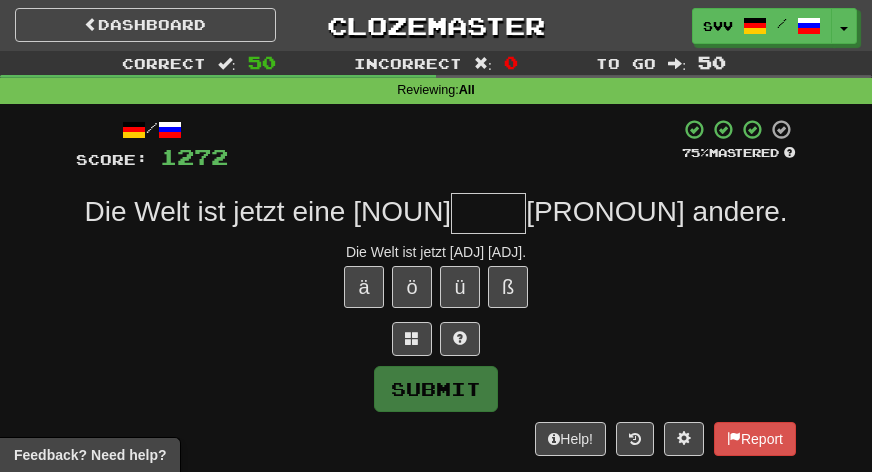 type on "*" 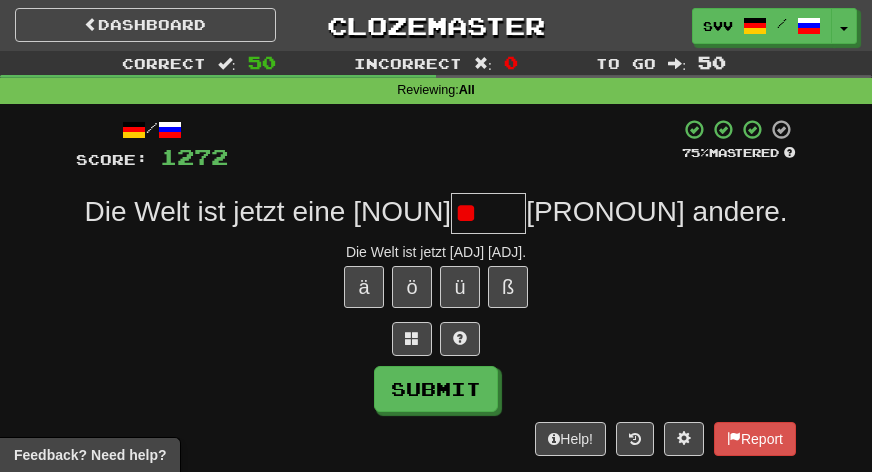 type on "*" 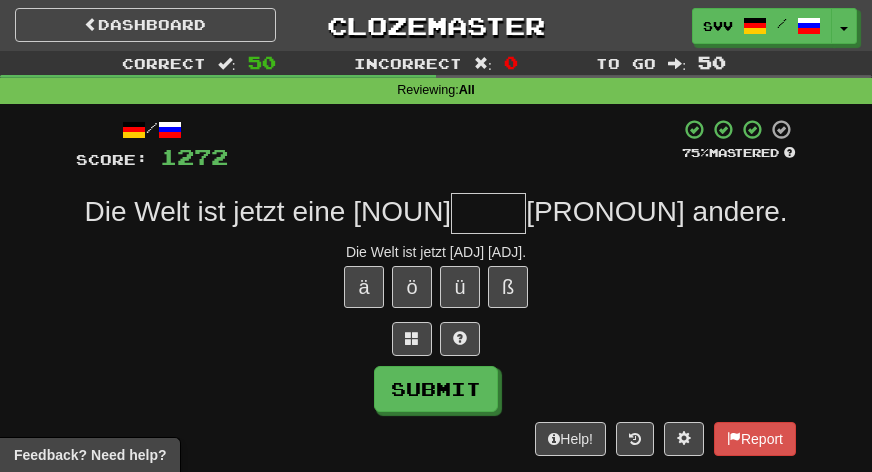 type on "*" 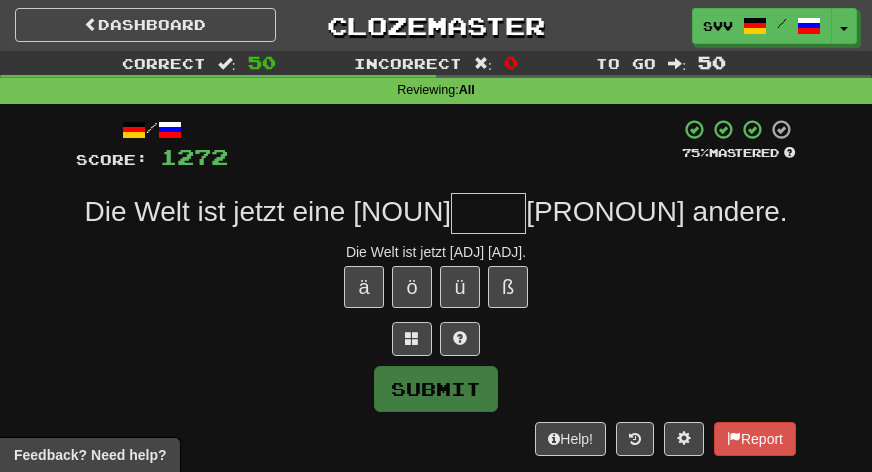 type on "*" 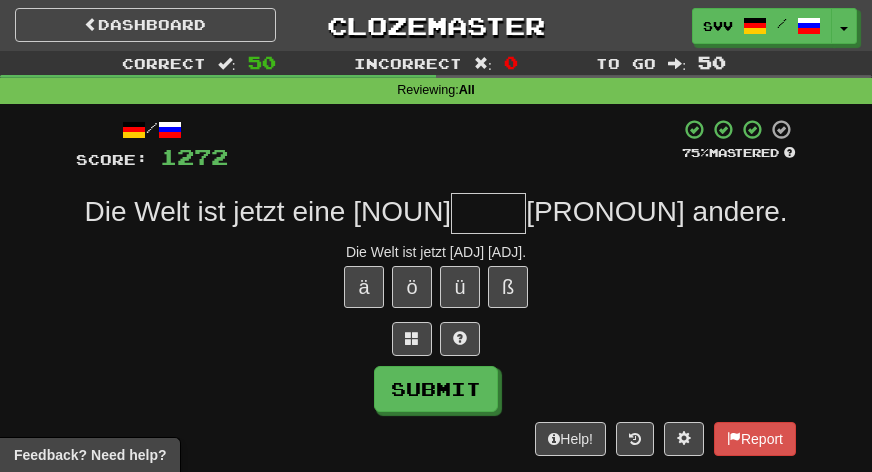 type on "*" 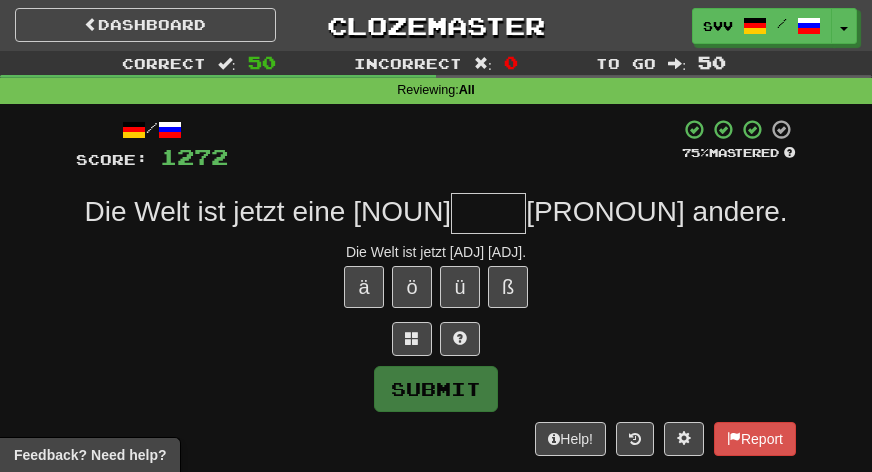 type on "*" 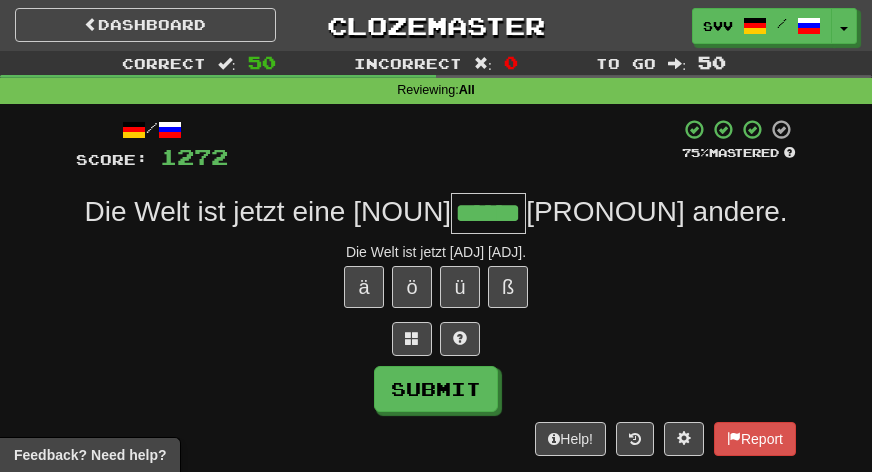 type on "******" 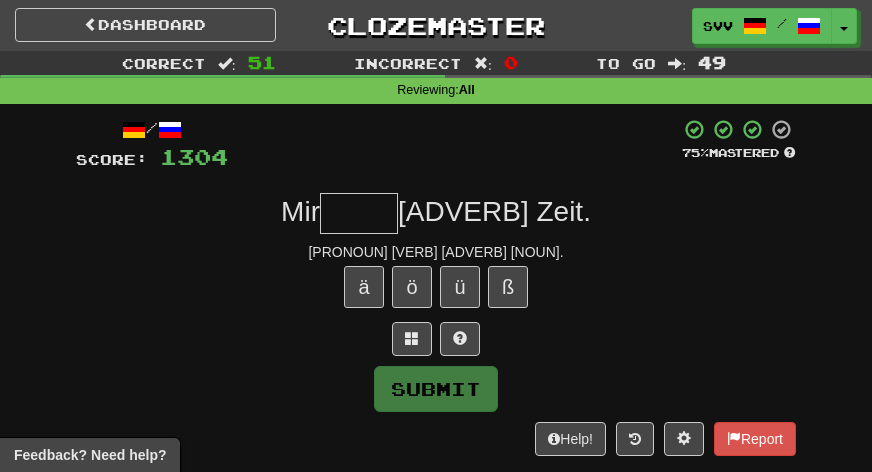 type on "*" 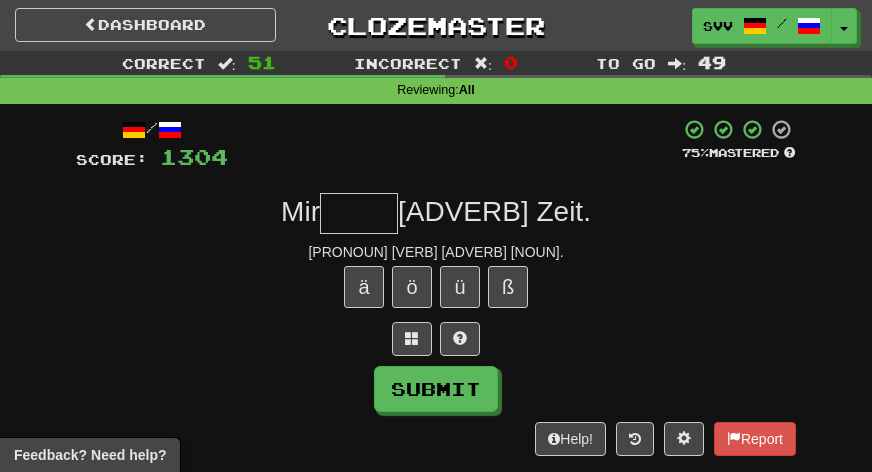type on "*" 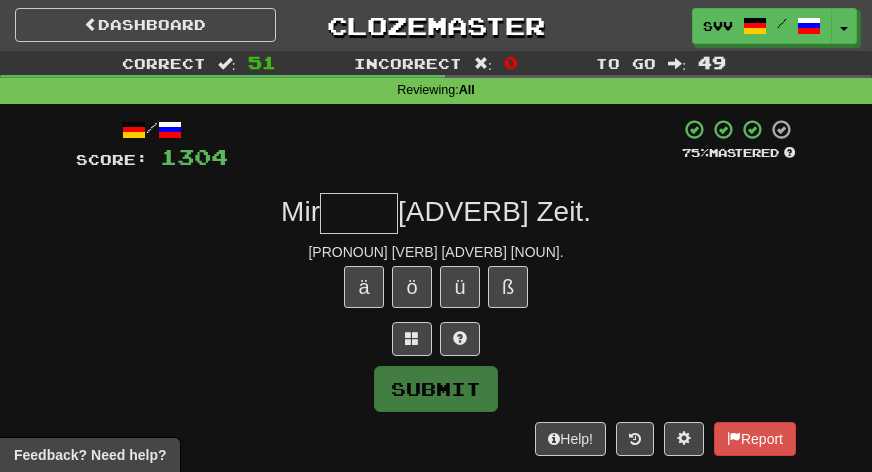 type on "*" 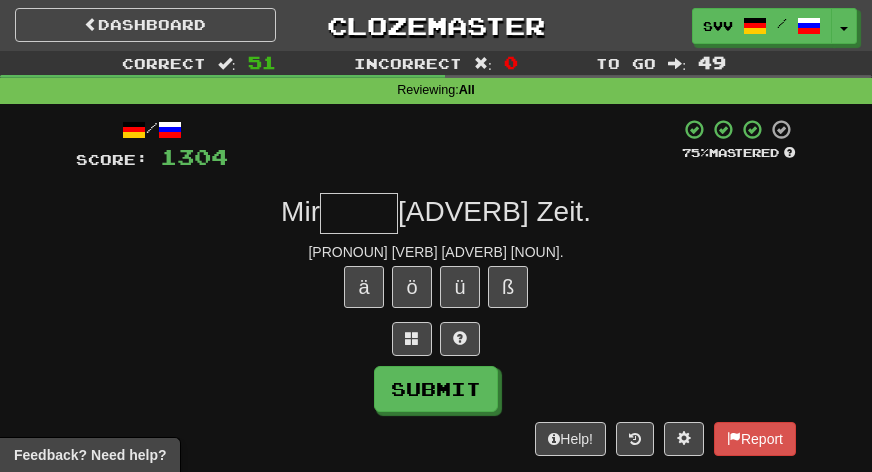 type on "*" 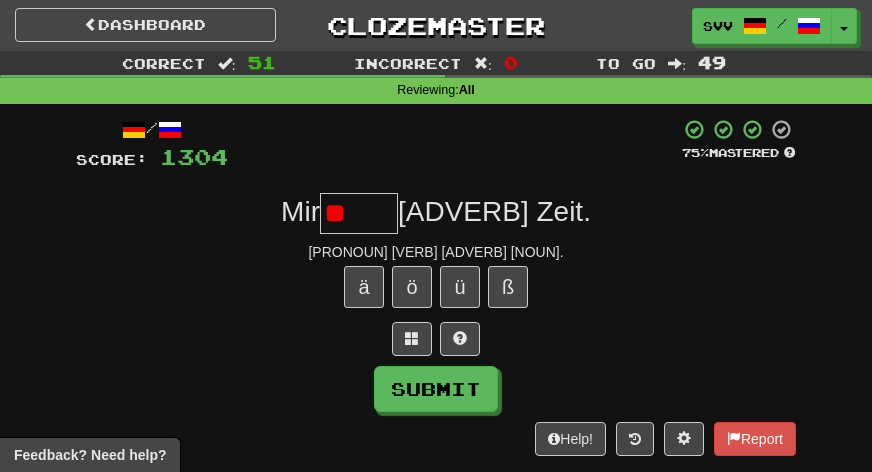 type on "*" 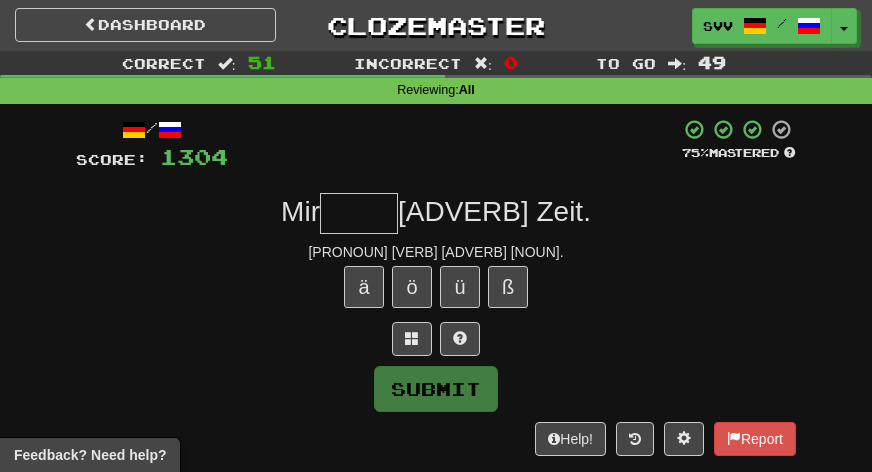 type on "*" 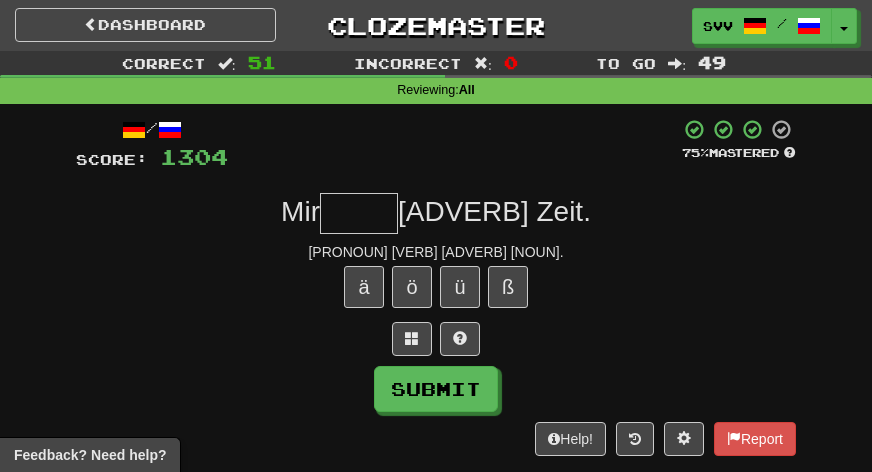 type on "*" 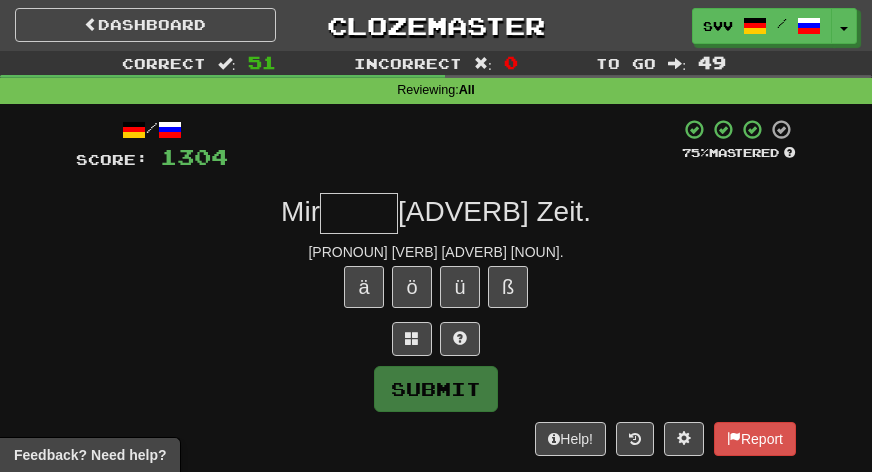type on "*" 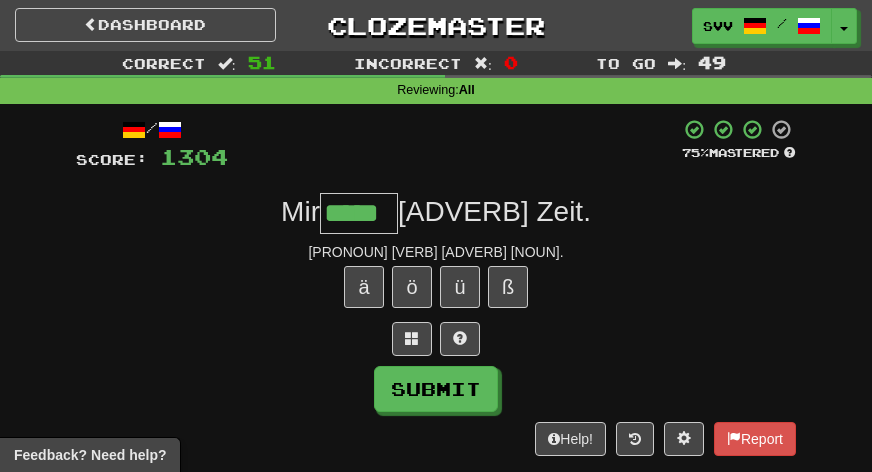 type on "*****" 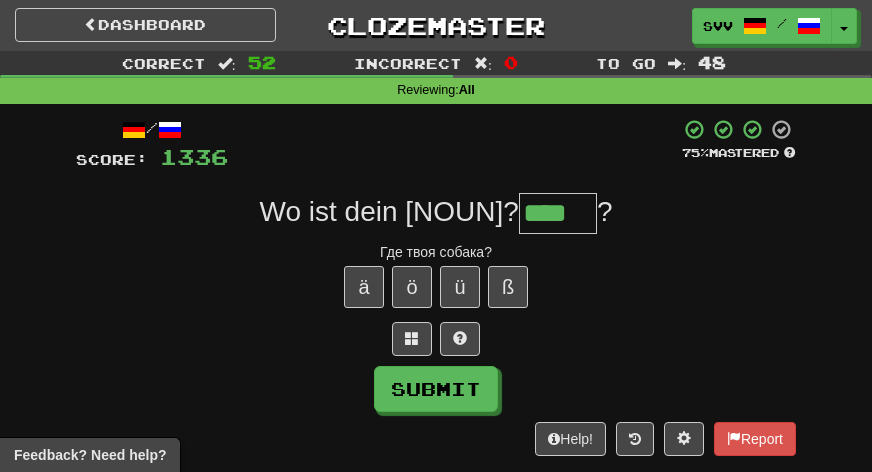 type on "****" 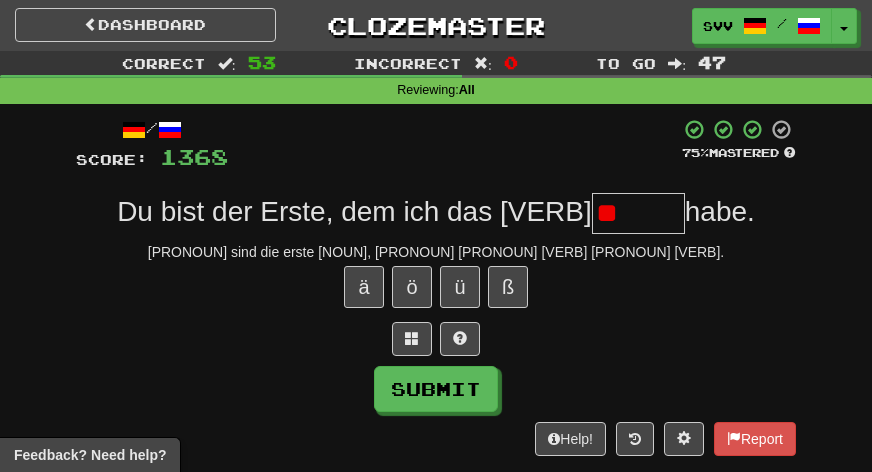 type on "*" 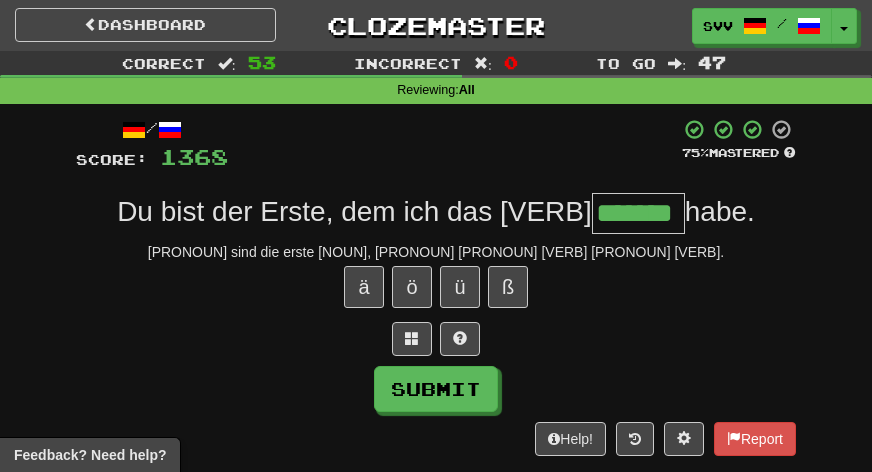 type on "*******" 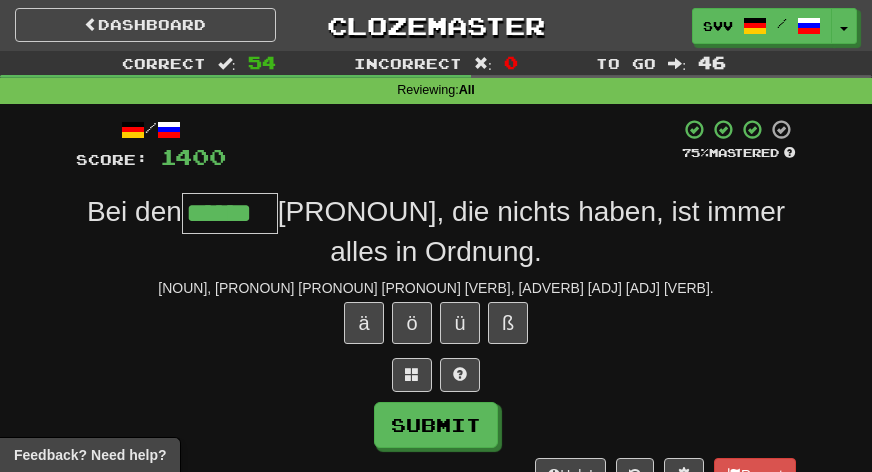 type on "******" 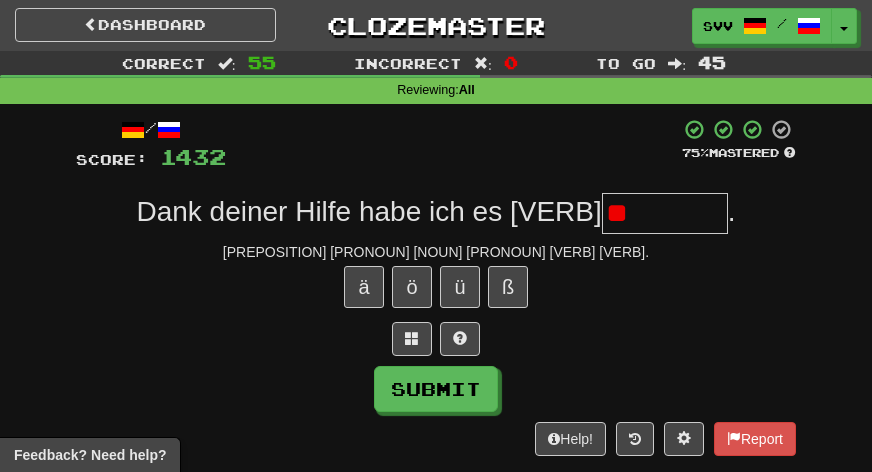 type on "*" 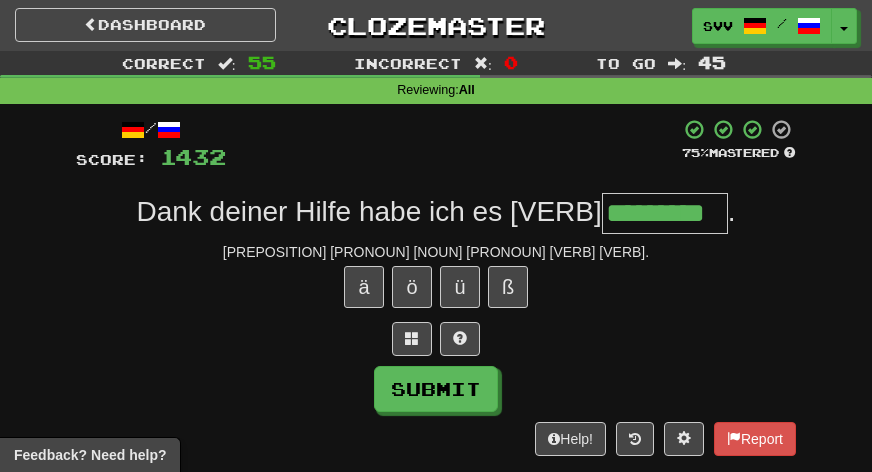 type on "*********" 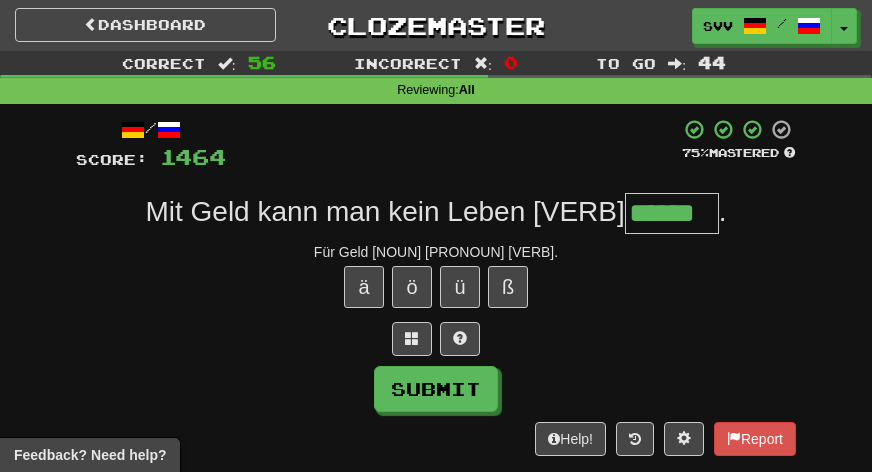 type on "******" 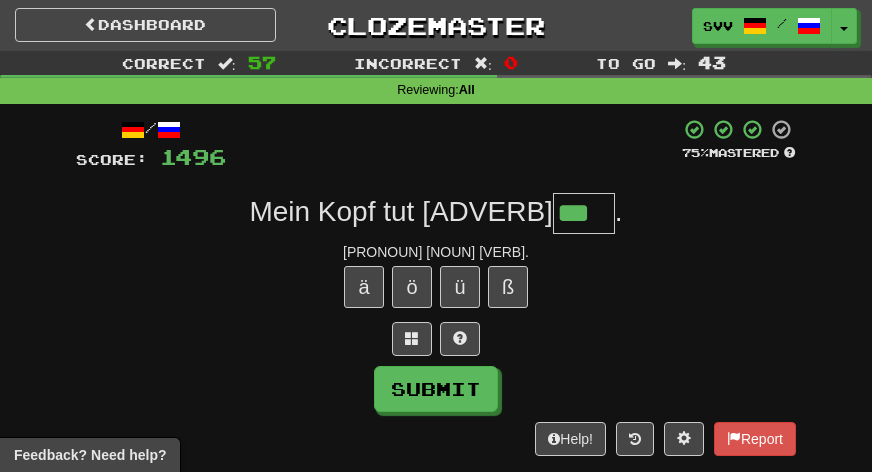 type on "***" 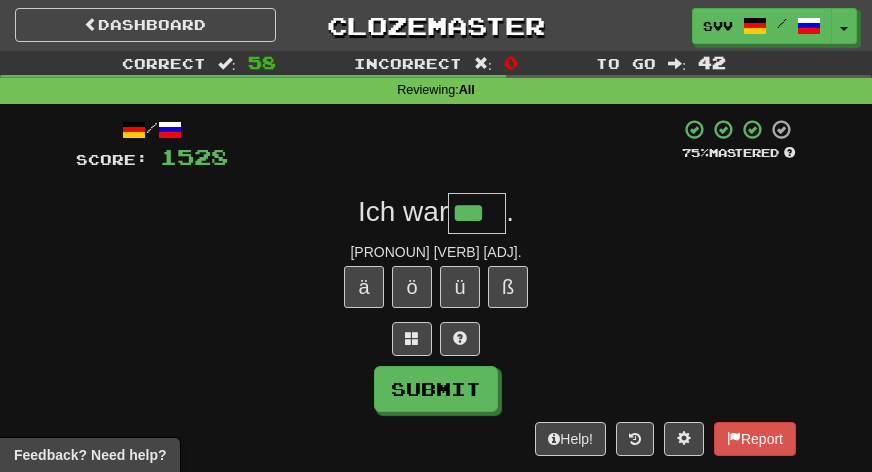 type on "***" 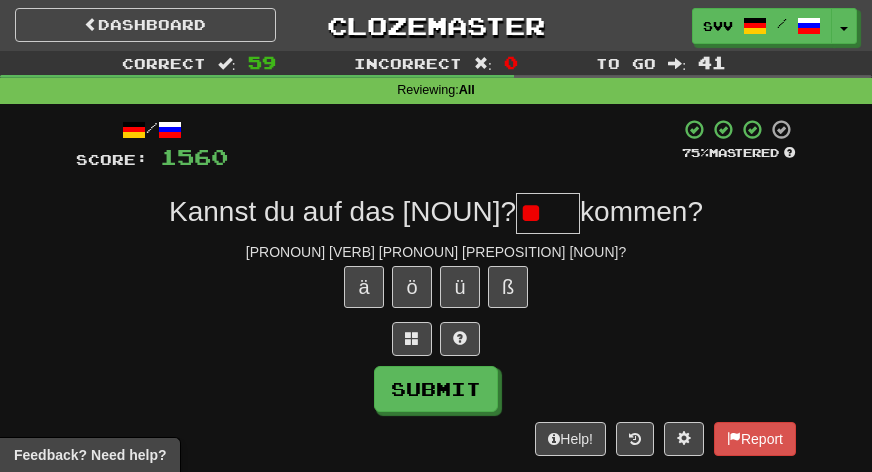 type on "*" 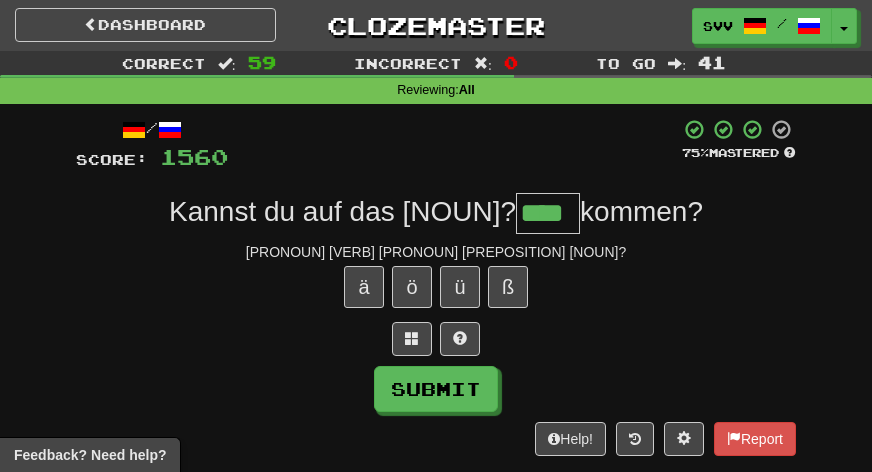 type on "****" 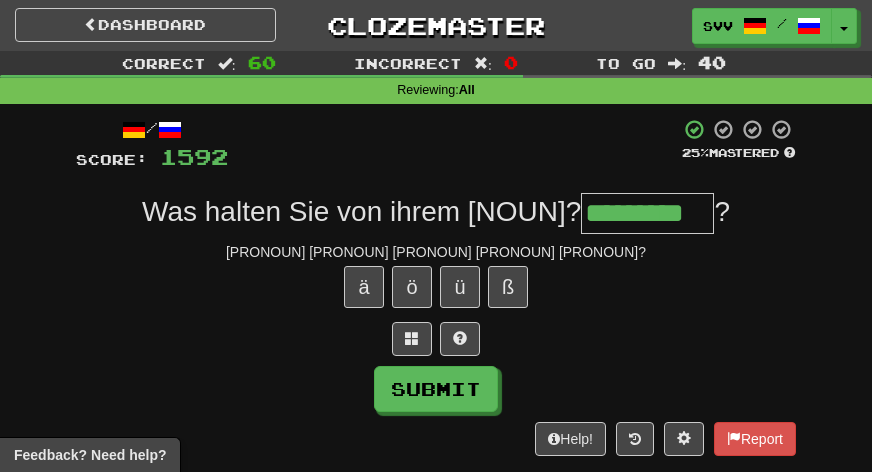 type on "*********" 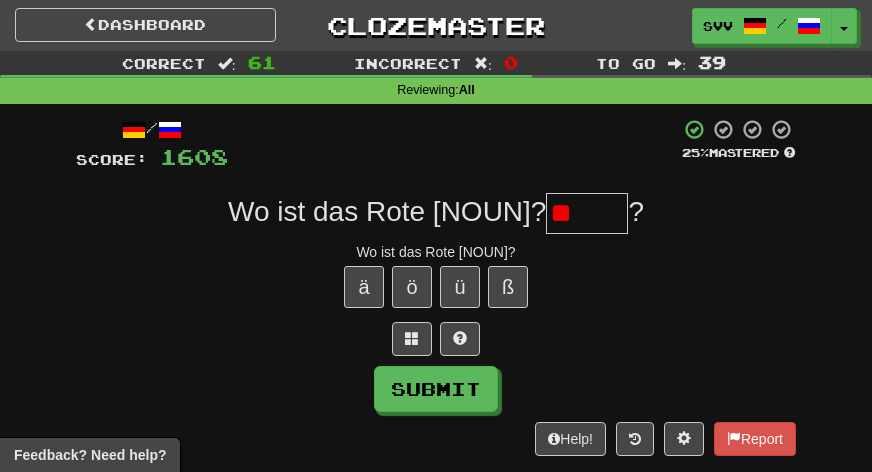 type on "*" 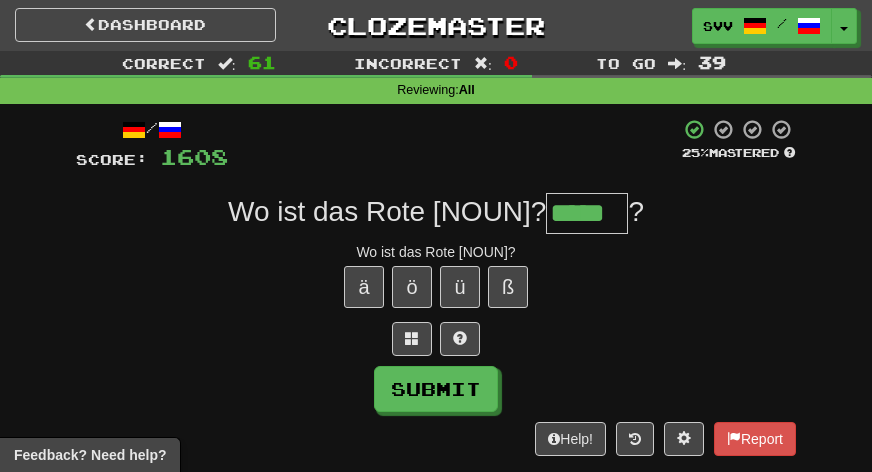type on "*****" 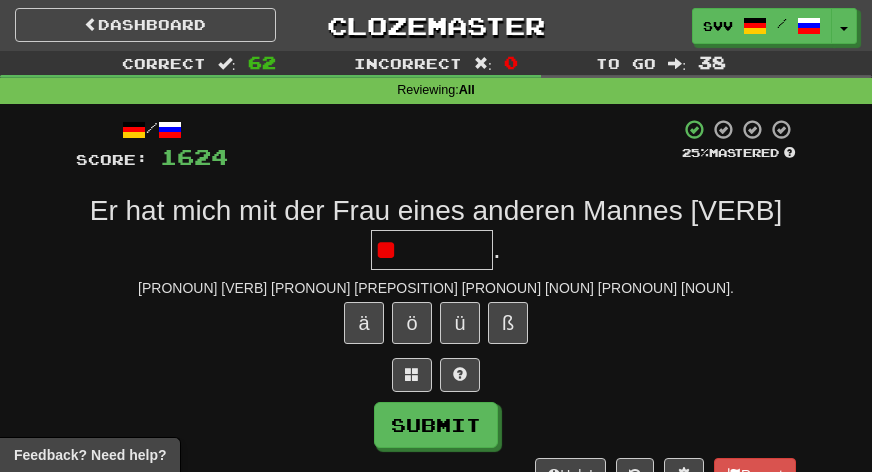 type on "*" 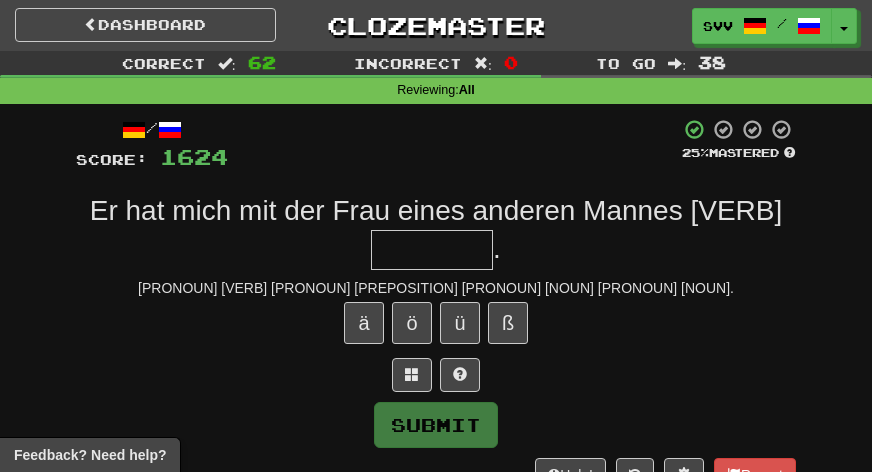 type on "*" 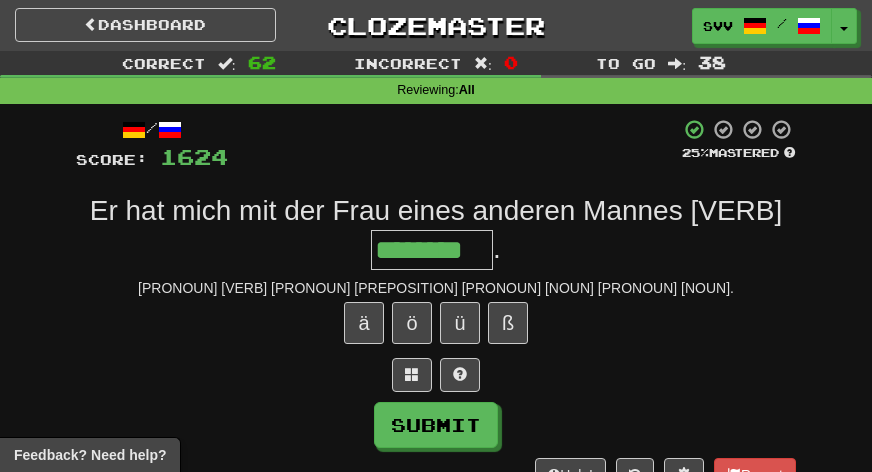 type on "********" 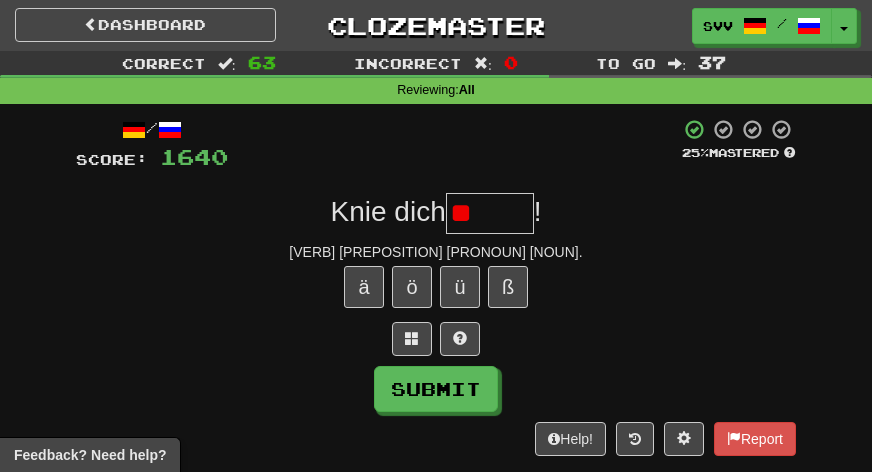 type on "*" 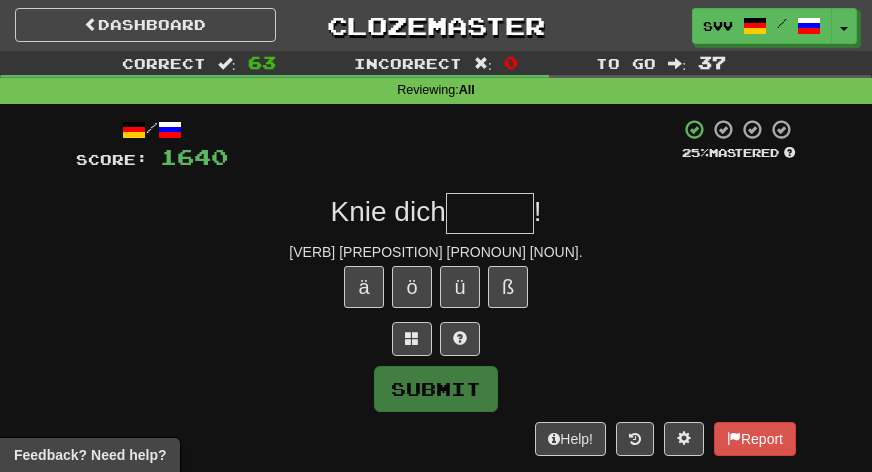 type on "*" 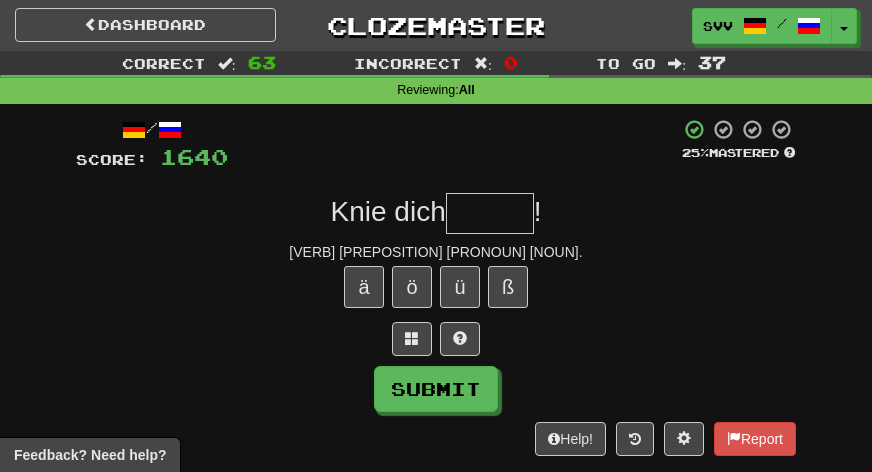 type on "*" 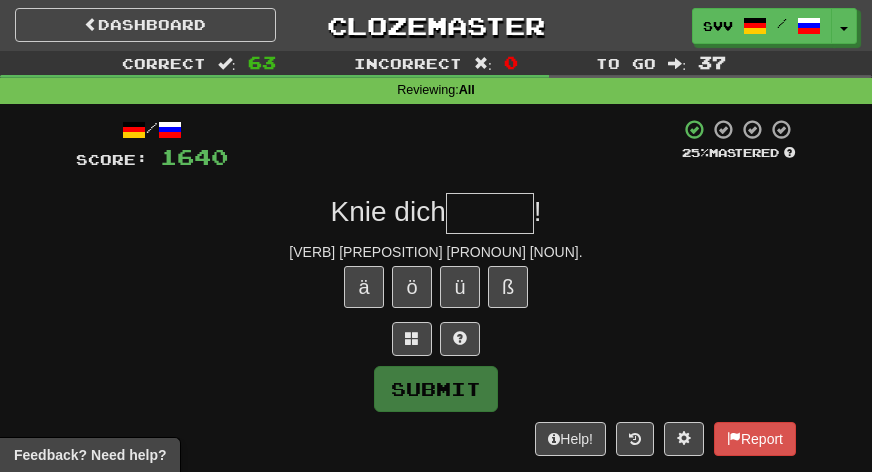 type on "*" 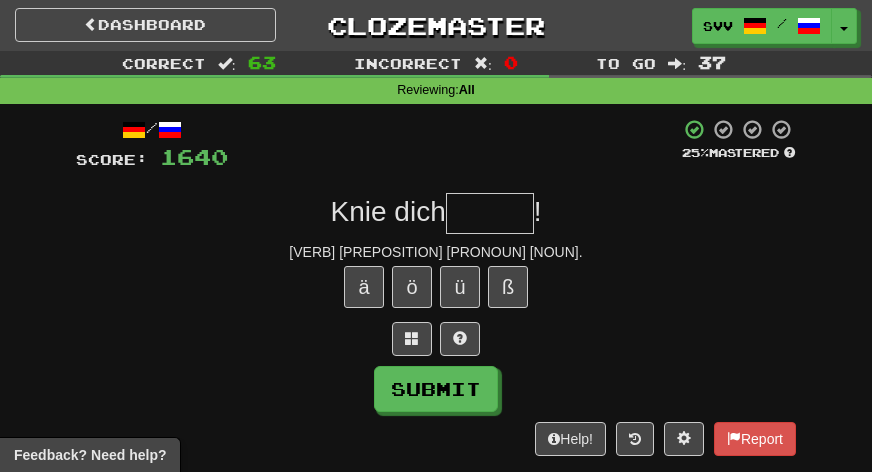 type on "*" 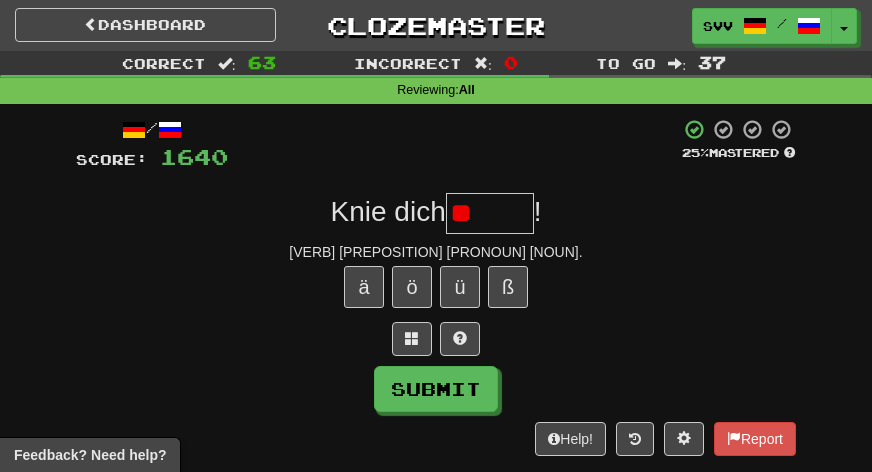 type on "*" 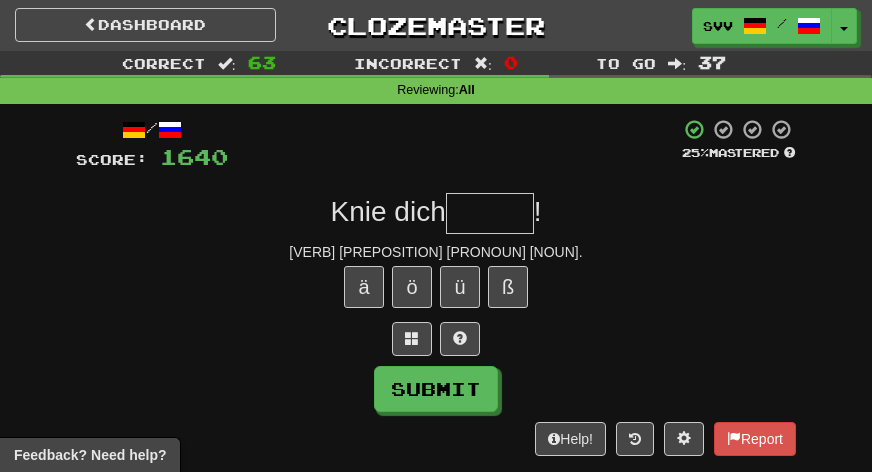 type on "*" 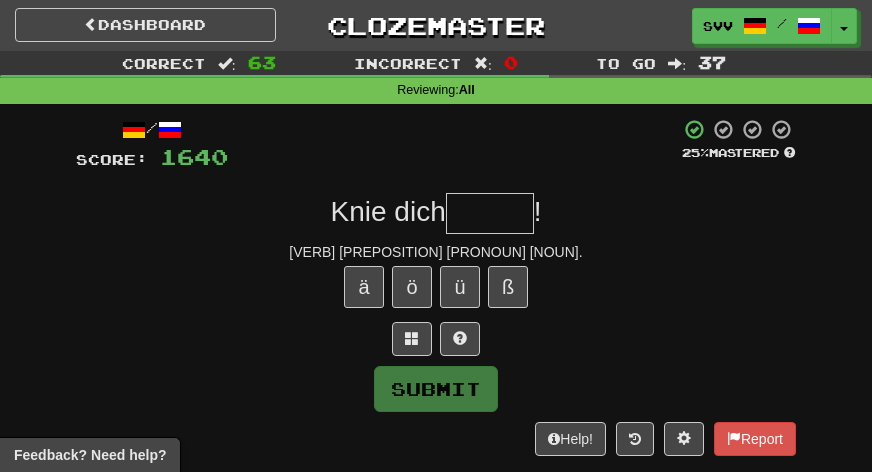 type on "*" 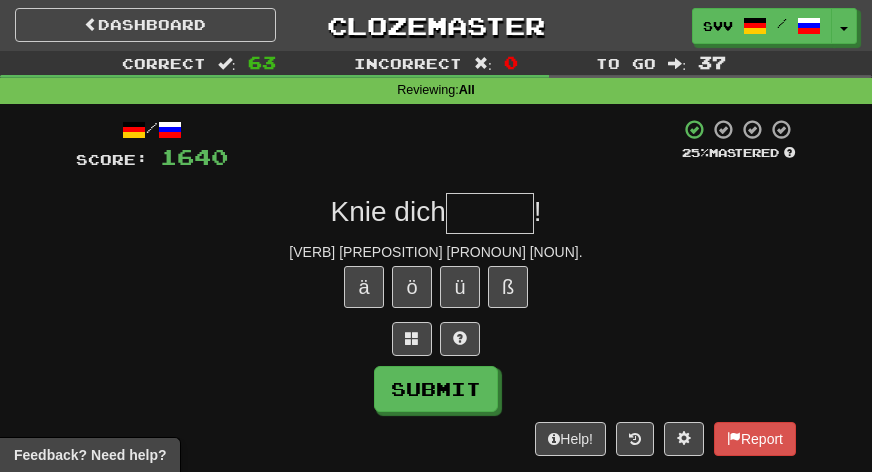 type on "*" 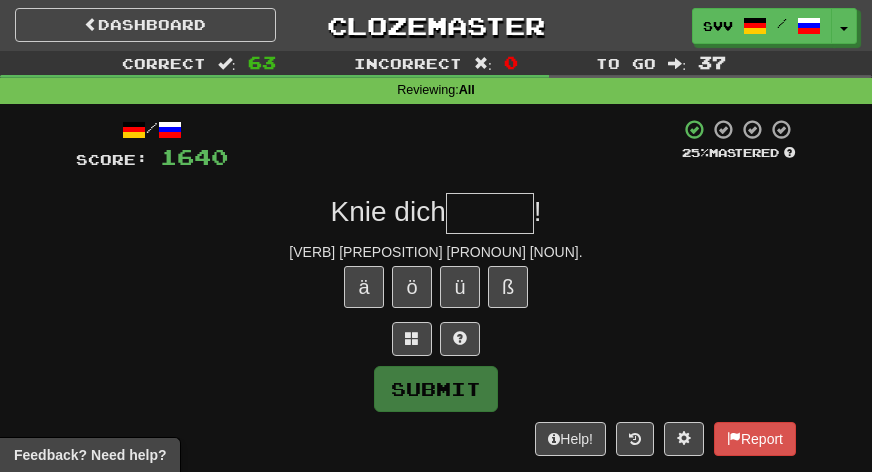 type on "*" 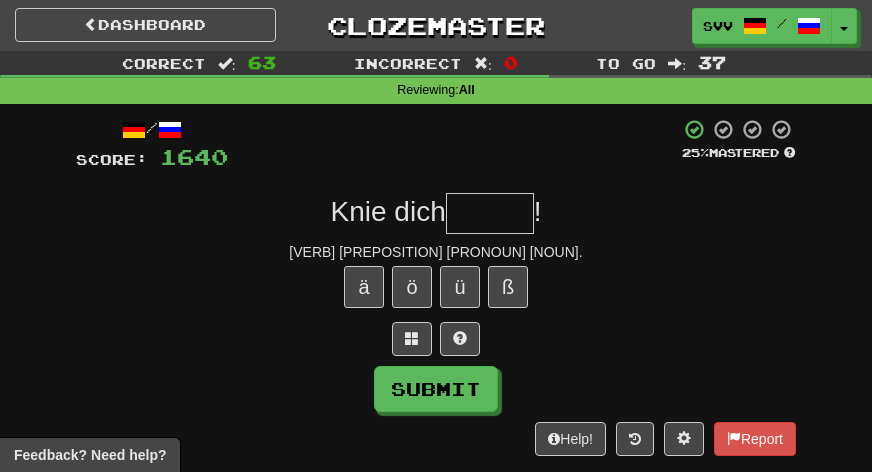 type on "*" 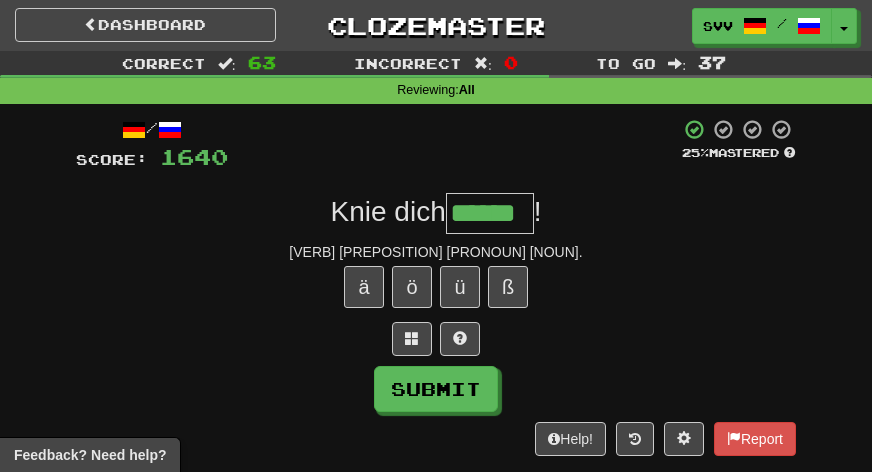 type on "******" 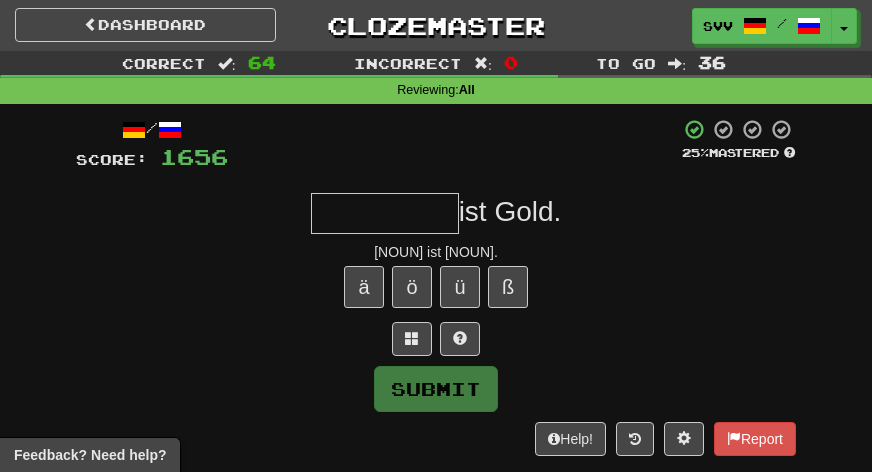 type on "*" 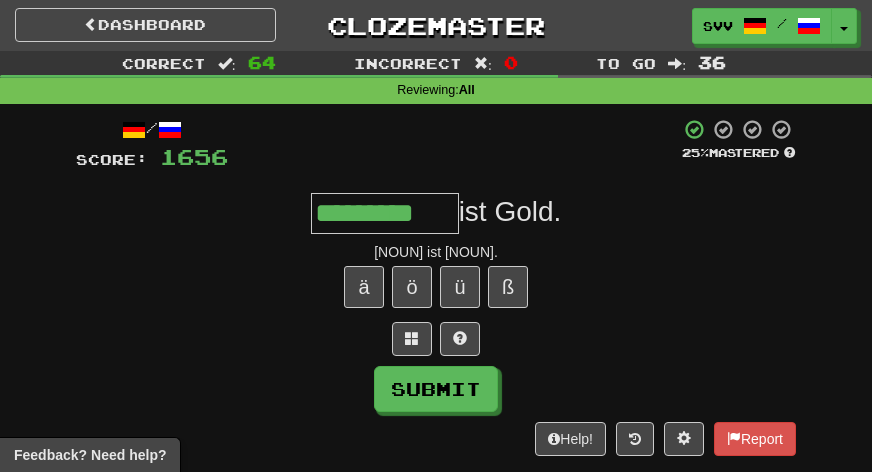 type on "*********" 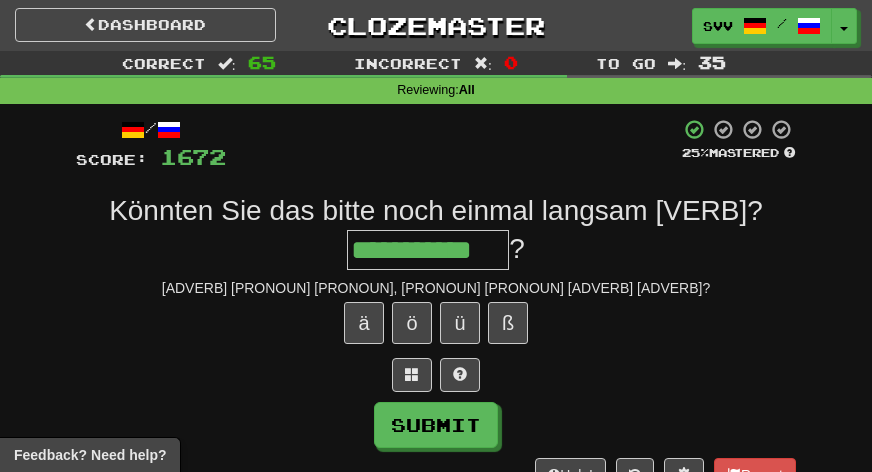 type on "**********" 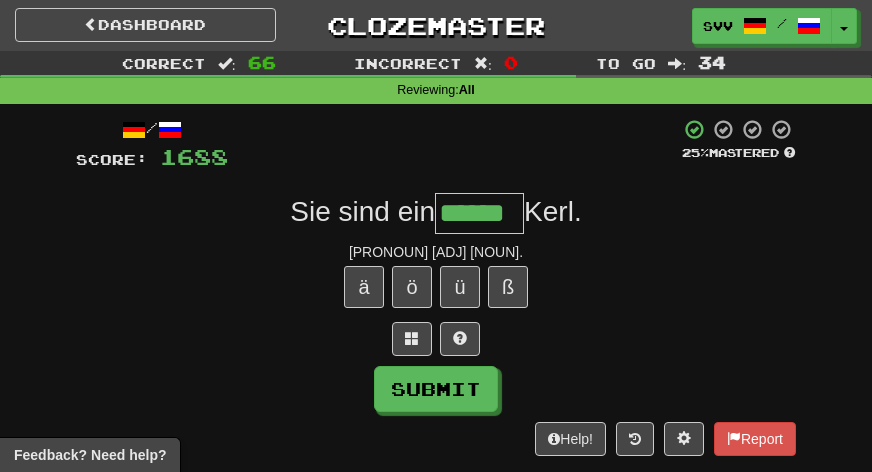 type on "******" 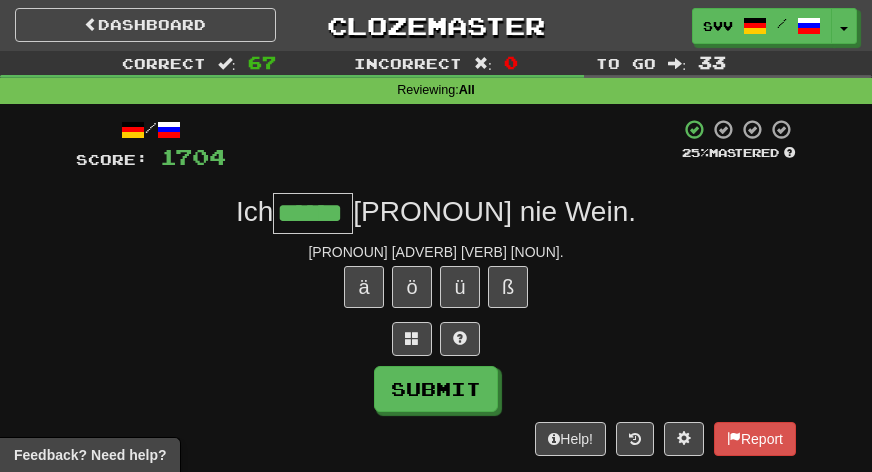 type on "******" 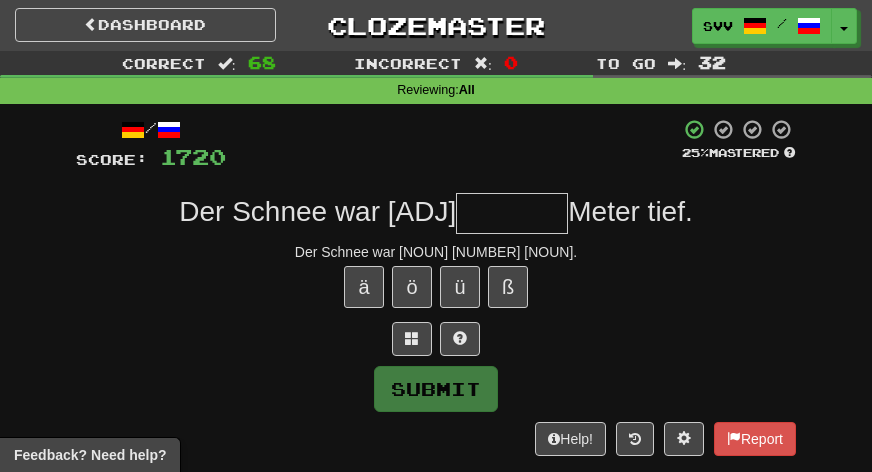 type on "*" 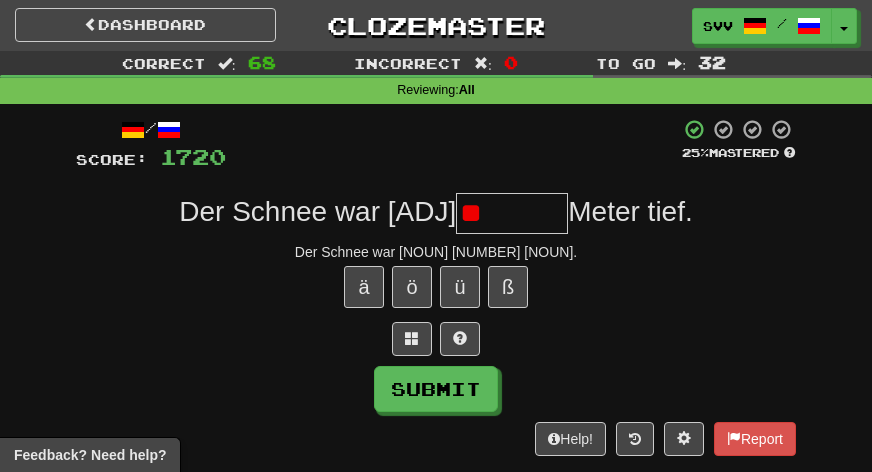 type on "*" 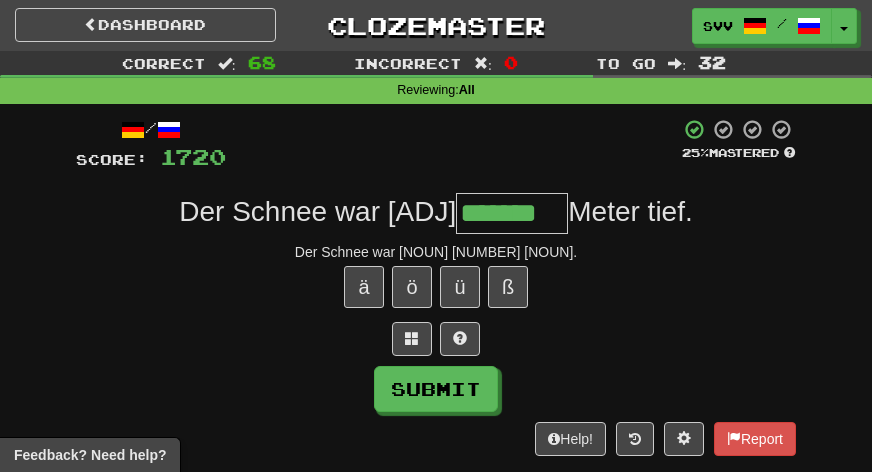 type on "*******" 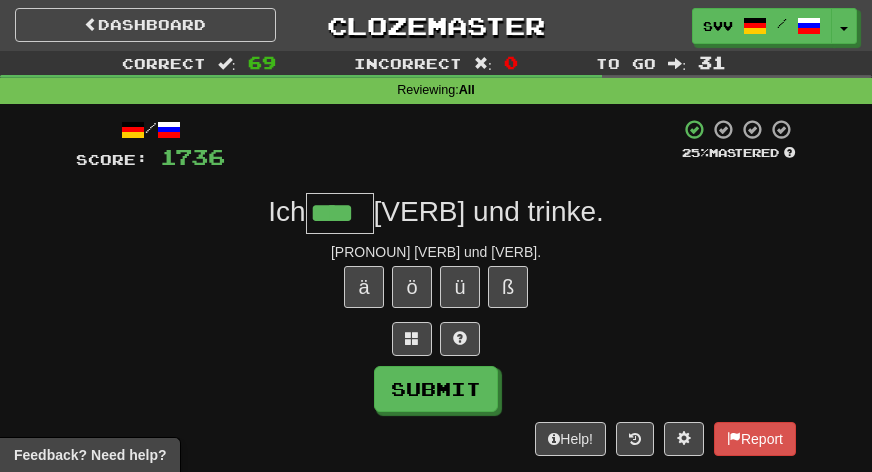 type on "****" 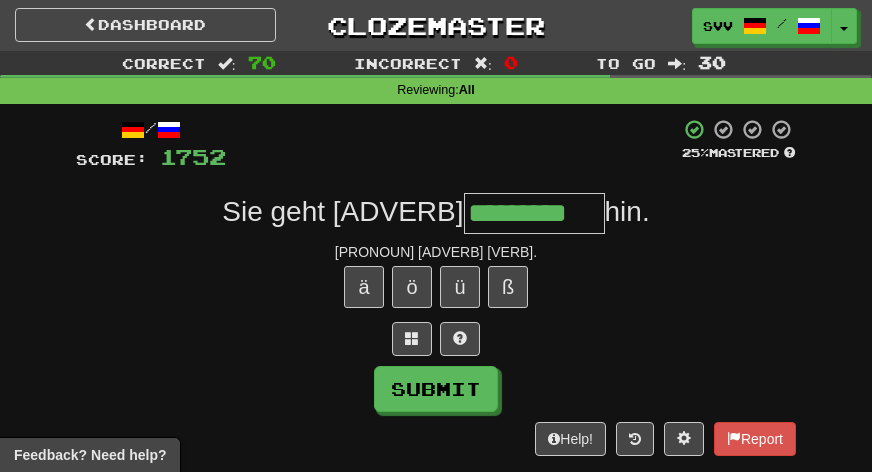 type on "*********" 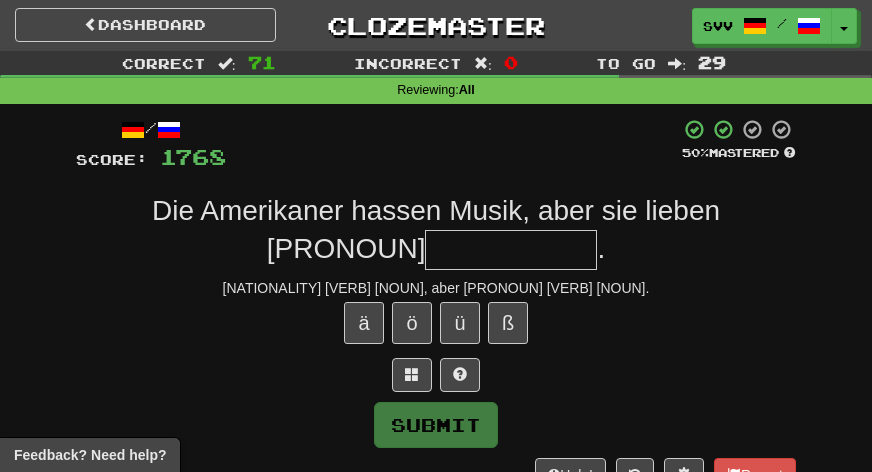 type on "*" 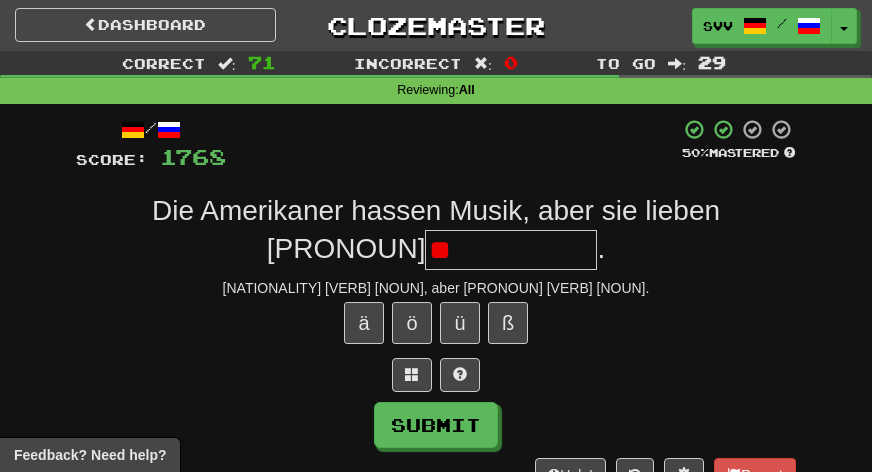 type on "*" 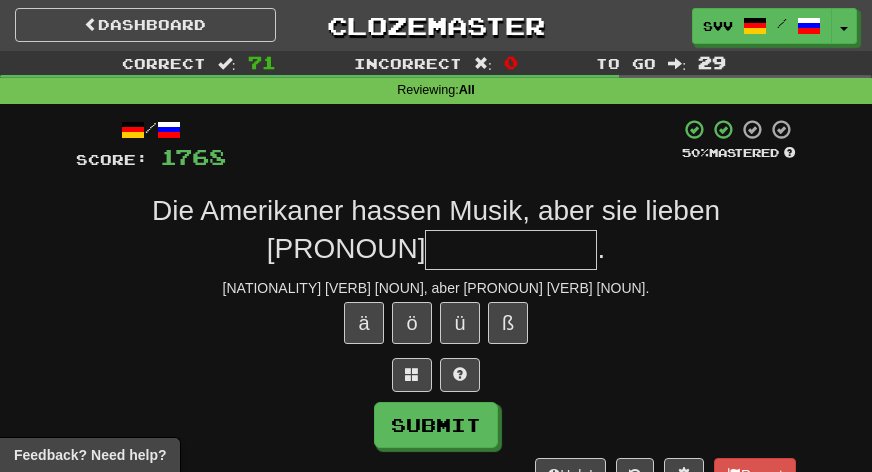 type 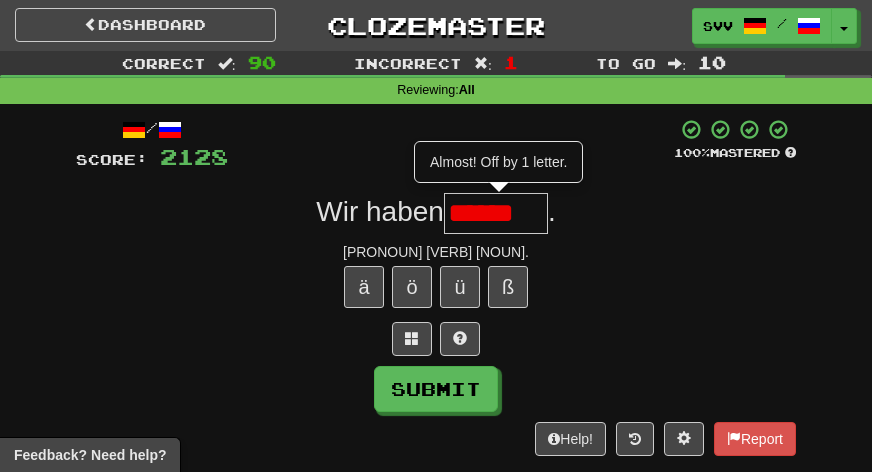 scroll, scrollTop: 0, scrollLeft: 0, axis: both 